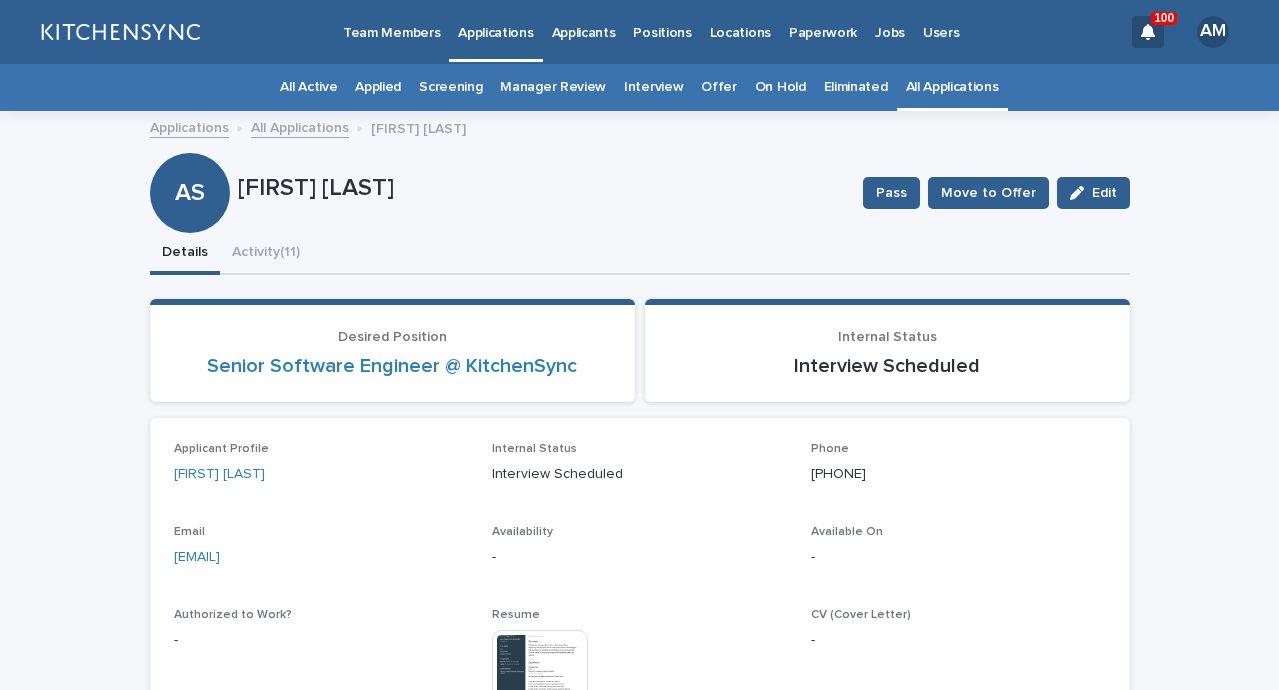 scroll, scrollTop: 0, scrollLeft: 0, axis: both 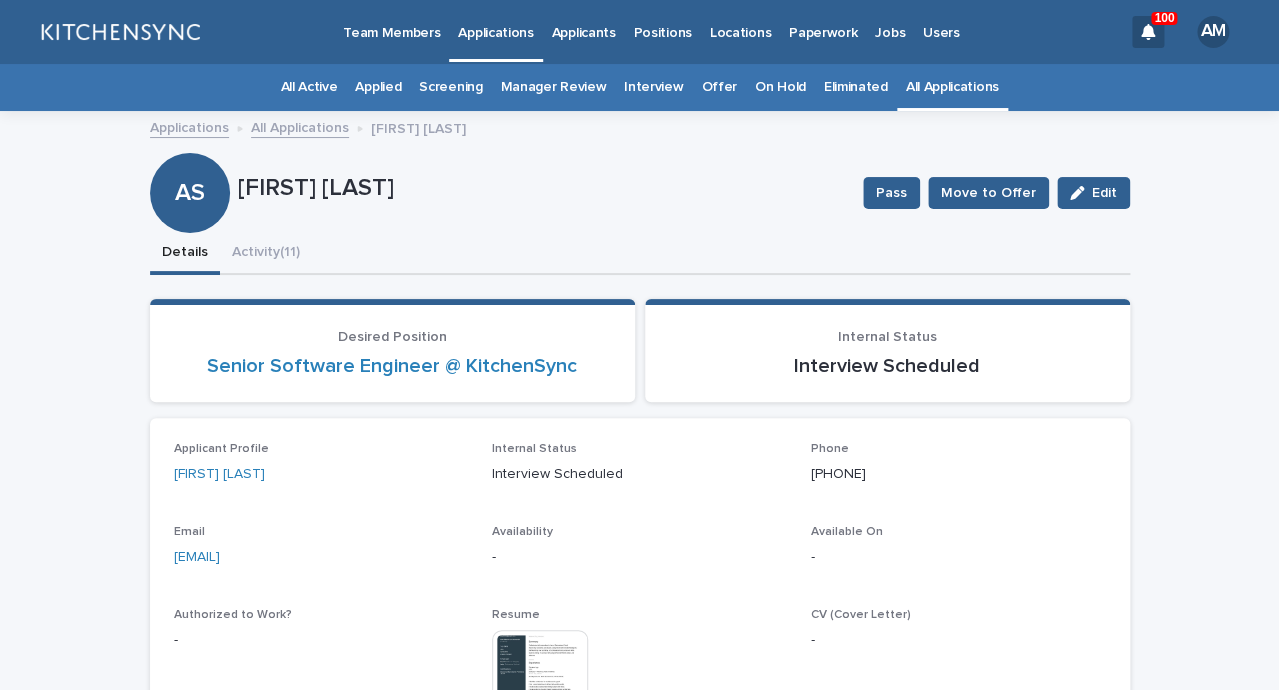 click on "All Applications" at bounding box center (952, 87) 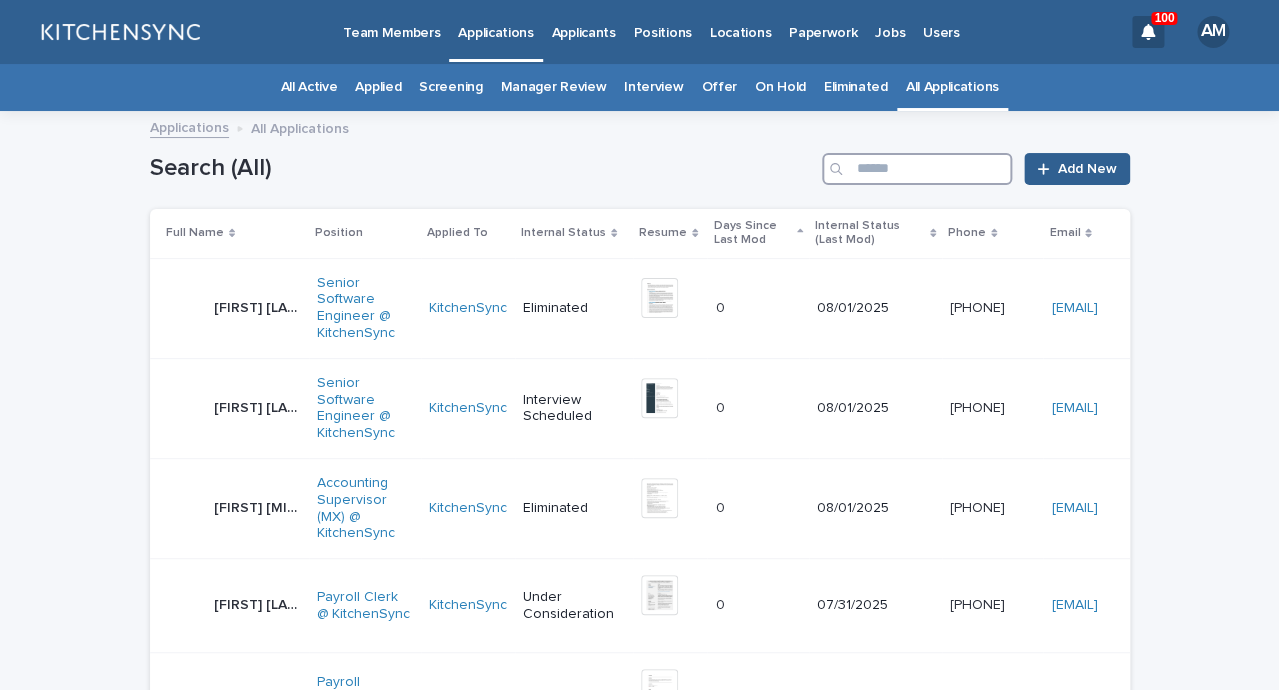 click at bounding box center [917, 169] 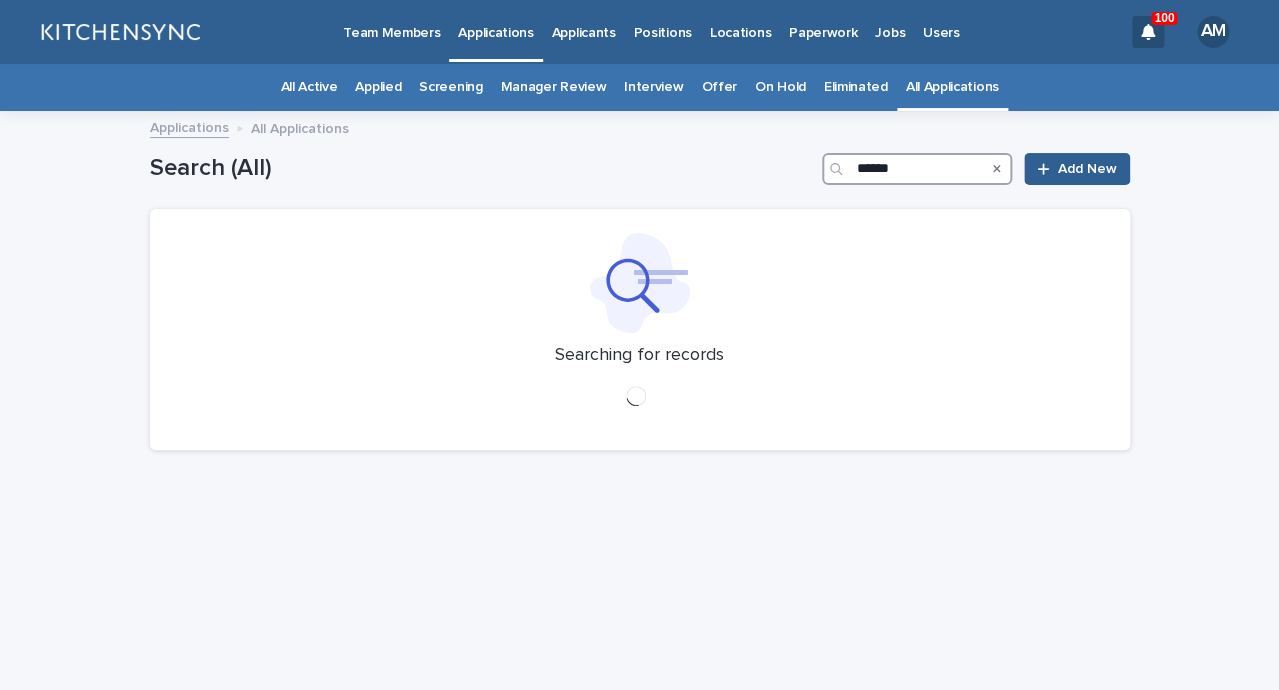 type on "******" 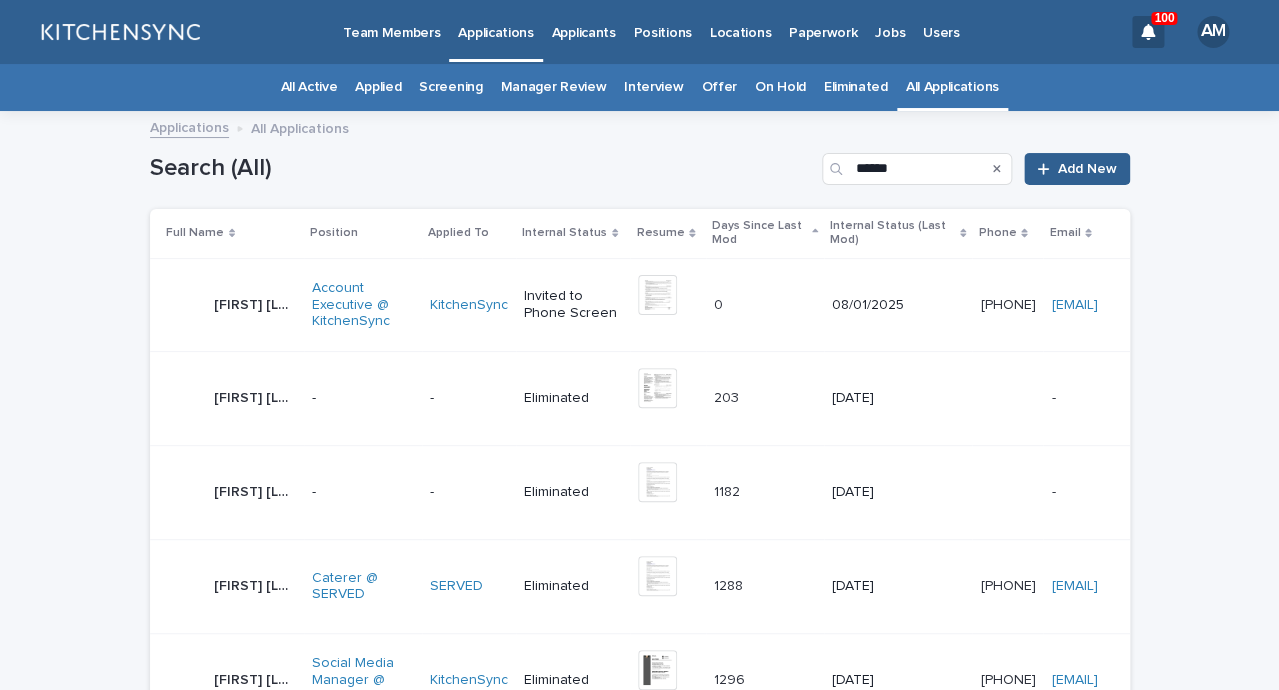 click on "Julien Quiñones" at bounding box center [257, 303] 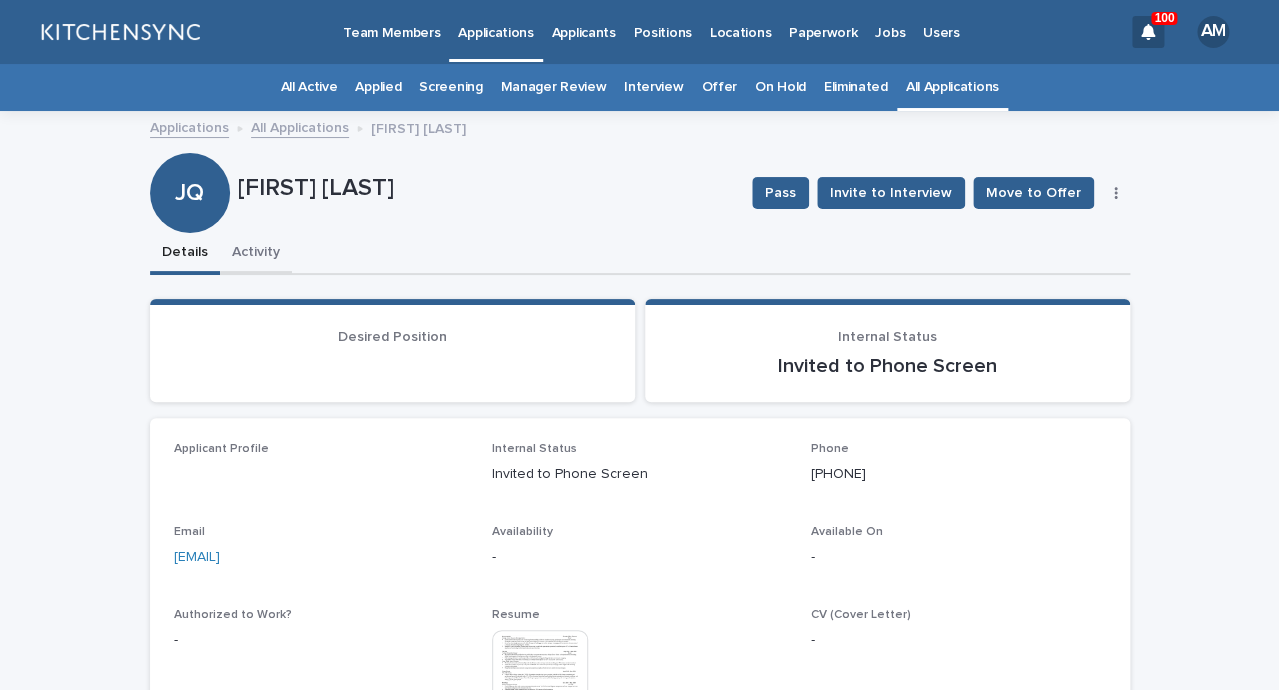 click on "Activity" at bounding box center (256, 254) 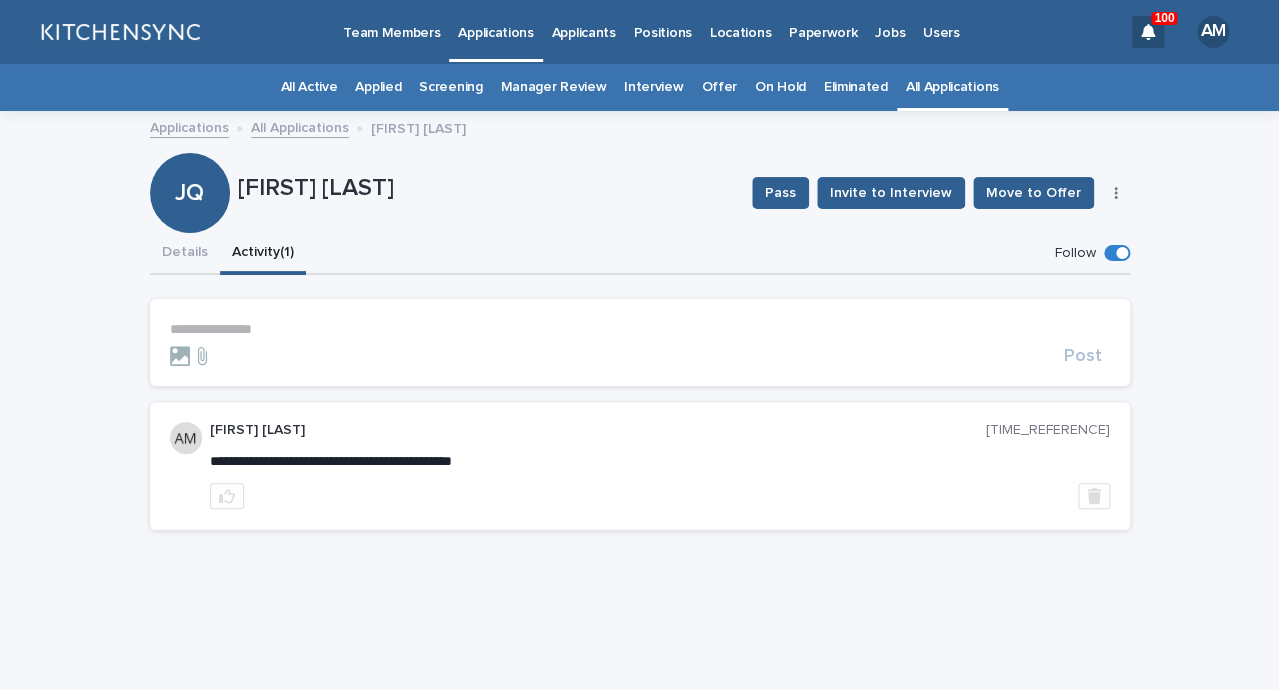 click on "**********" at bounding box center (640, 329) 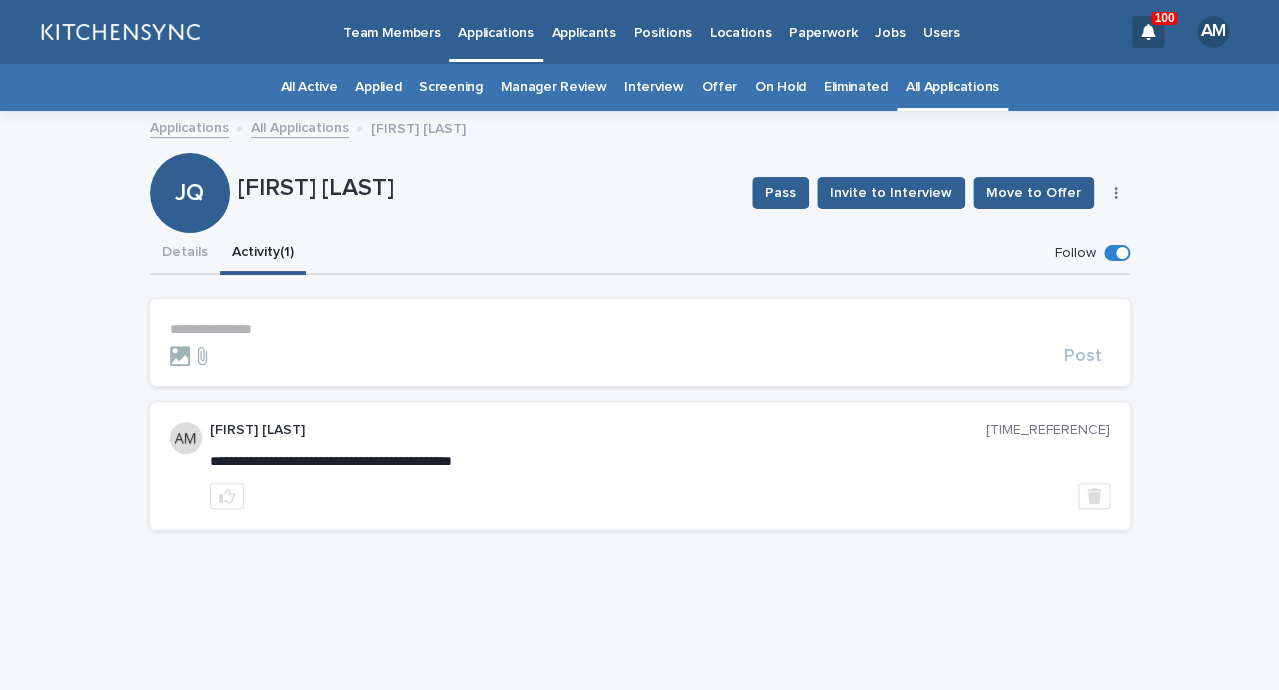 type 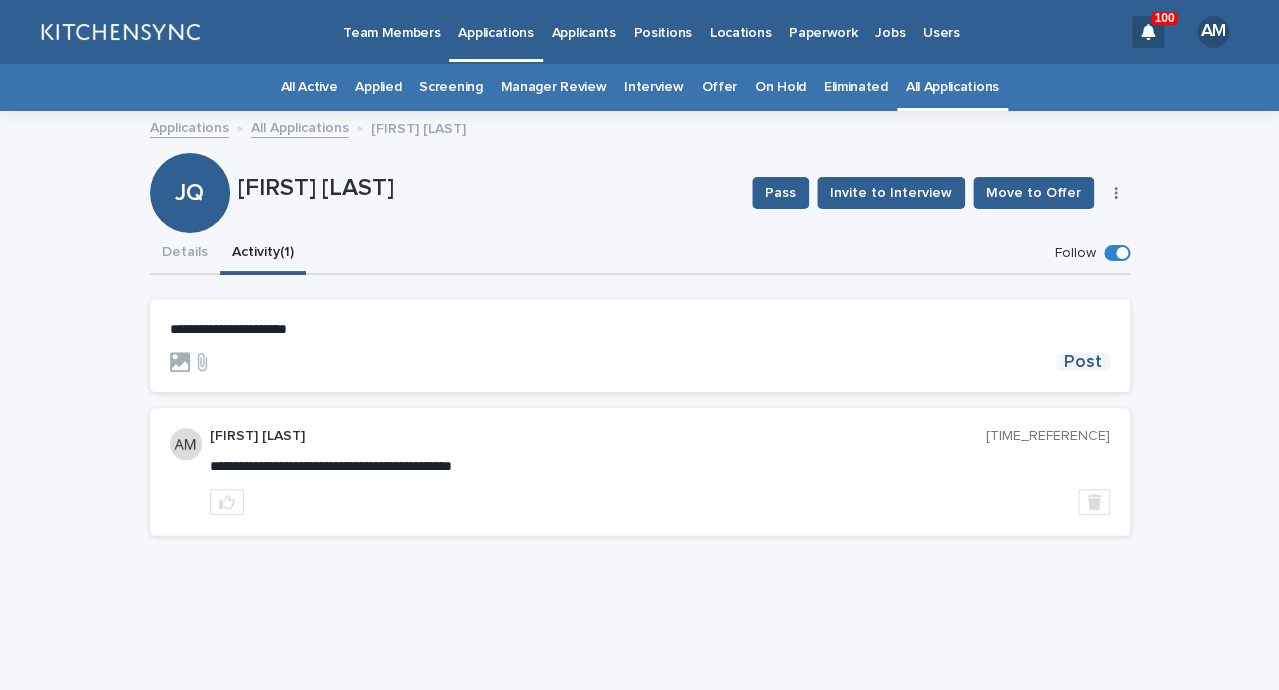 click on "Post" at bounding box center [1083, 362] 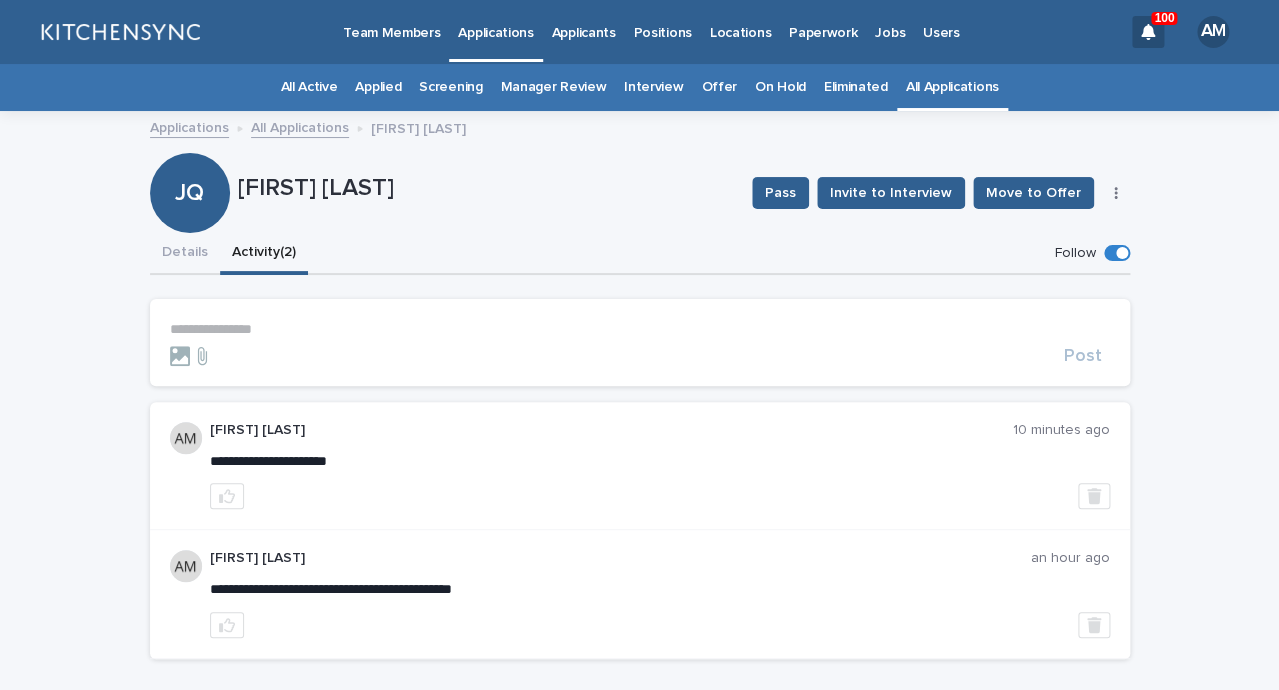 click on "Applicants" at bounding box center (584, 21) 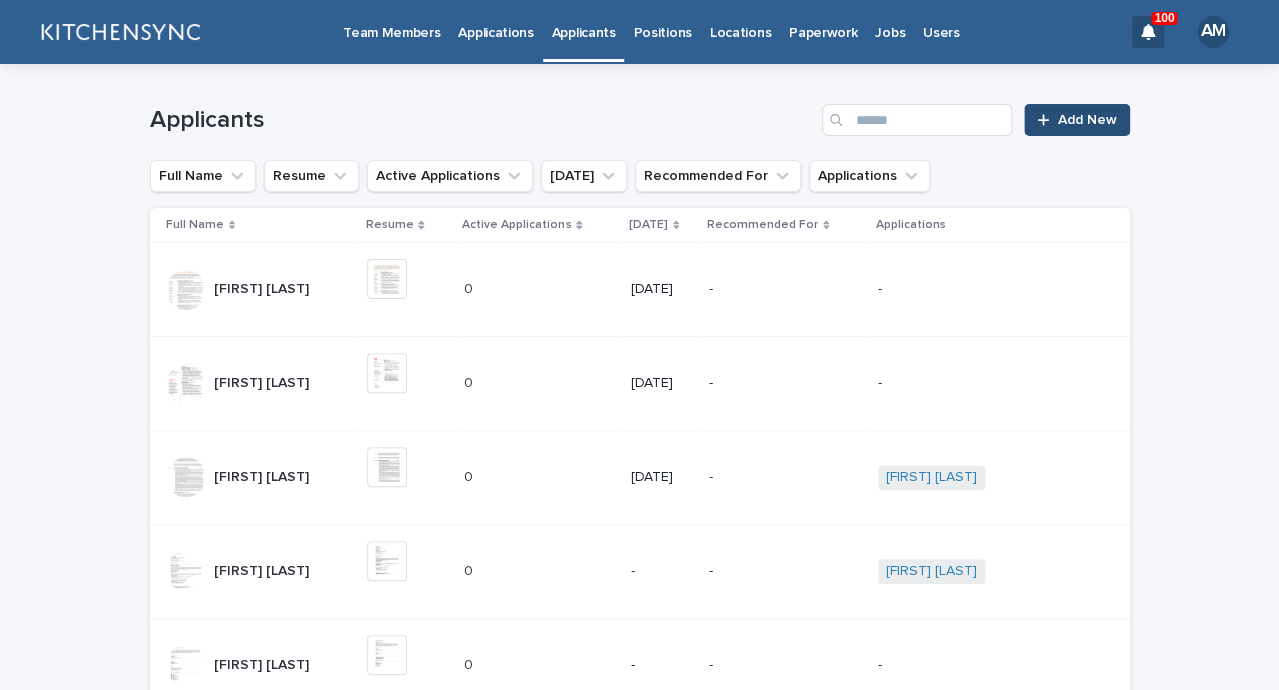 click on "Add New" at bounding box center (1076, 120) 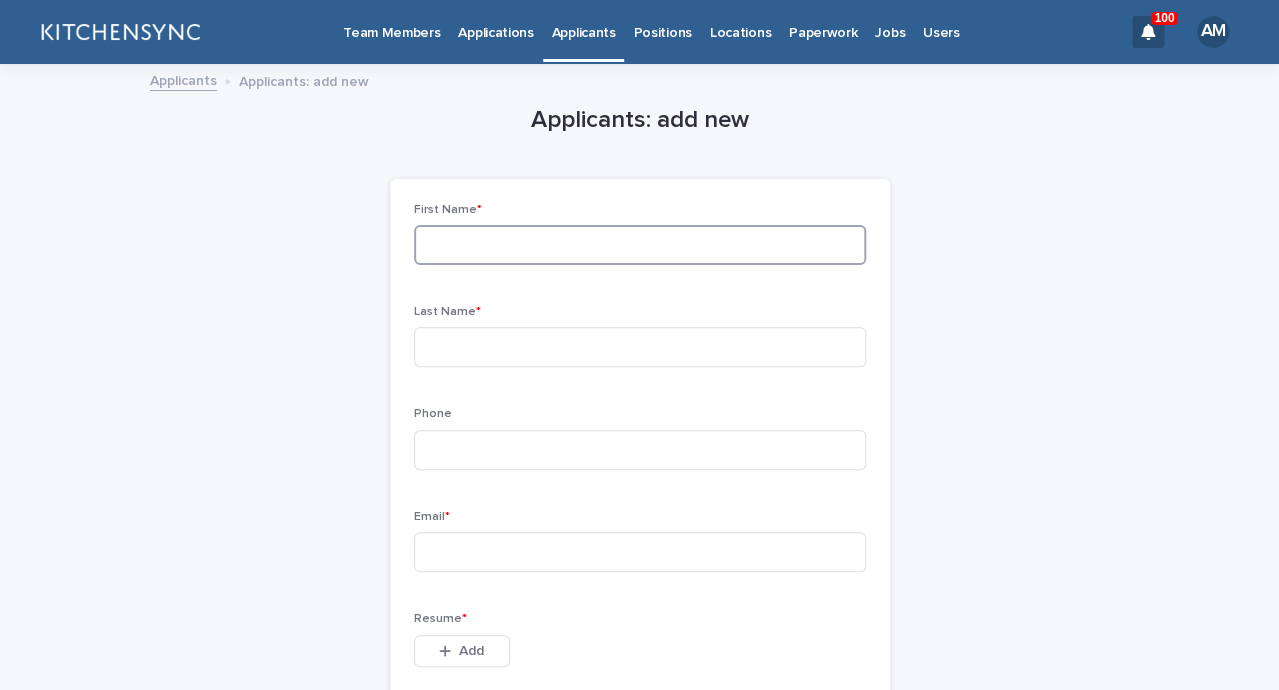 click at bounding box center (640, 245) 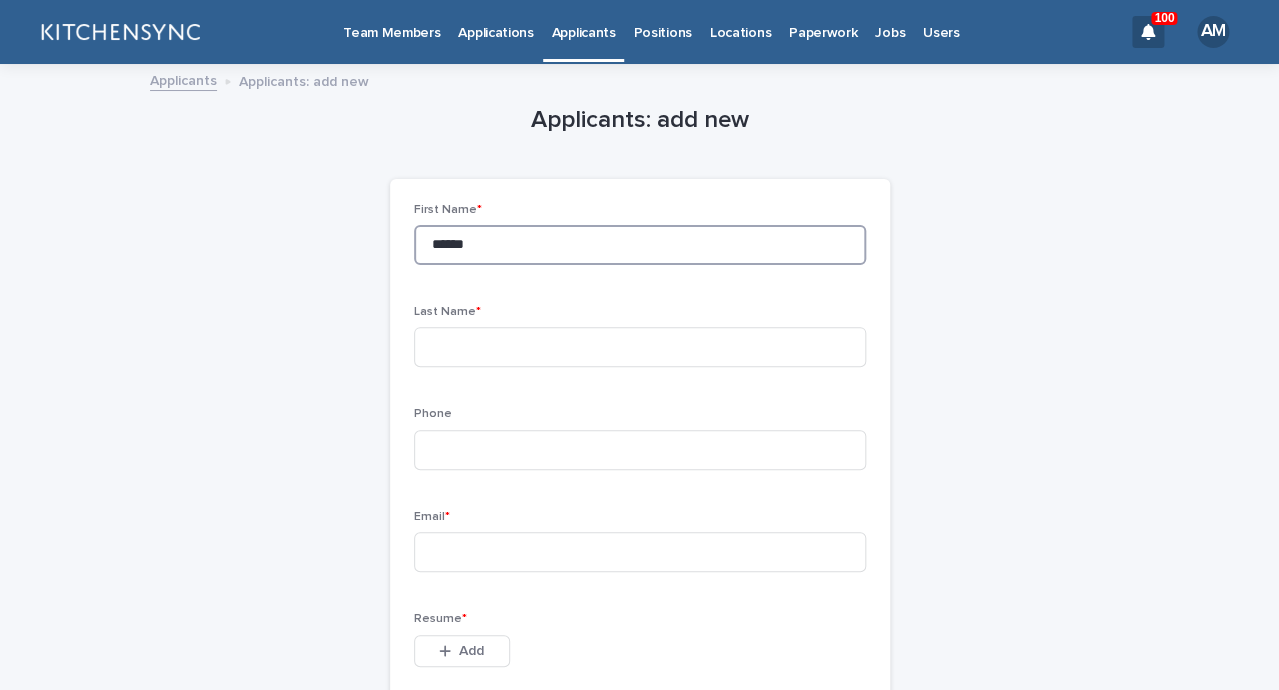 type on "******" 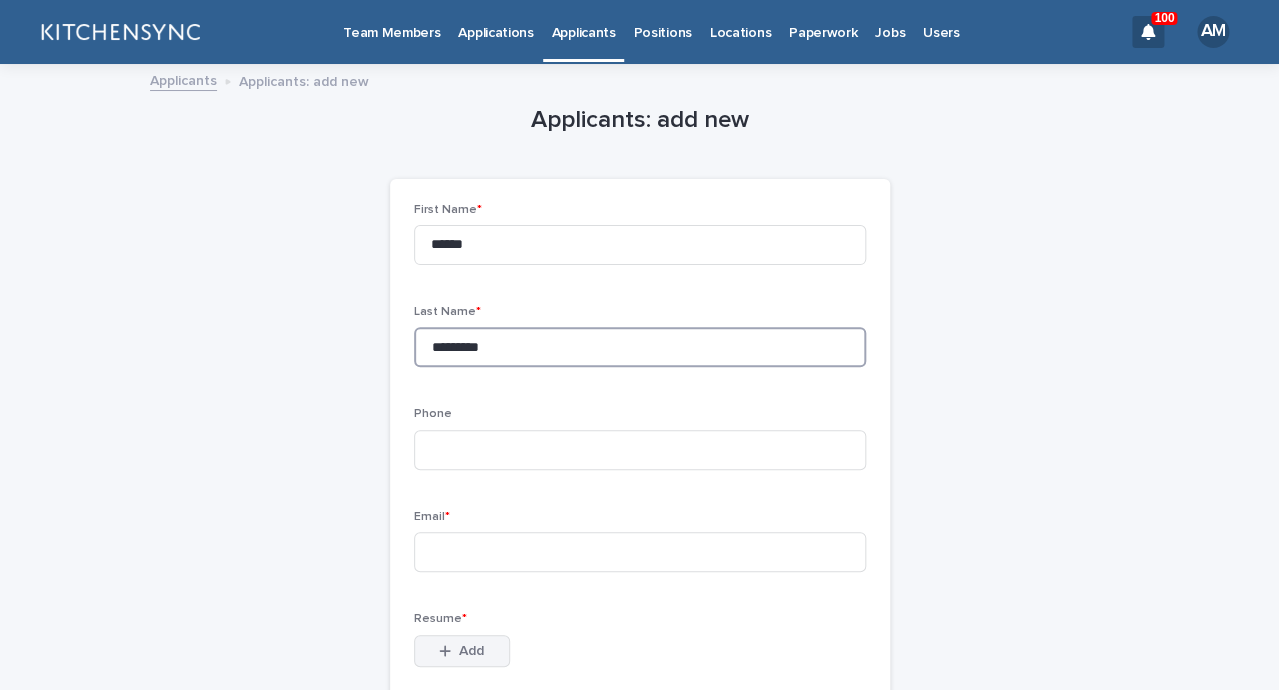 type on "*********" 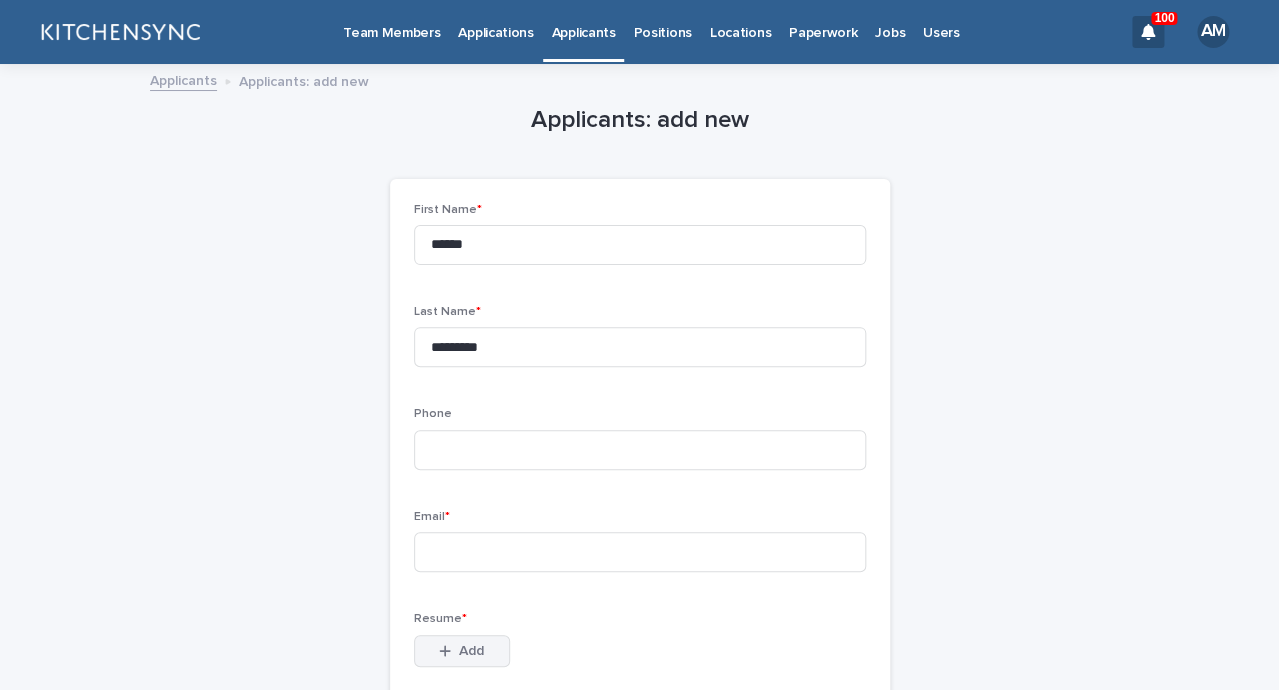 click on "Add" at bounding box center [471, 651] 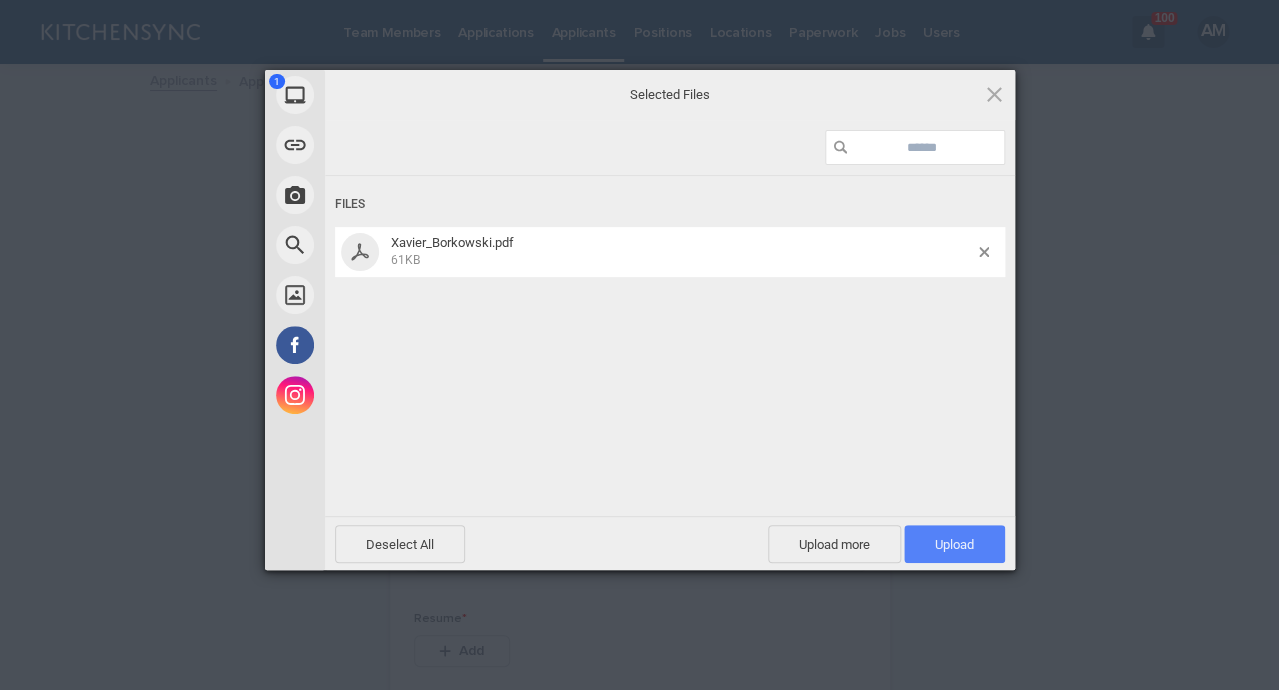 click on "Upload
1" at bounding box center (954, 544) 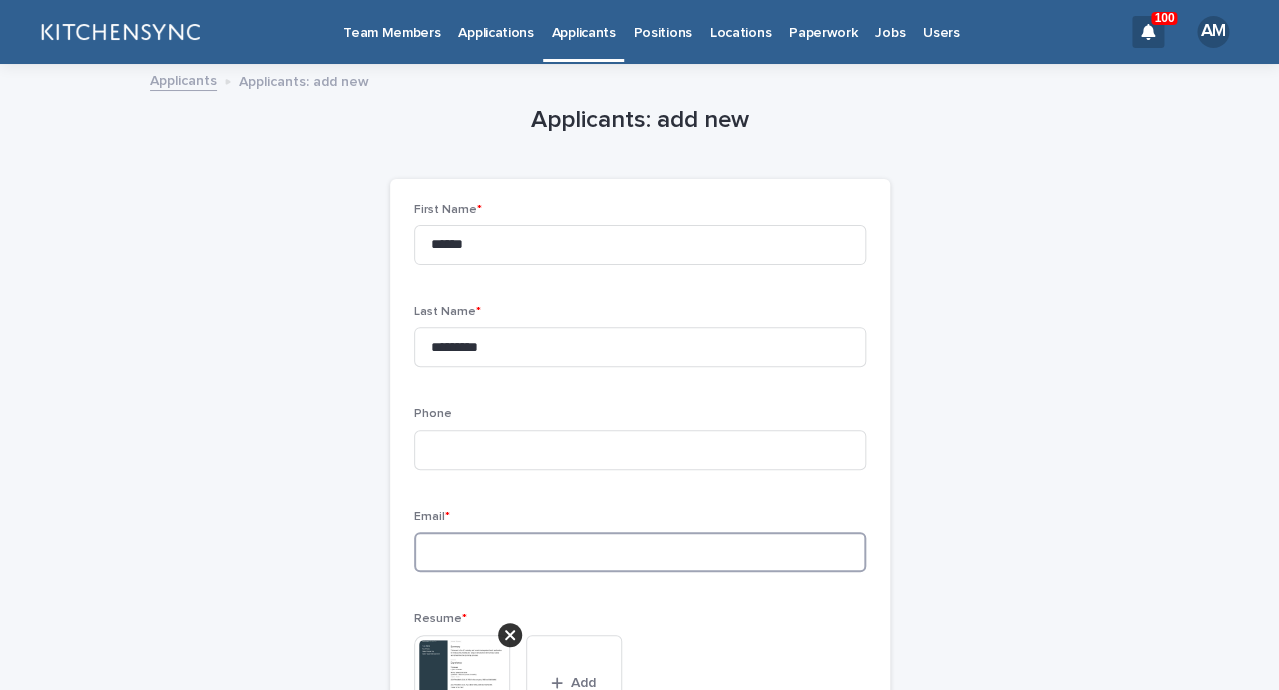 click at bounding box center (640, 552) 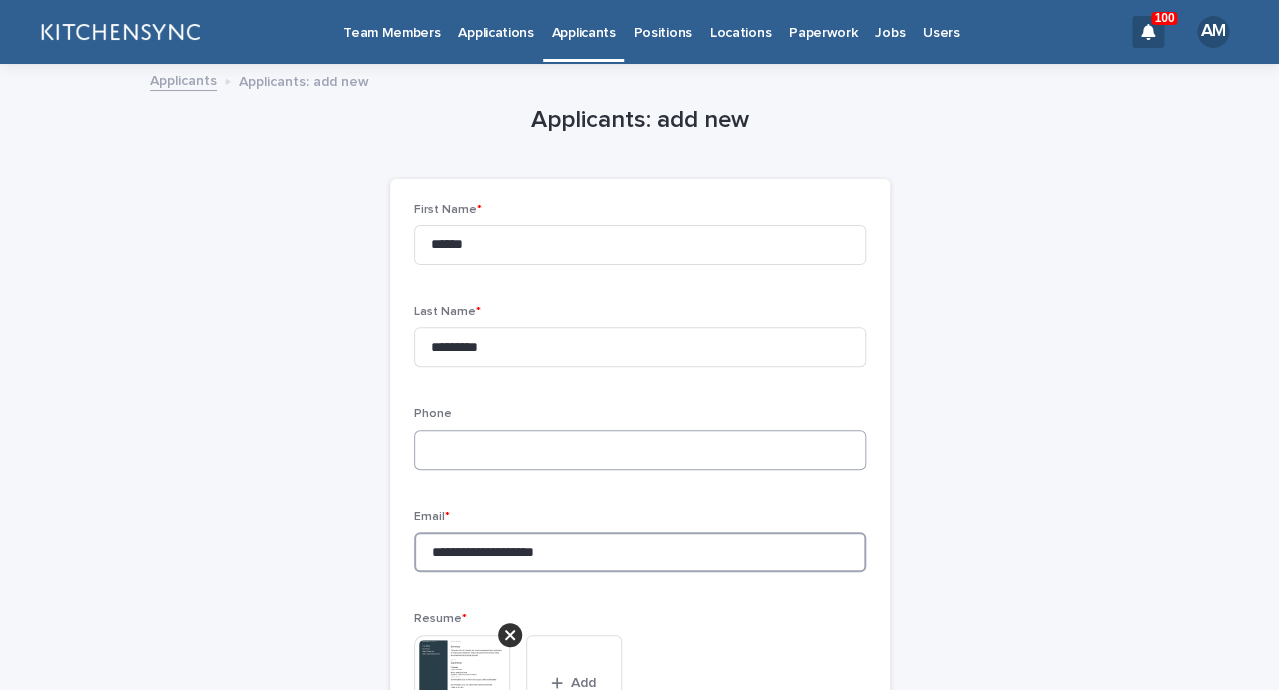 type on "**********" 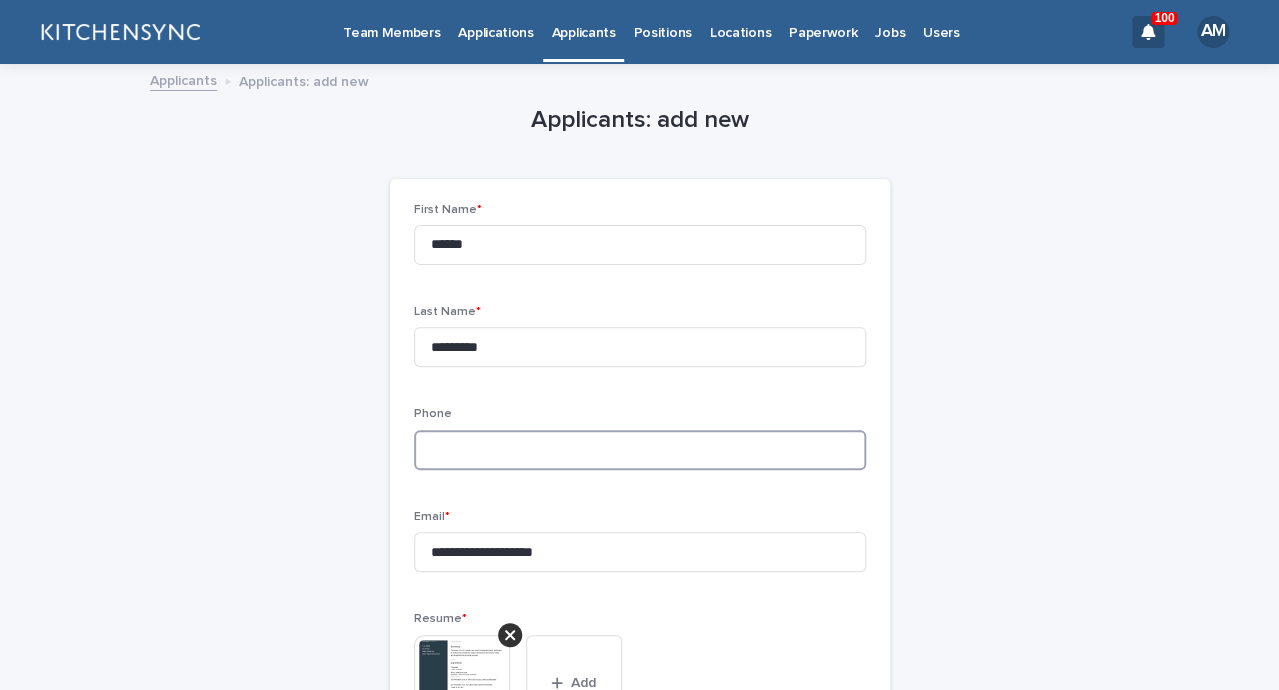 click at bounding box center [640, 450] 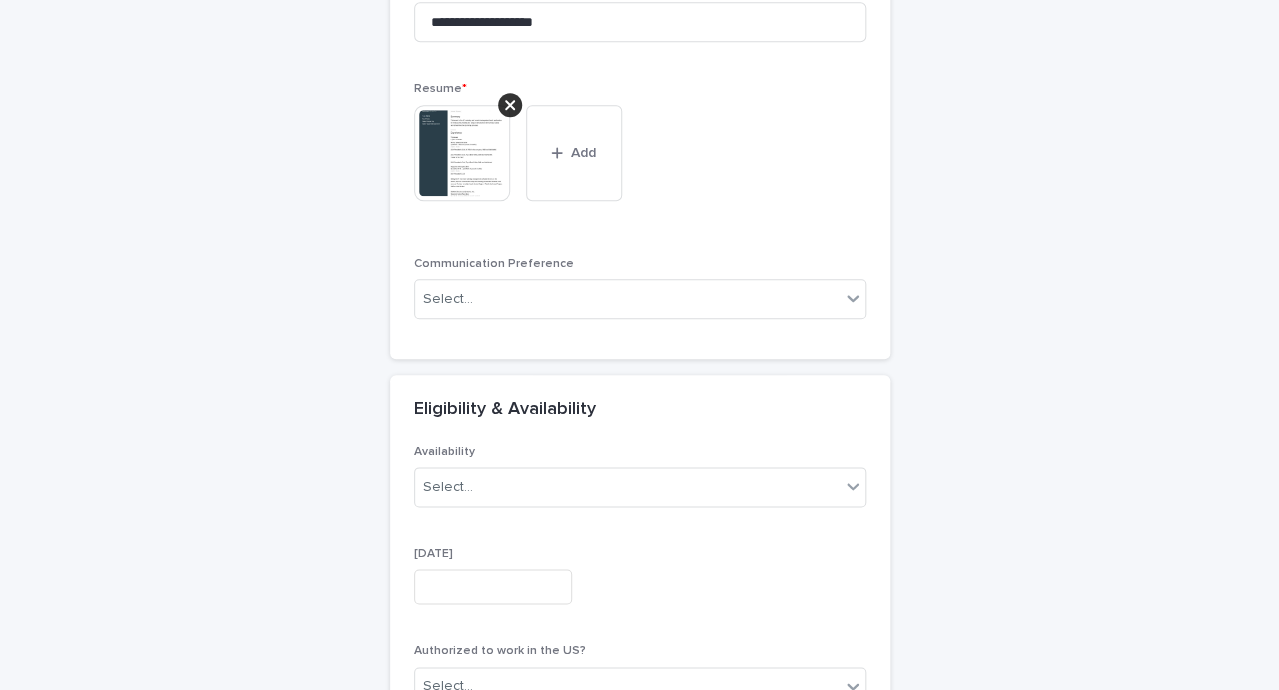 scroll, scrollTop: 1145, scrollLeft: 0, axis: vertical 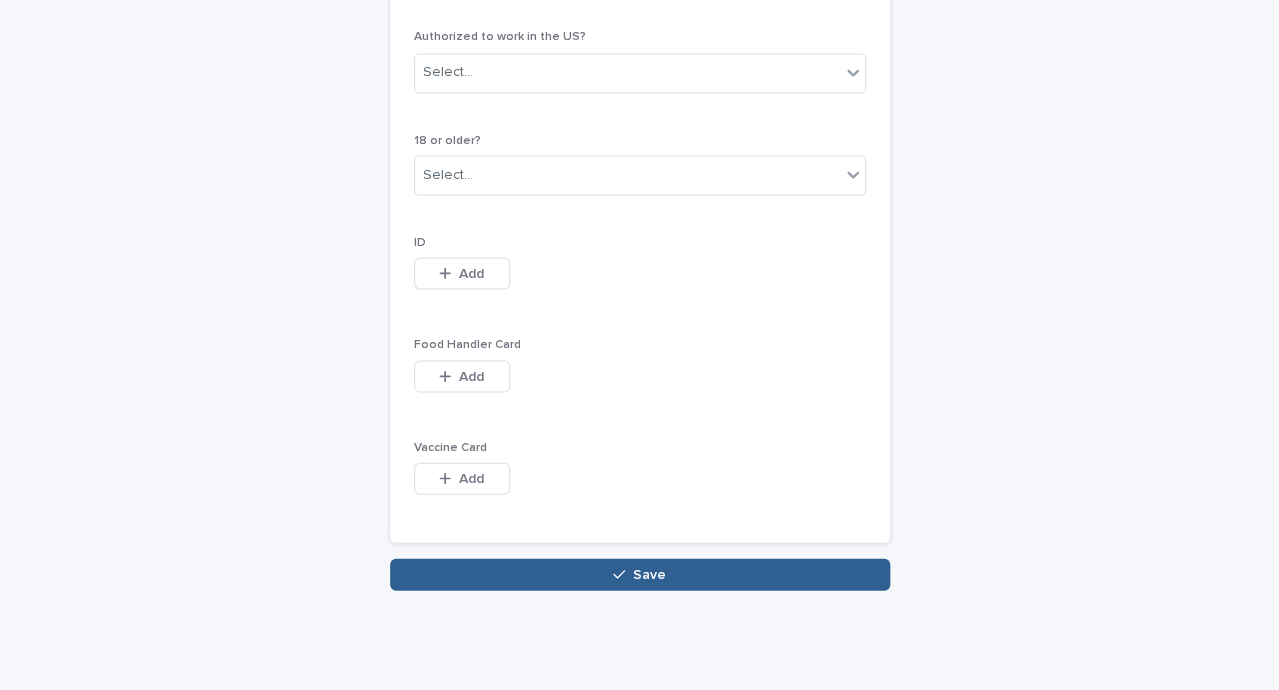 type on "***" 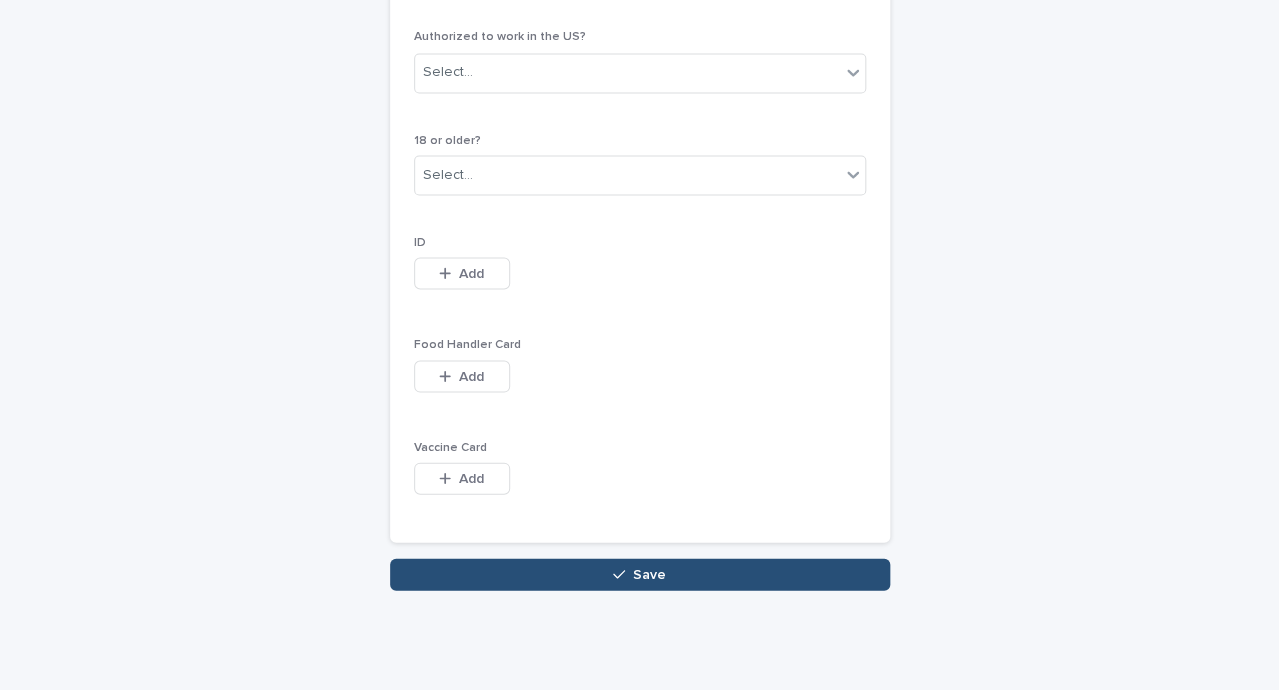 click on "Save" at bounding box center (640, 574) 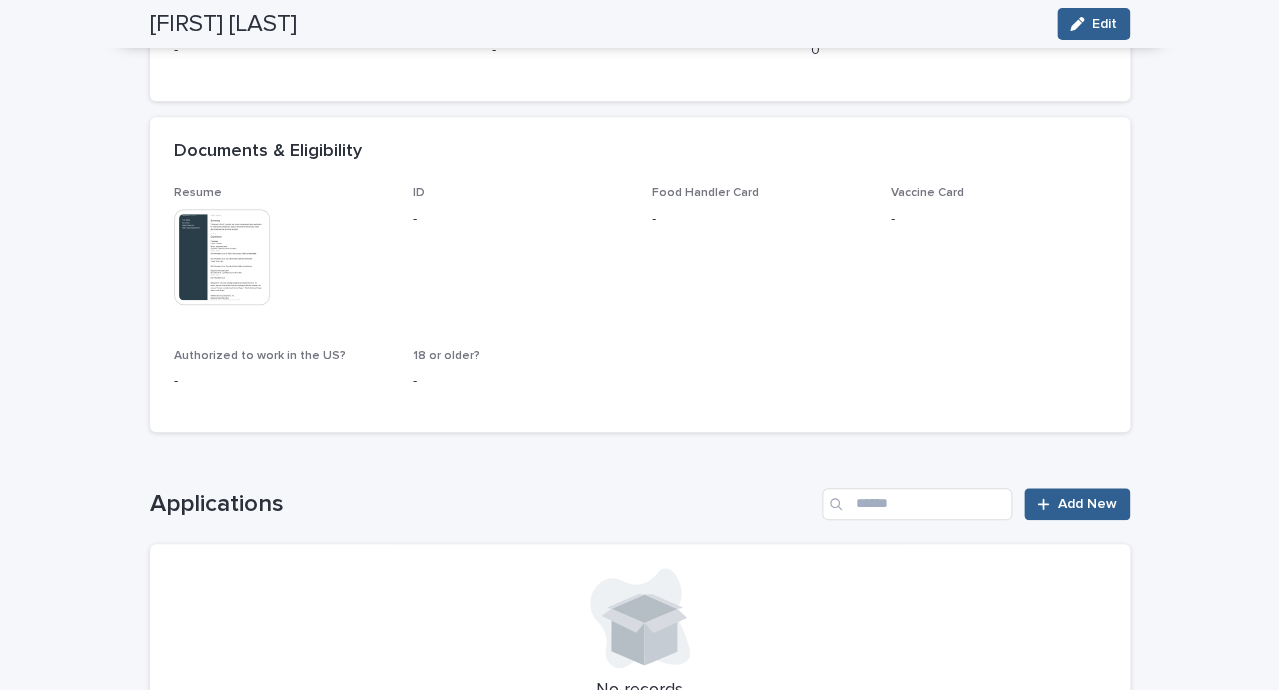 scroll, scrollTop: 487, scrollLeft: 0, axis: vertical 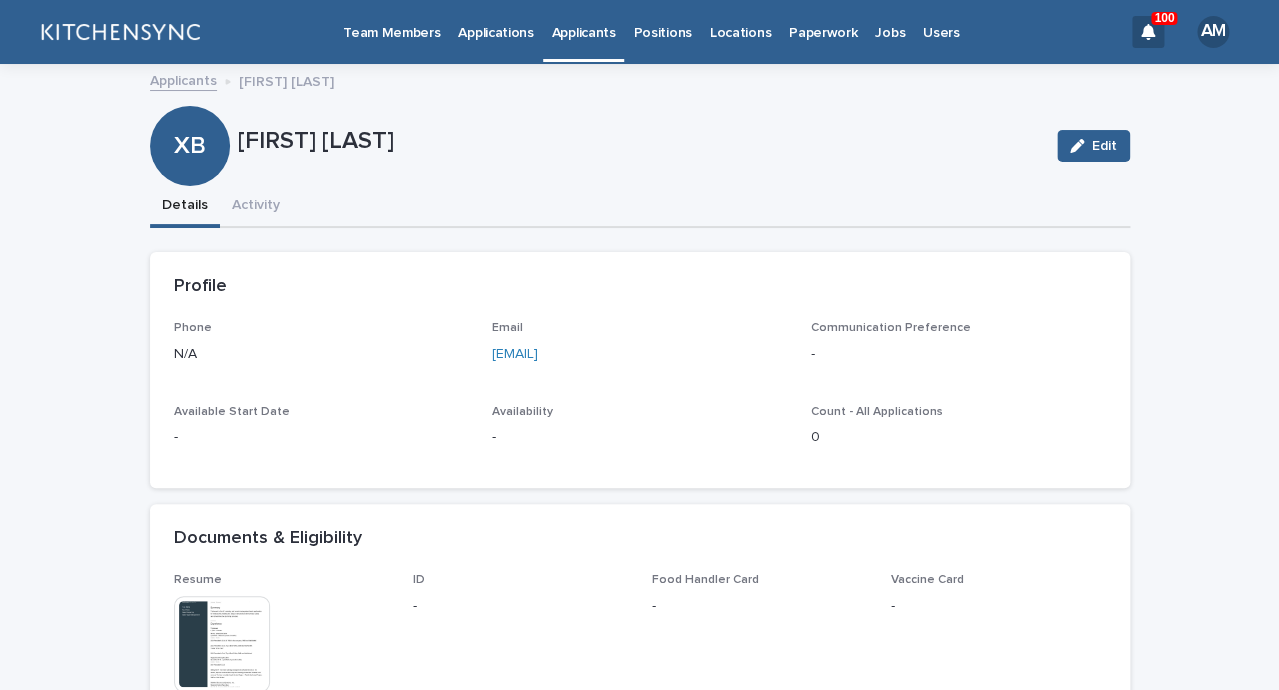 click on "[EMAIL]" at bounding box center (639, 352) 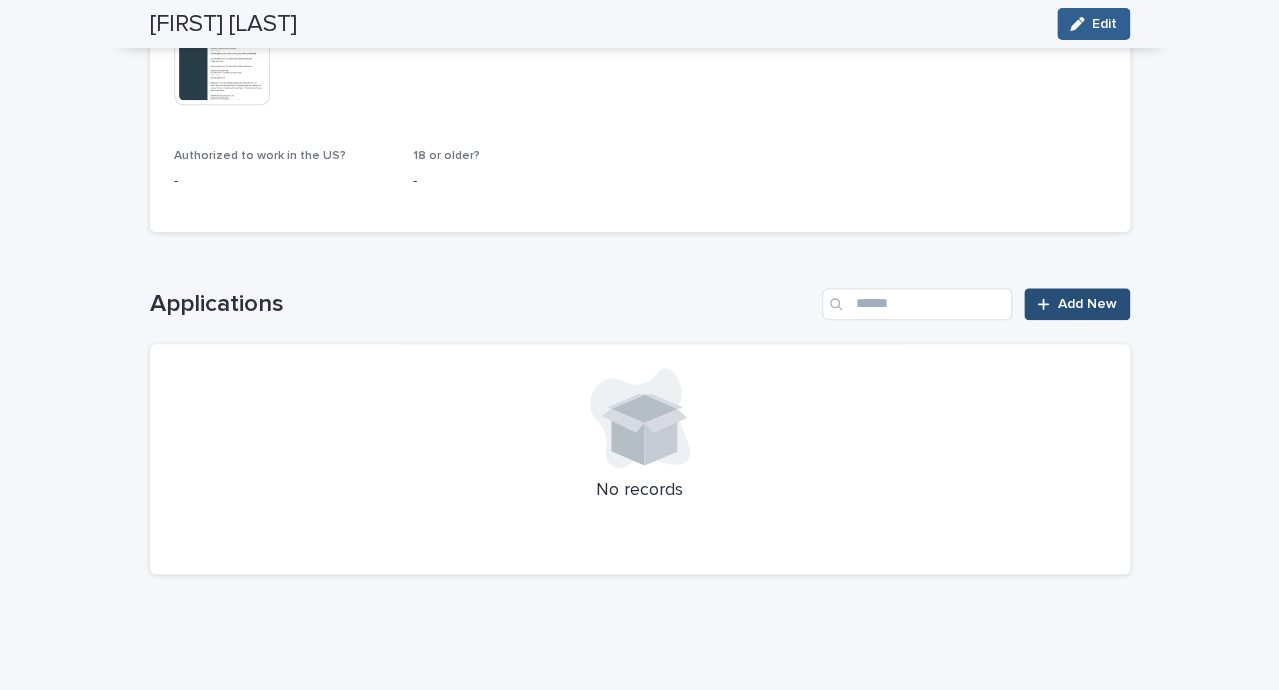 click on "Add New" at bounding box center [1087, 304] 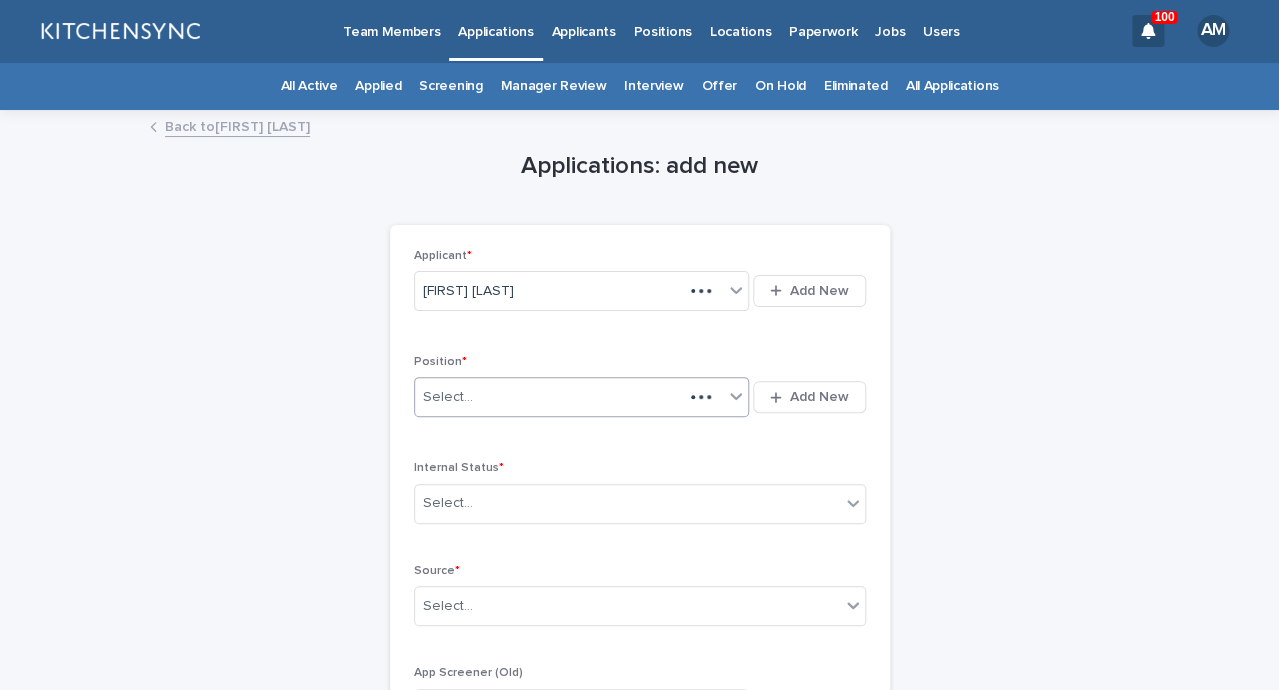 scroll, scrollTop: 0, scrollLeft: 0, axis: both 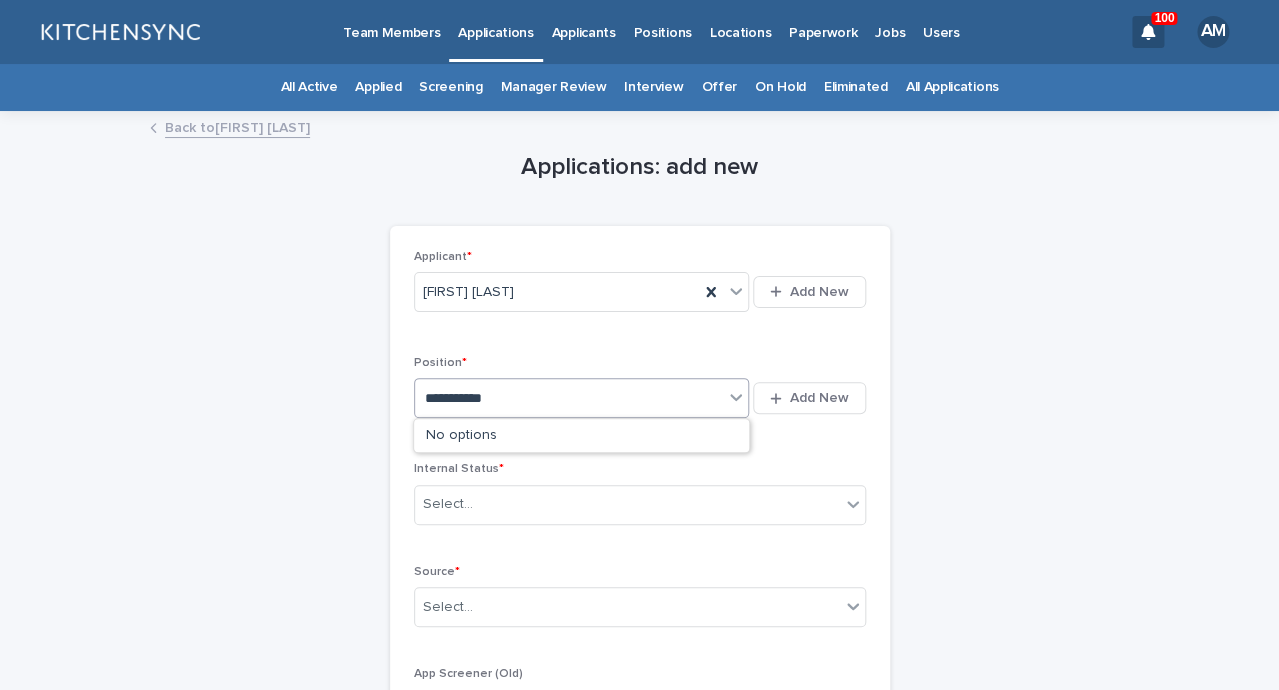 type on "**********" 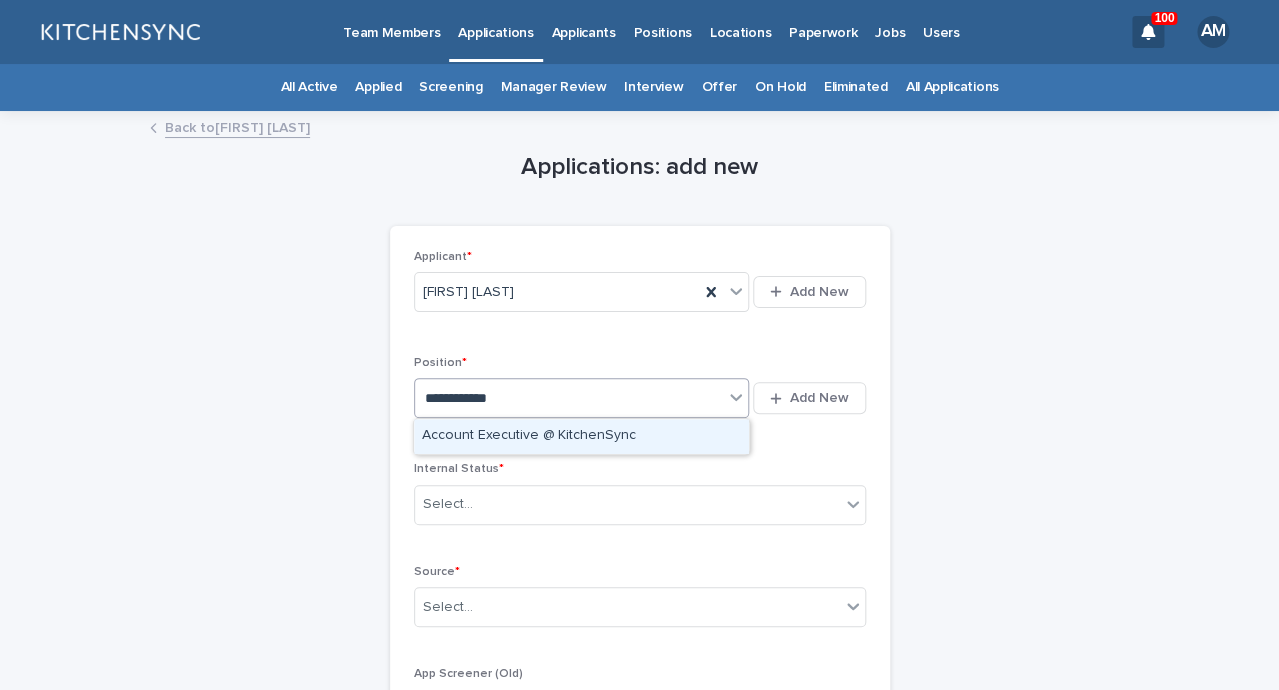 click on "Account Executive  @ KitchenSync" at bounding box center (581, 436) 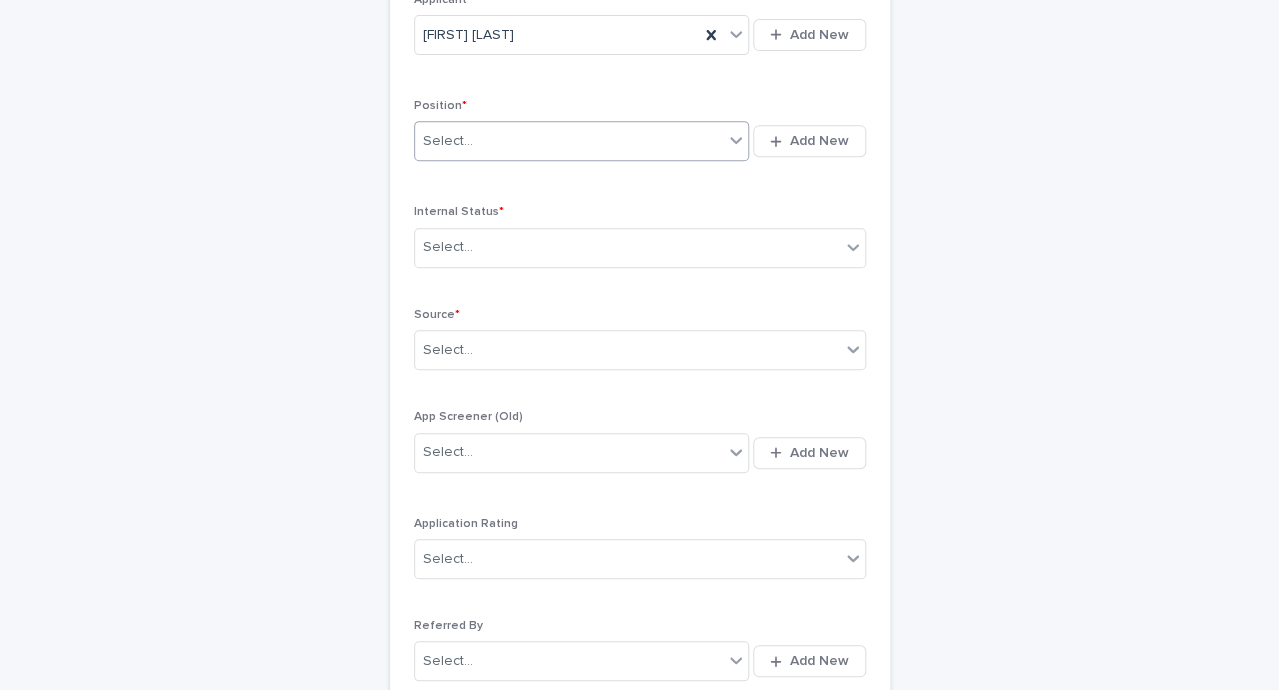 scroll, scrollTop: 261, scrollLeft: 0, axis: vertical 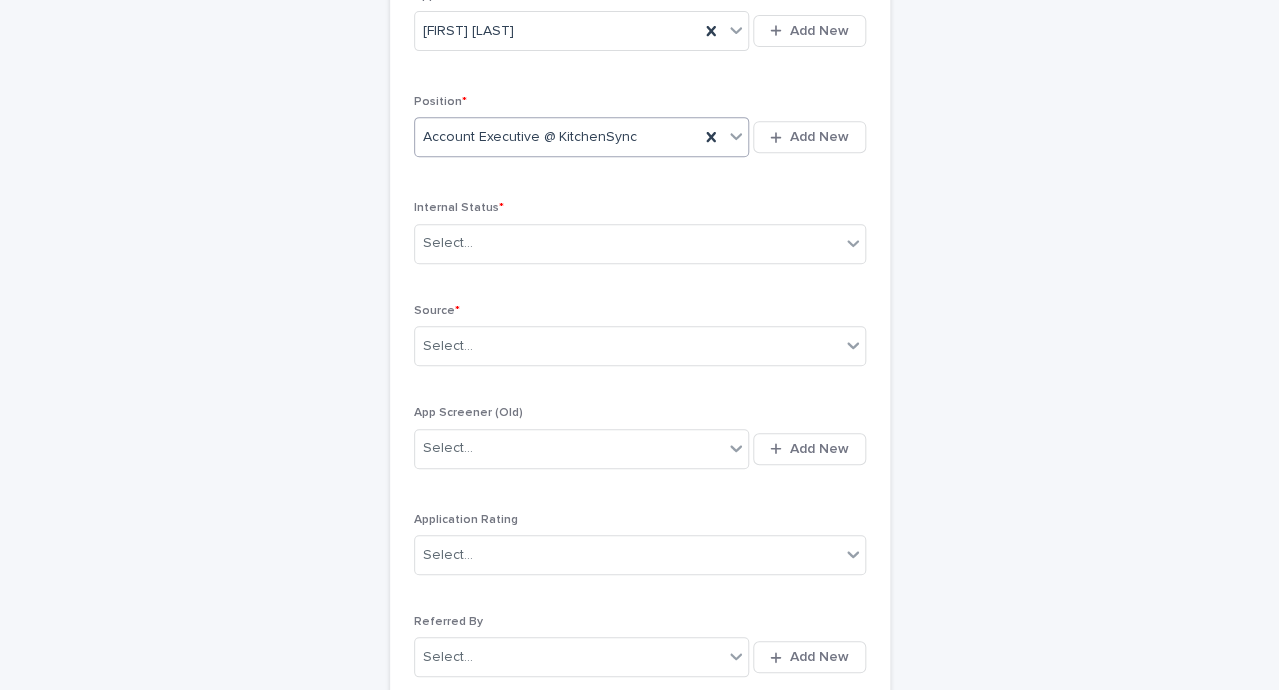 click on "Internal Status * Select..." at bounding box center (640, 240) 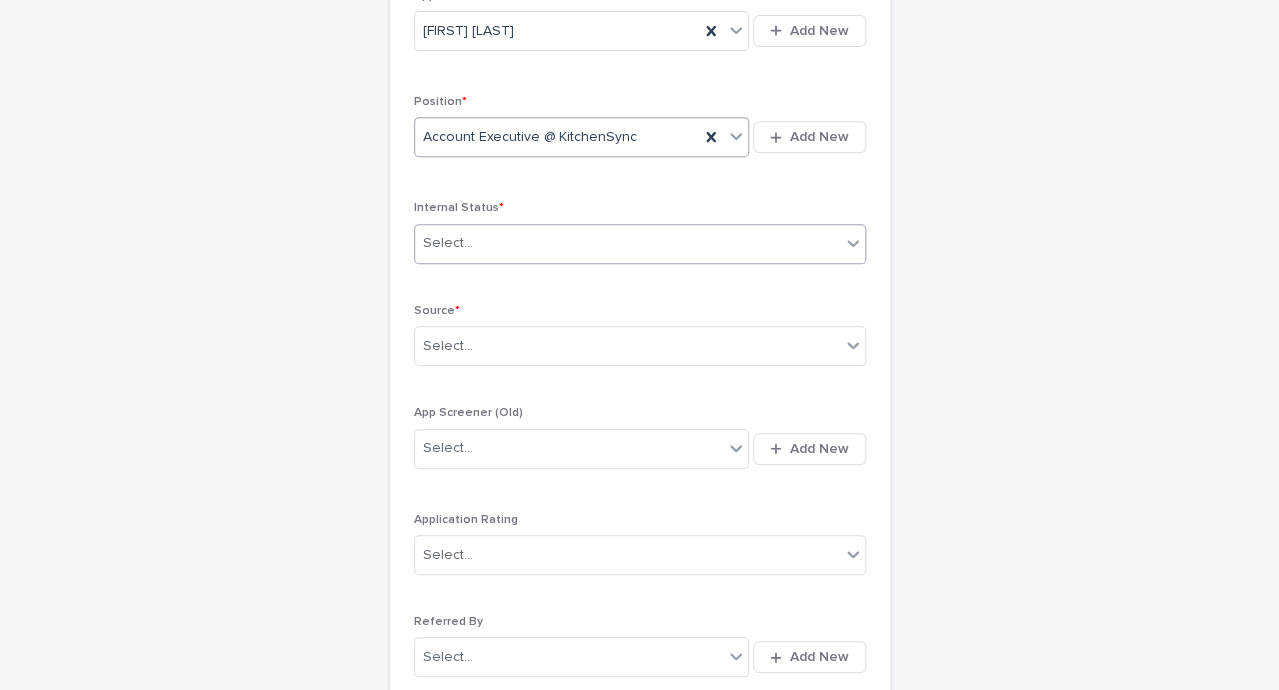 click on "Select..." at bounding box center (627, 243) 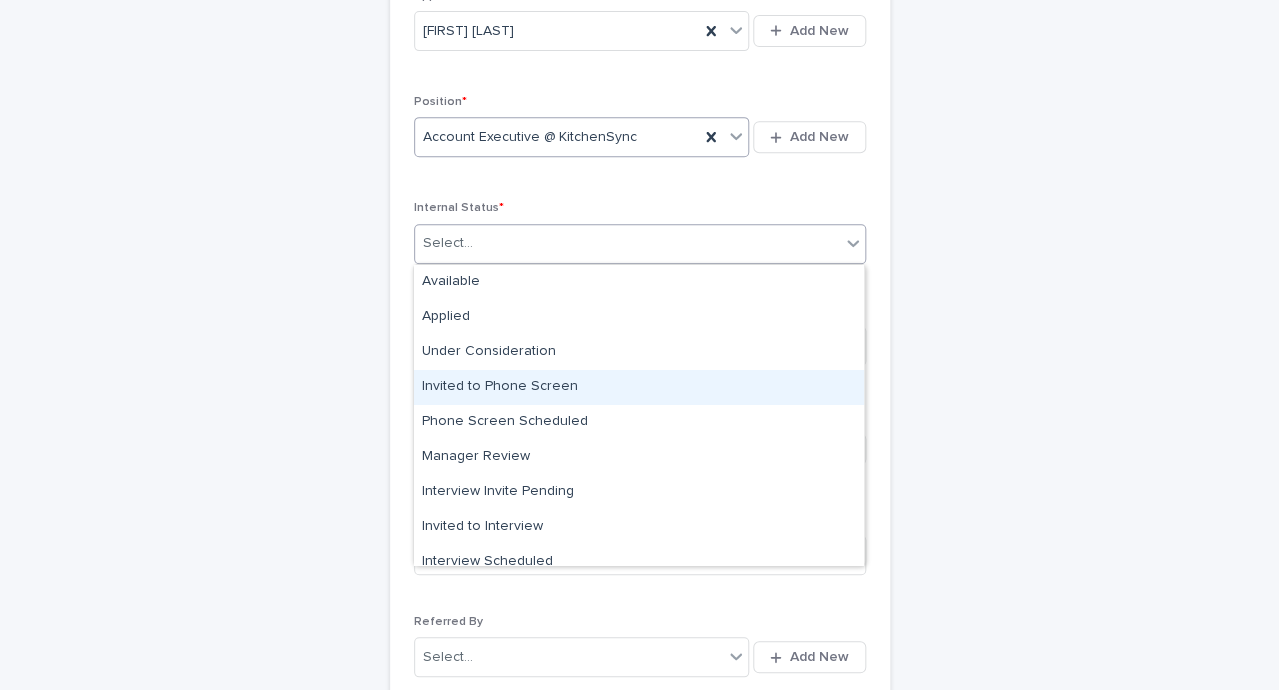 click on "Invited to Phone Screen" at bounding box center [639, 387] 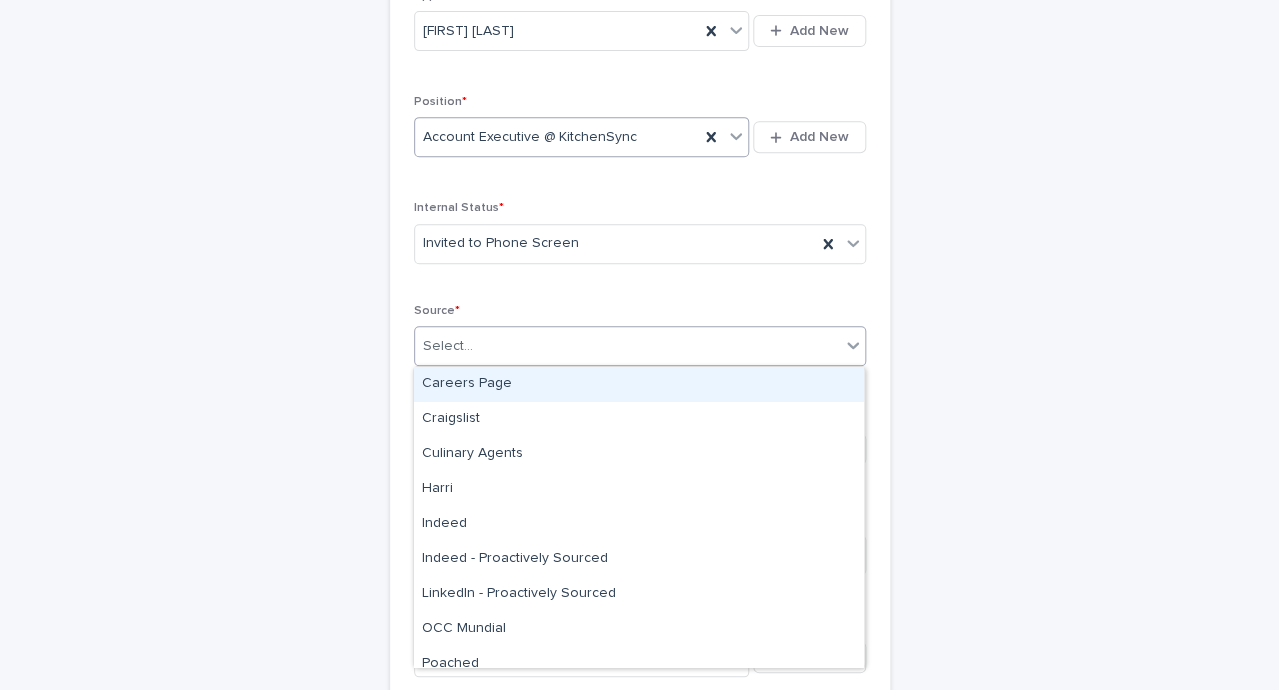 click on "Select..." at bounding box center [627, 346] 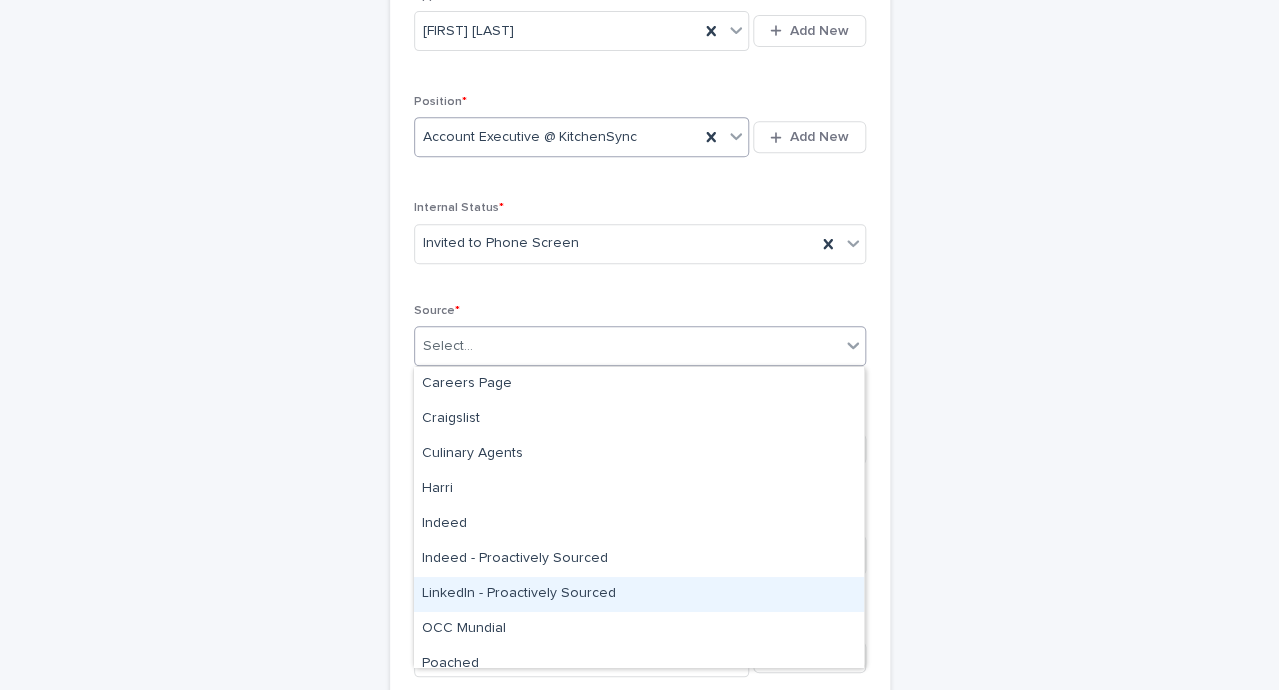 scroll, scrollTop: 120, scrollLeft: 0, axis: vertical 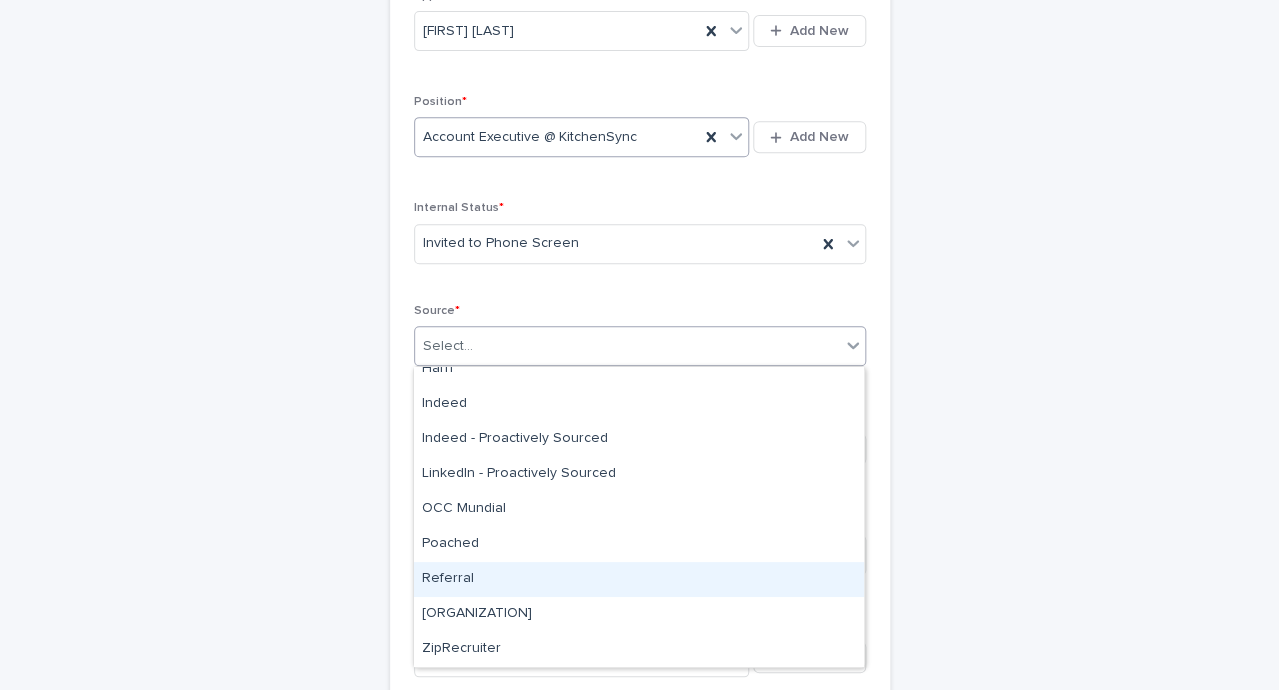 click on "Referral" at bounding box center [639, 579] 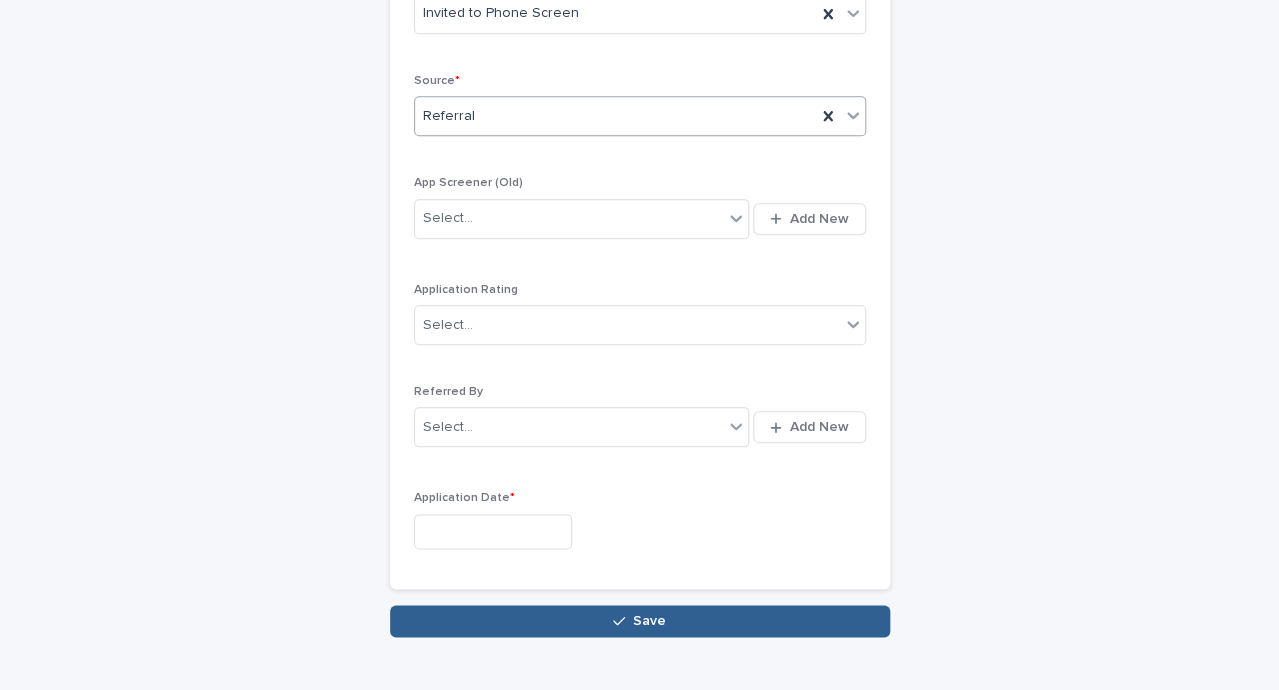scroll, scrollTop: 490, scrollLeft: 0, axis: vertical 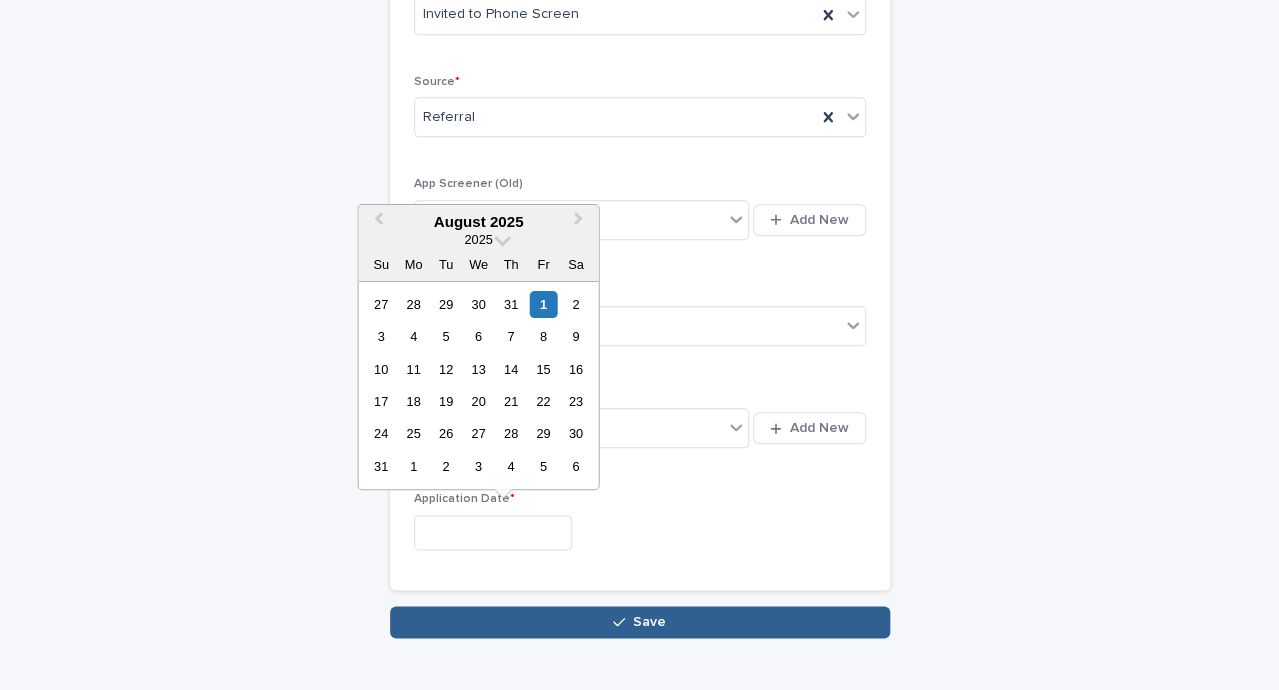 click at bounding box center [493, 532] 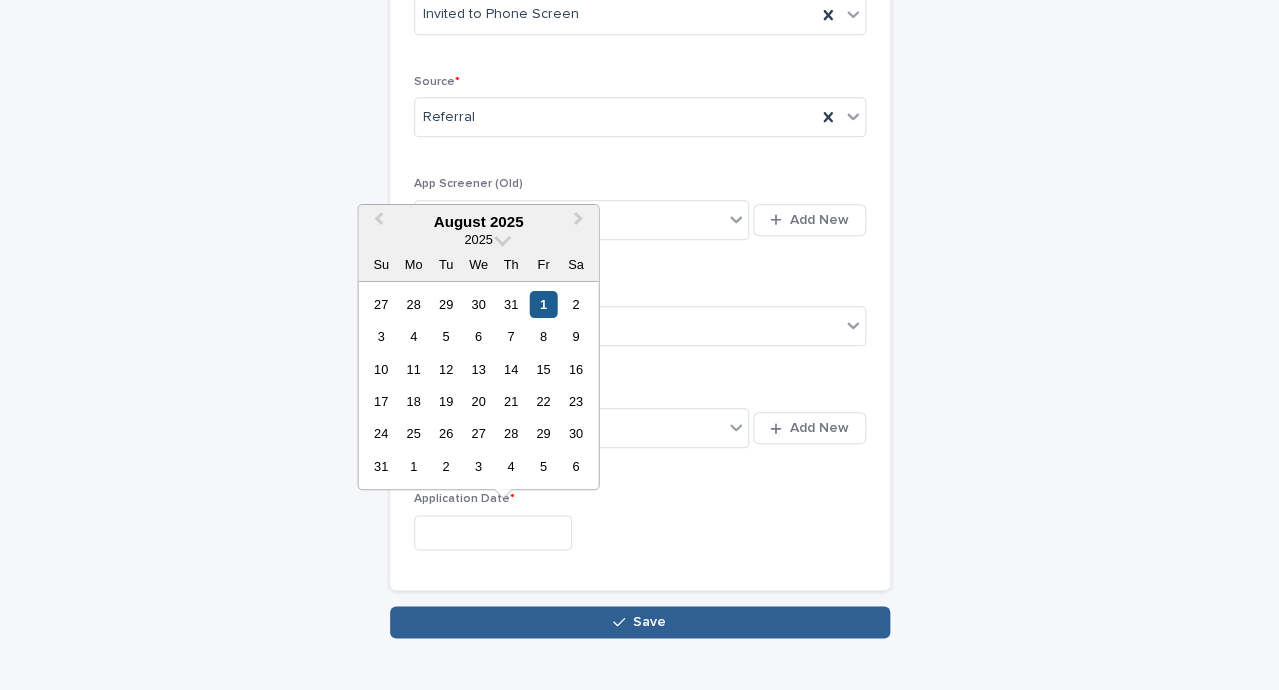 click on "1" at bounding box center (543, 304) 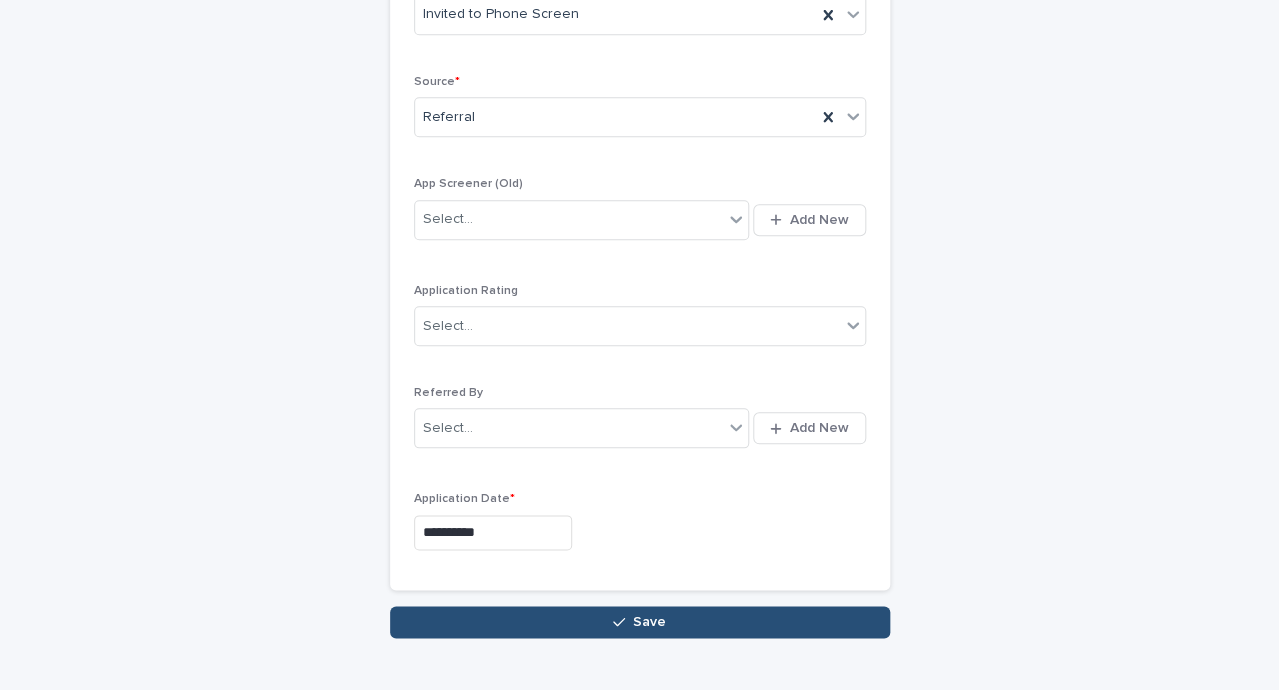 click on "Save" at bounding box center [640, 622] 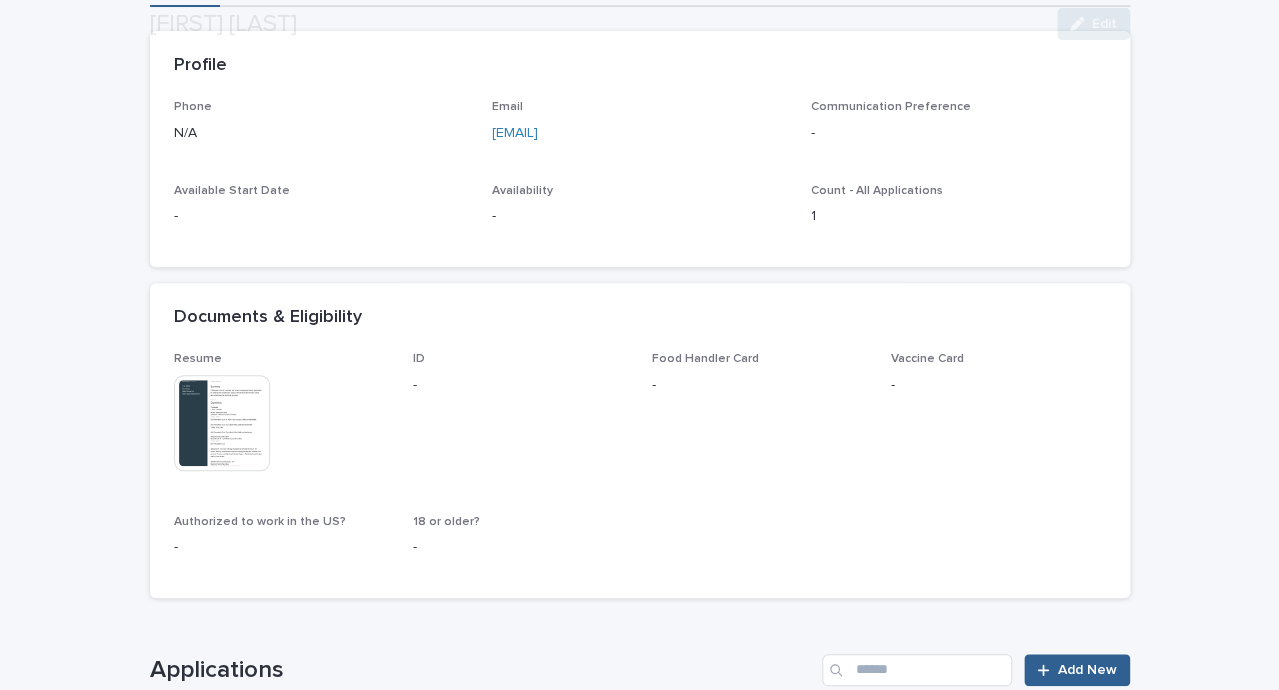 scroll, scrollTop: 555, scrollLeft: 0, axis: vertical 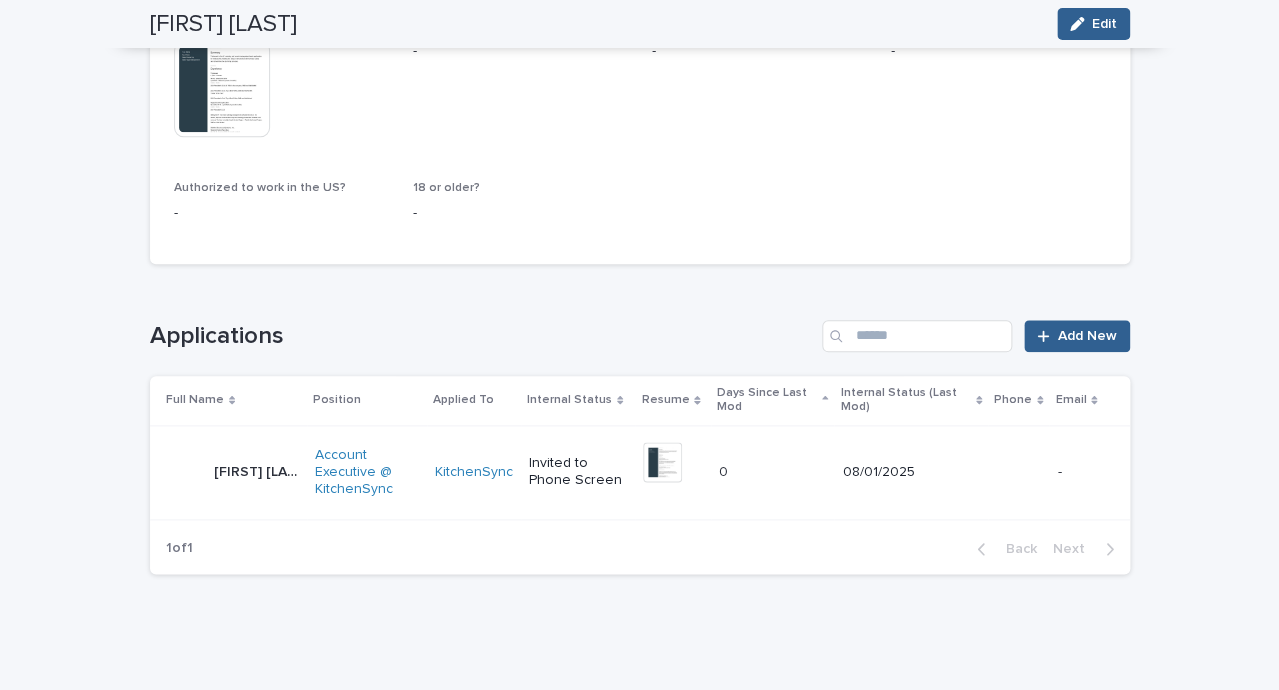 click on "Full Name" at bounding box center (228, 400) 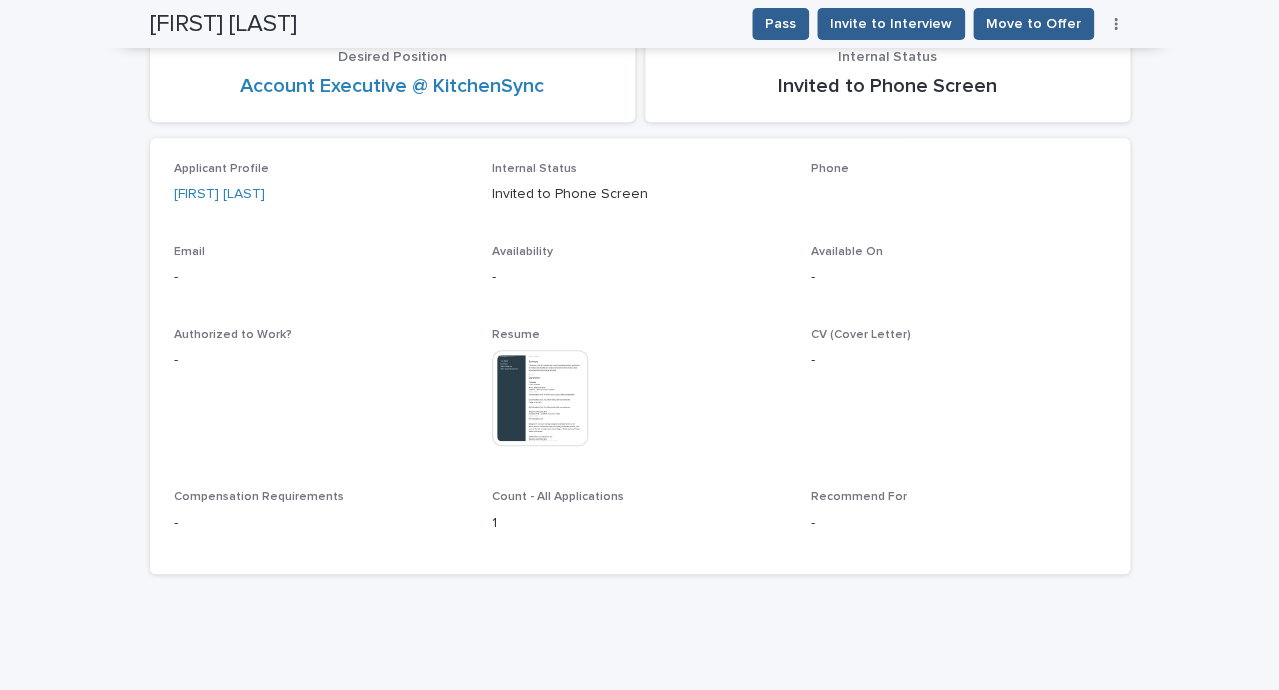scroll, scrollTop: 280, scrollLeft: 0, axis: vertical 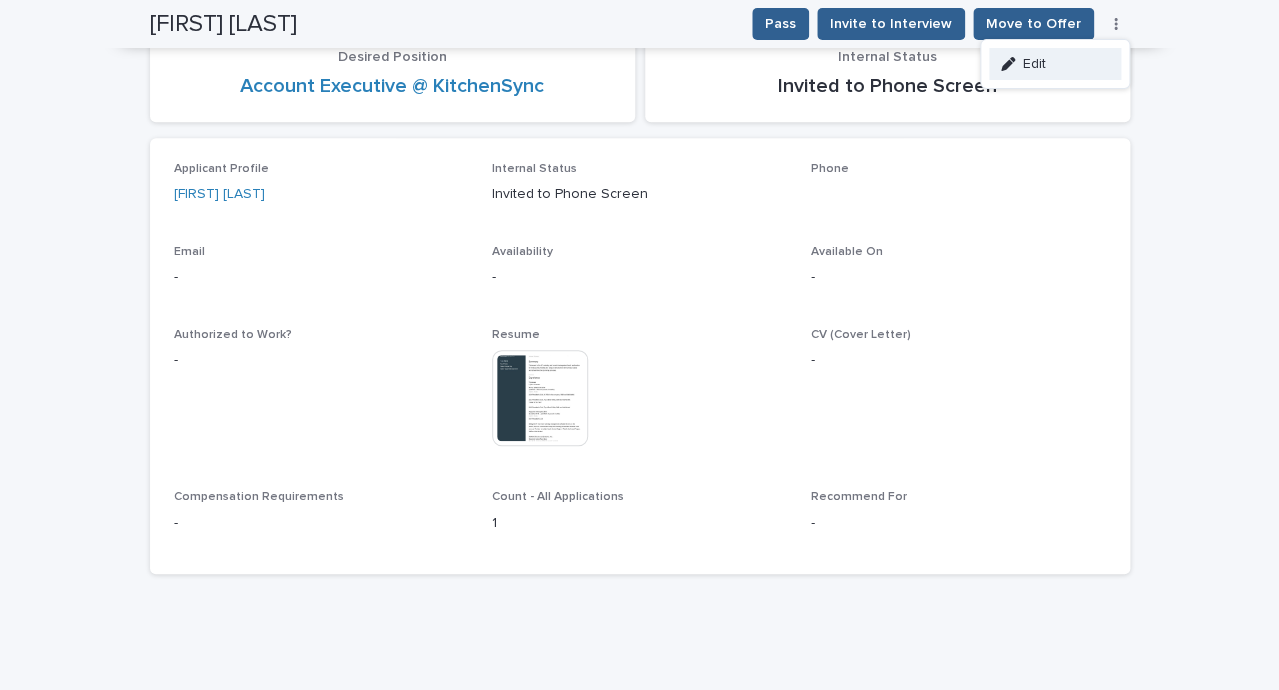 click on "Edit" at bounding box center (1055, 64) 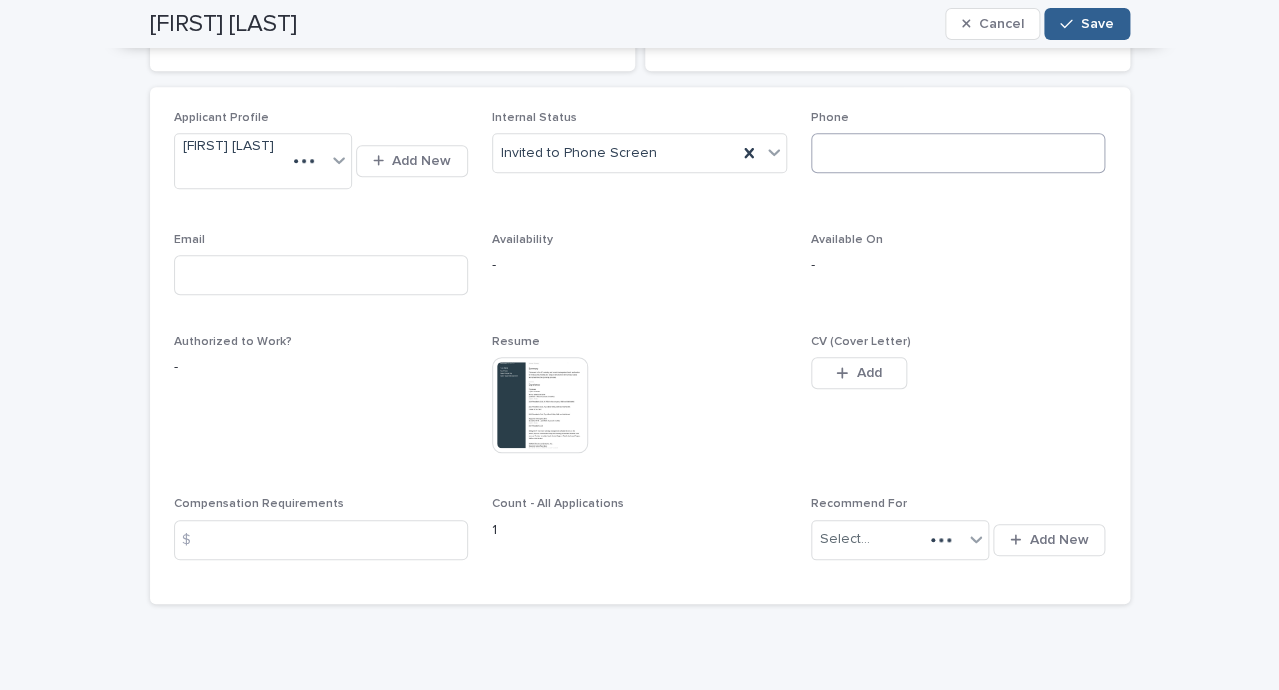 scroll, scrollTop: 313, scrollLeft: 0, axis: vertical 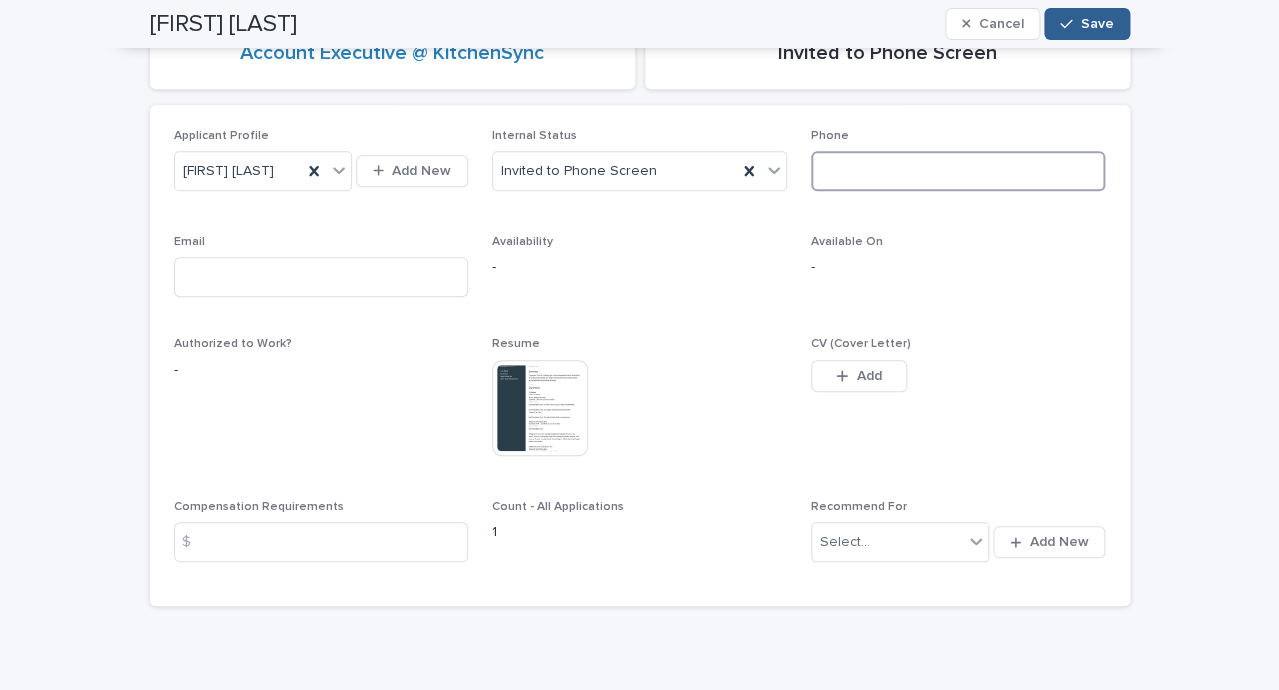 click at bounding box center (958, 171) 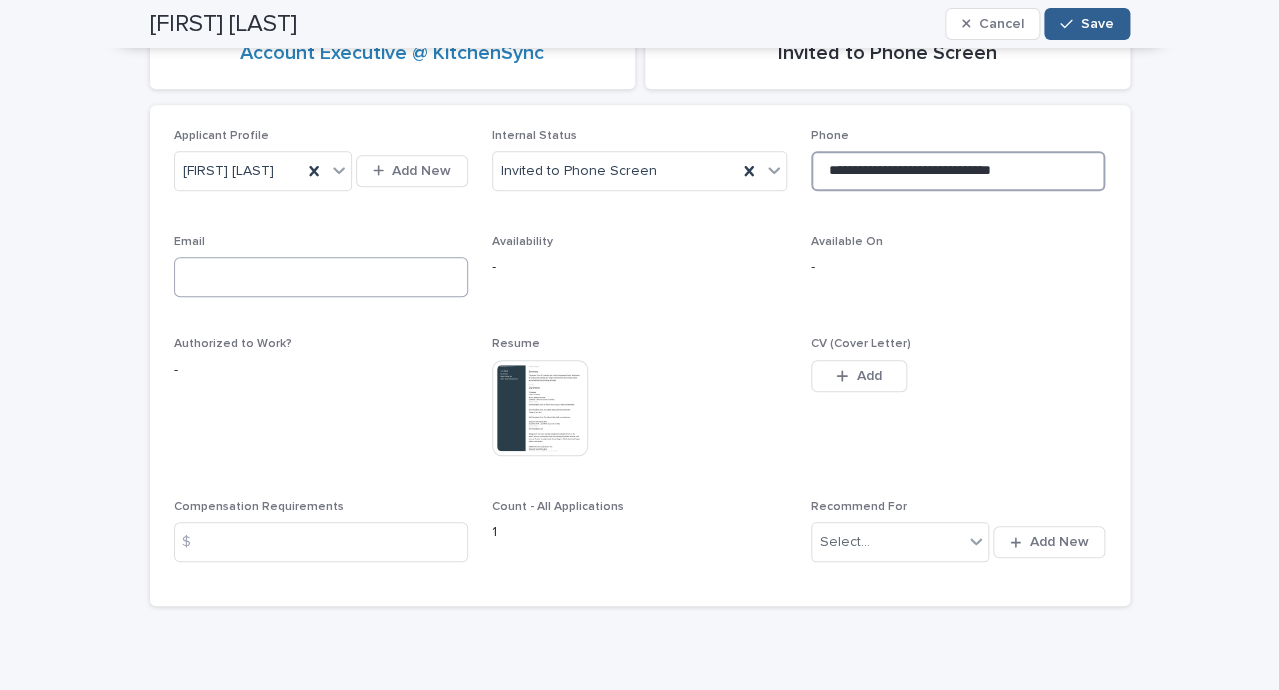 type on "**********" 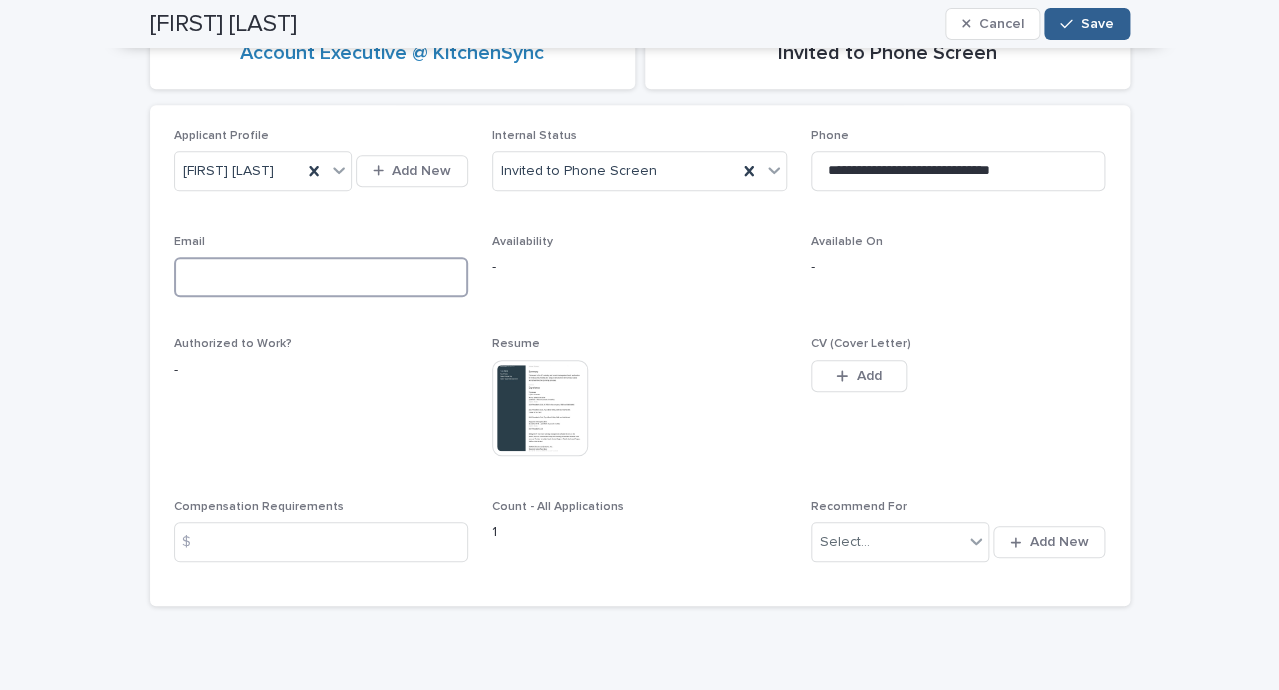 click at bounding box center [321, 277] 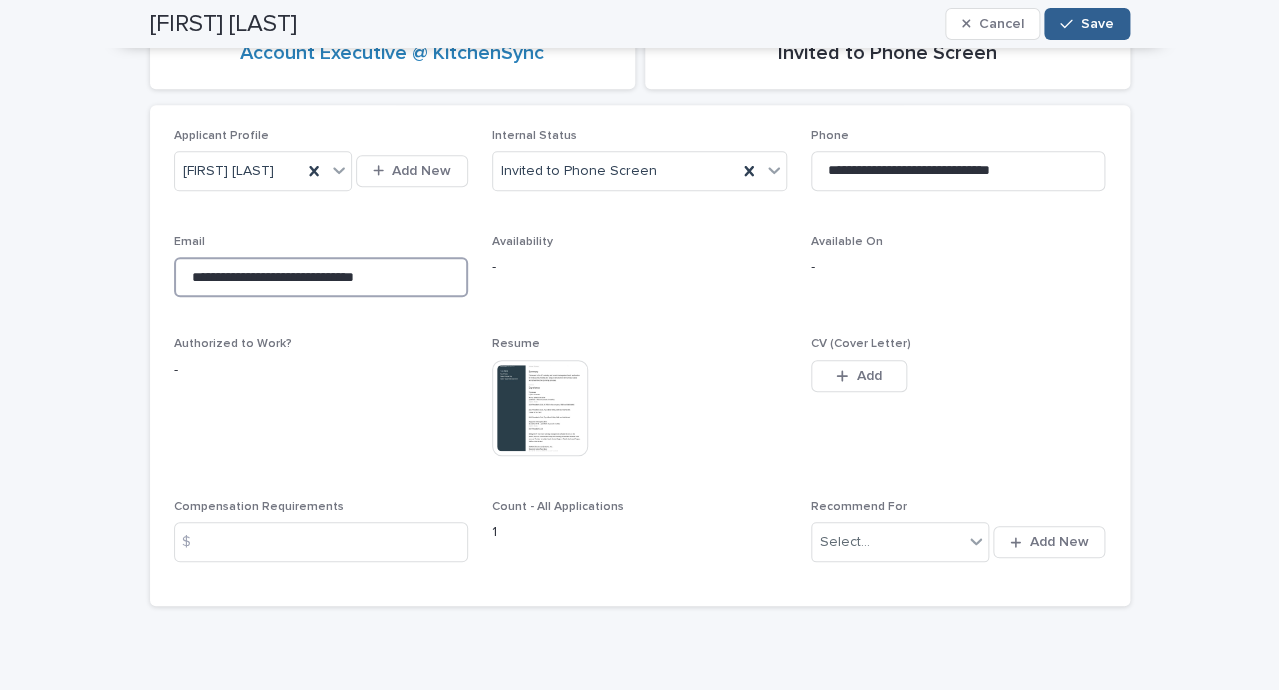 drag, startPoint x: 261, startPoint y: 287, endPoint x: 34, endPoint y: 288, distance: 227.0022 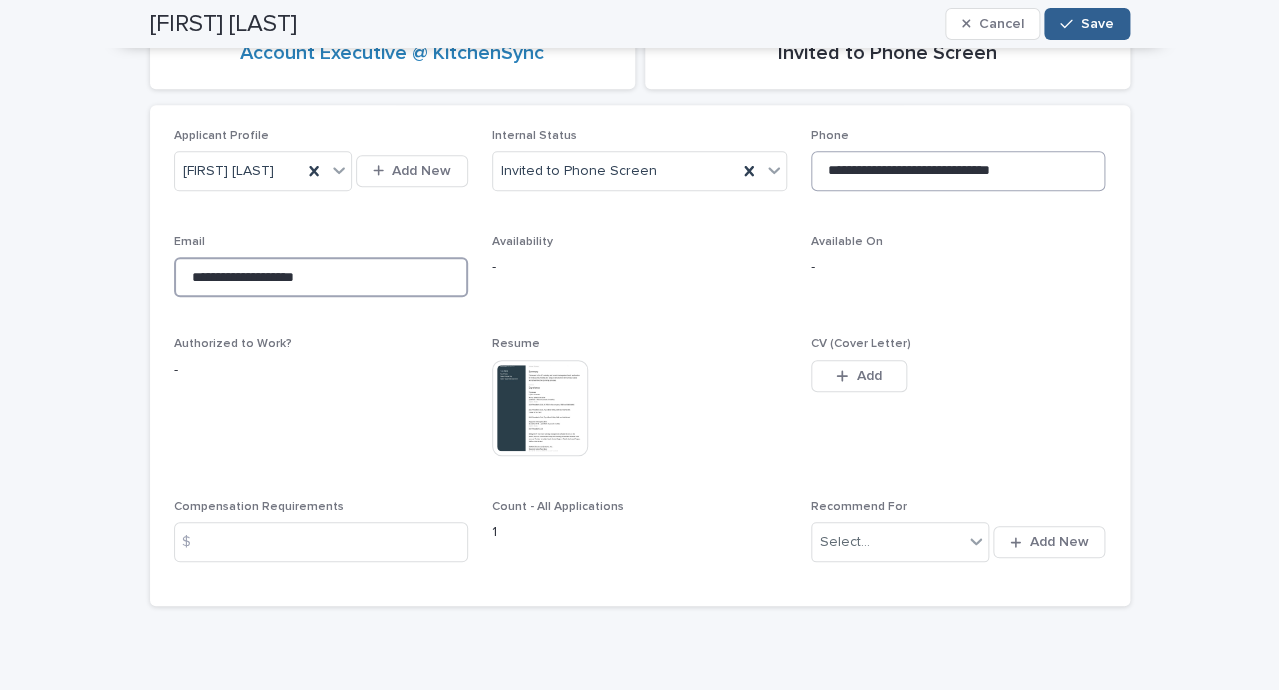 type on "**********" 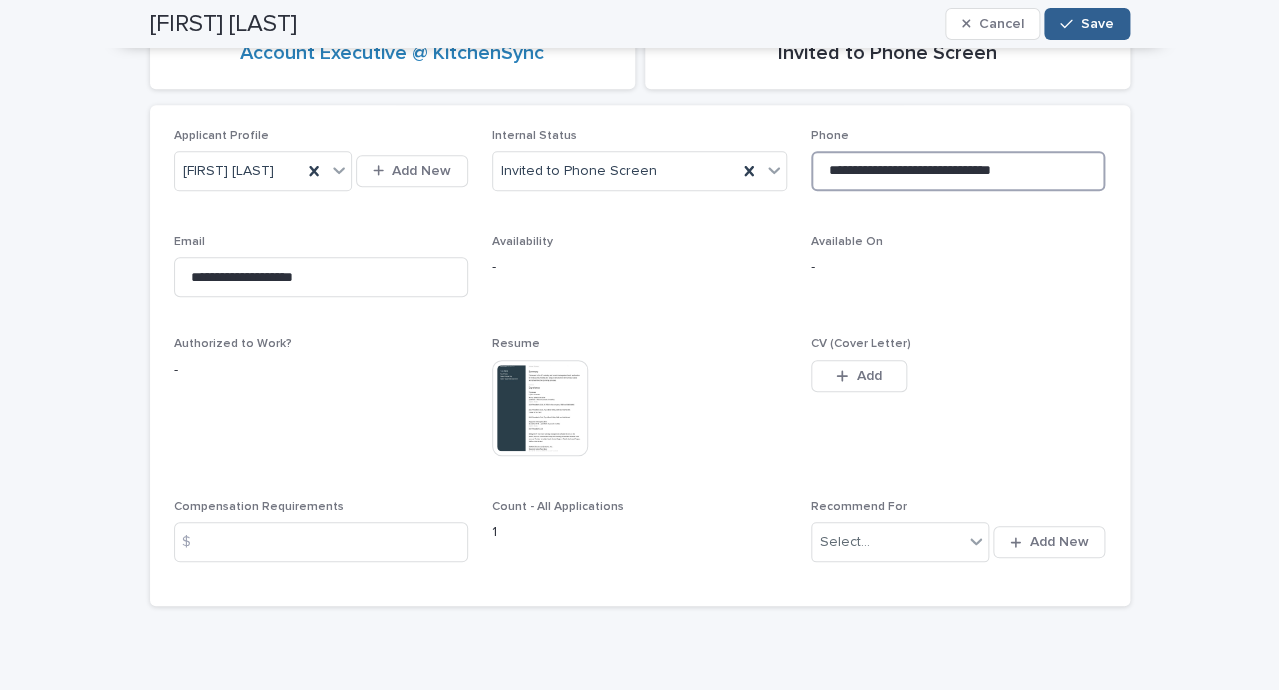 drag, startPoint x: 860, startPoint y: 170, endPoint x: 1034, endPoint y: 171, distance: 174.00287 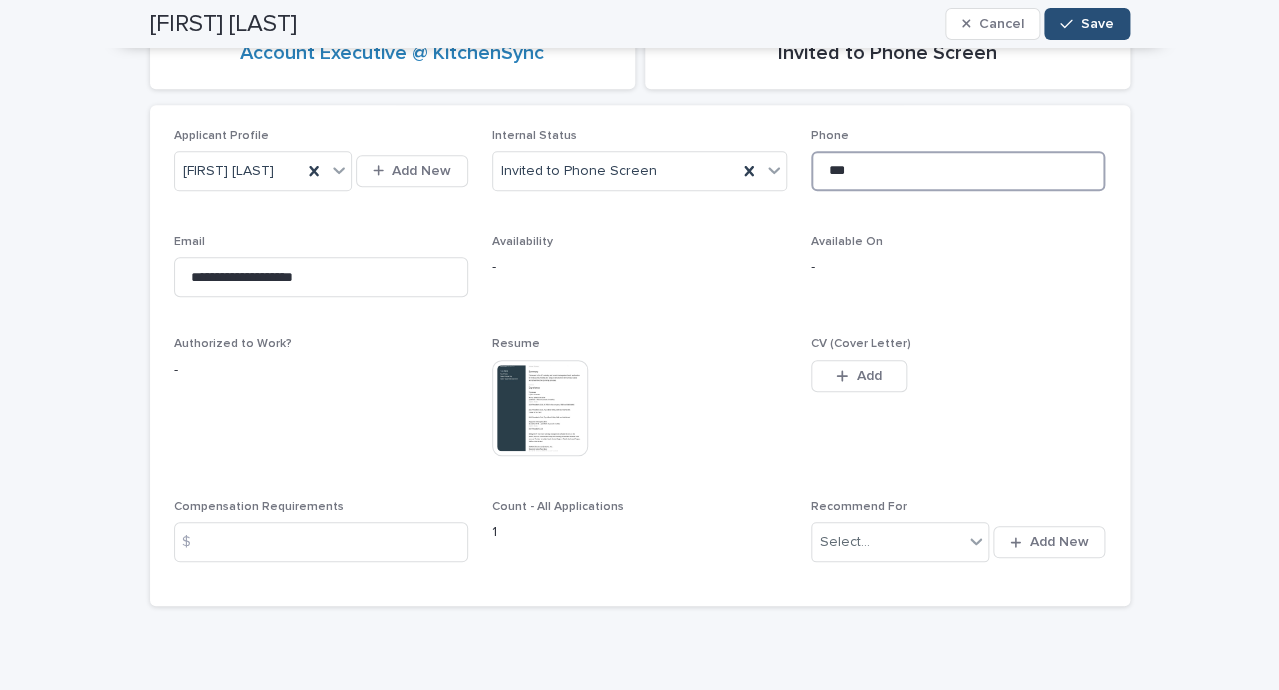 type on "***" 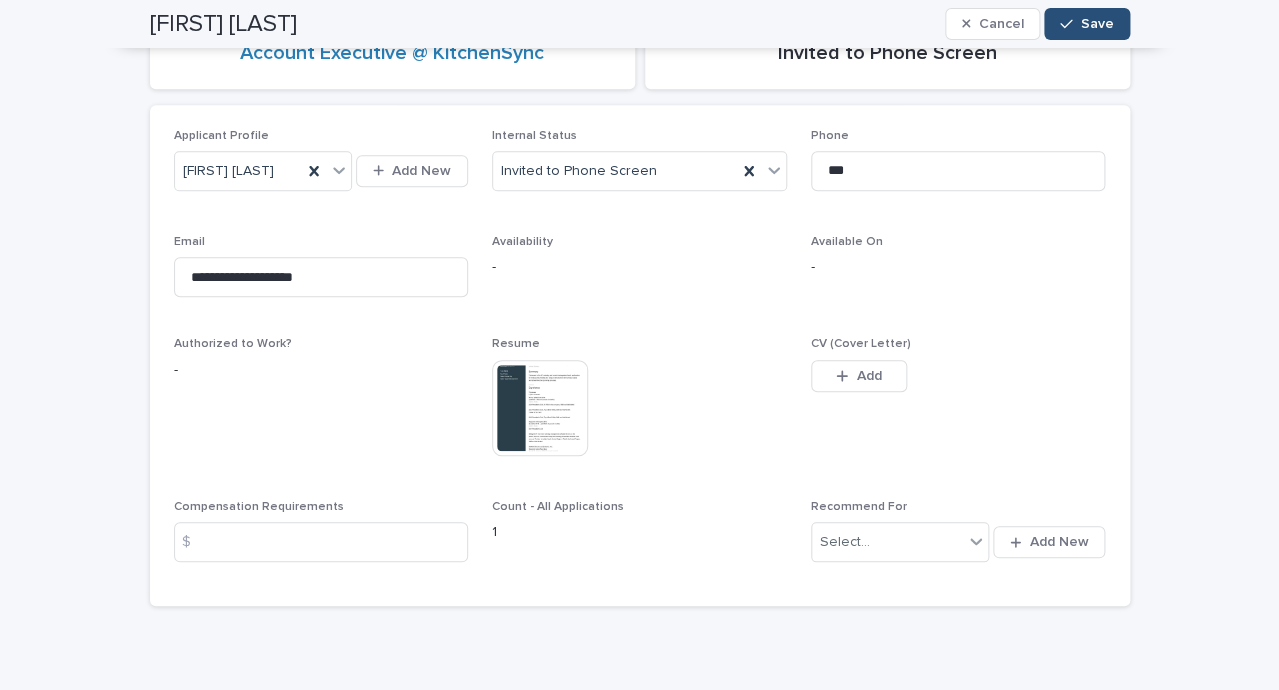 click 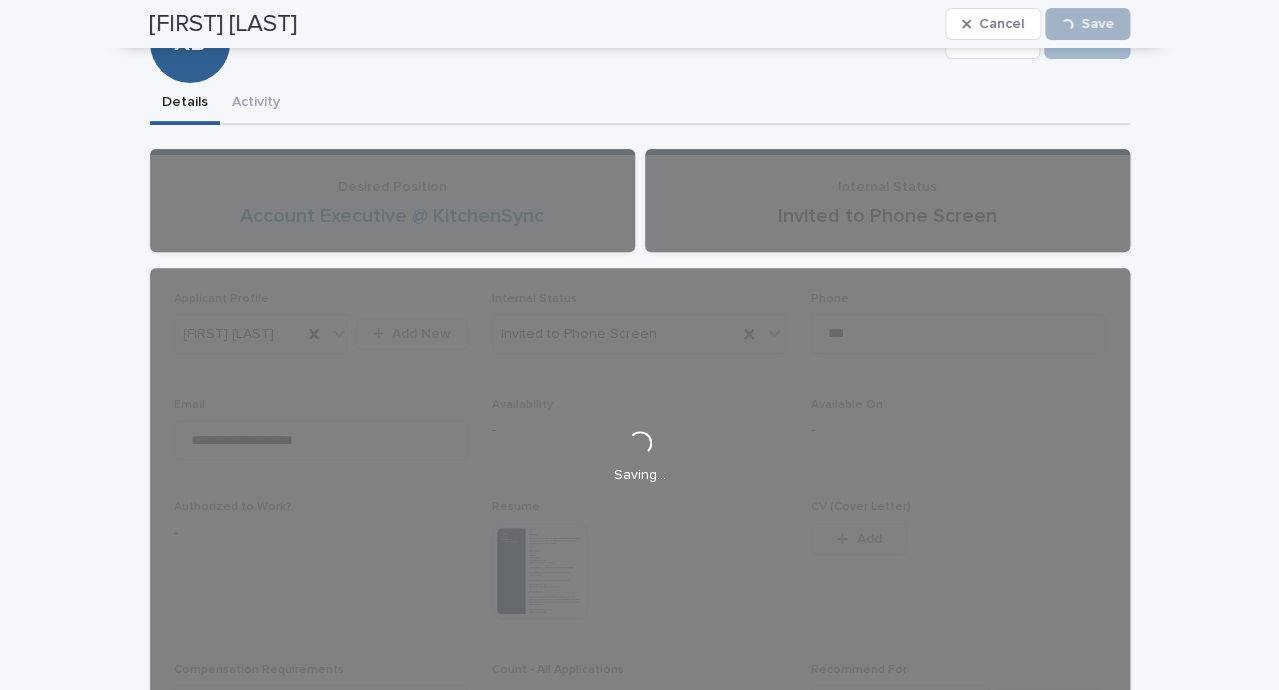 scroll, scrollTop: 0, scrollLeft: 0, axis: both 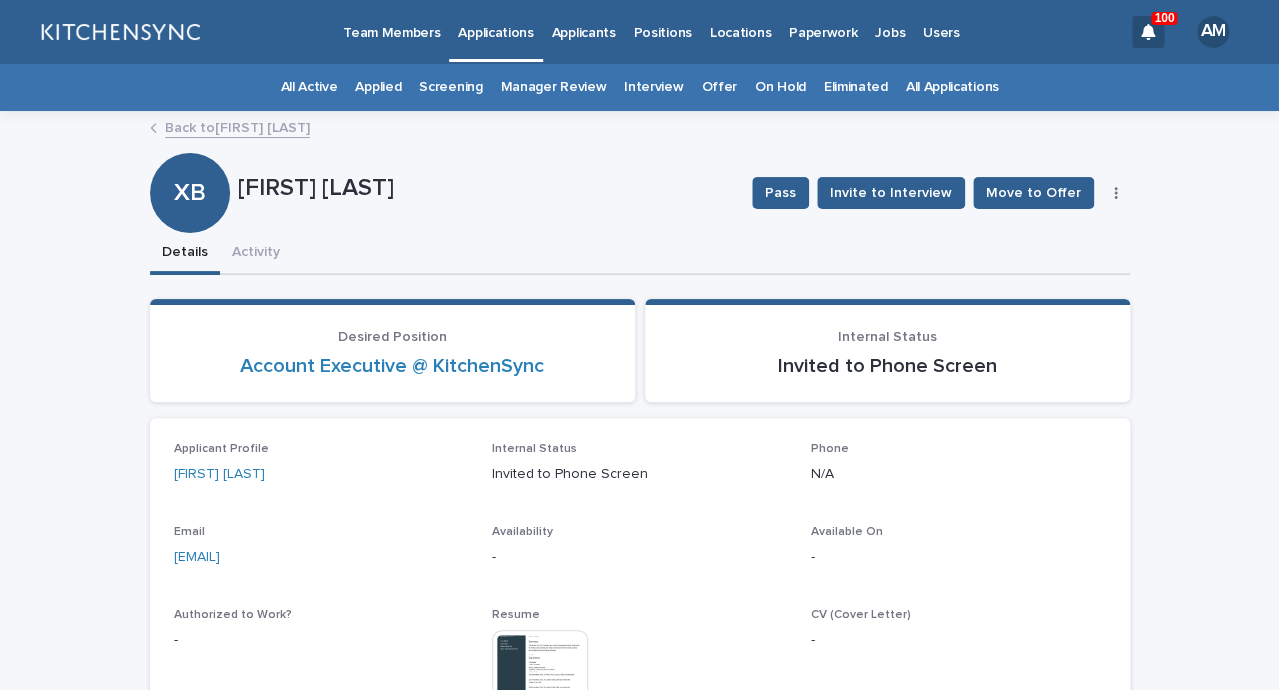 click at bounding box center (1116, 193) 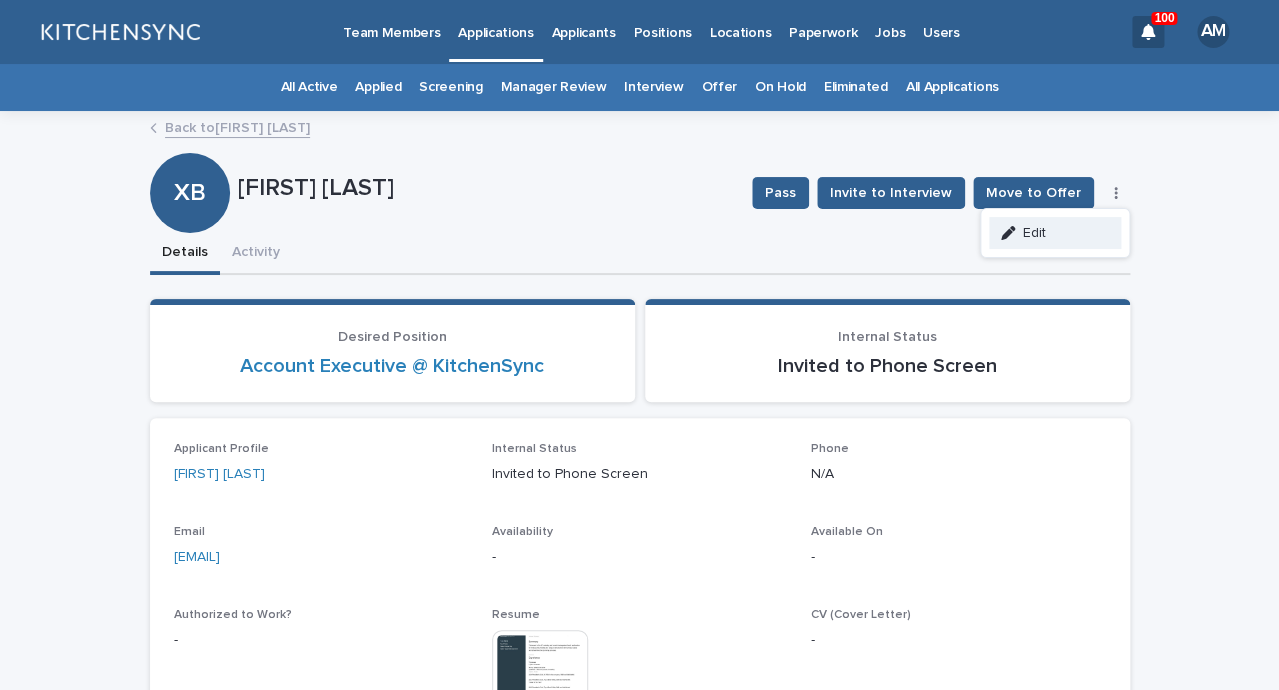 click on "Edit" at bounding box center (1055, 233) 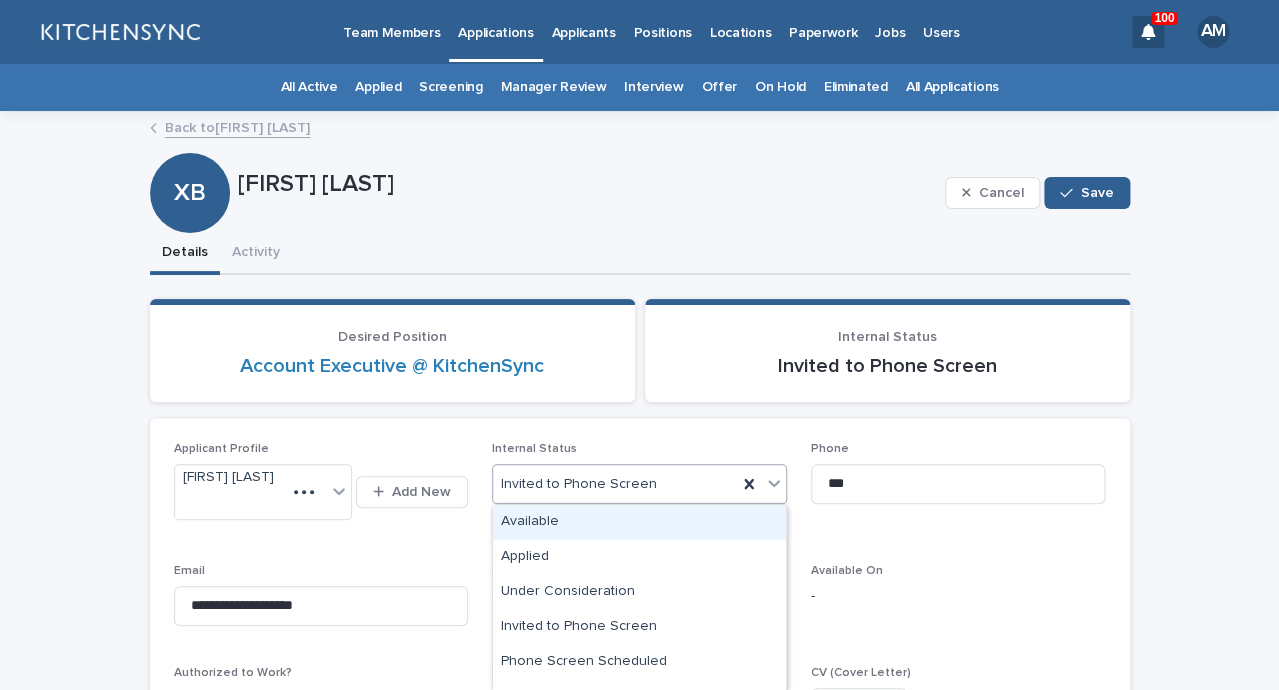 click on "Invited to Phone Screen" at bounding box center (639, 484) 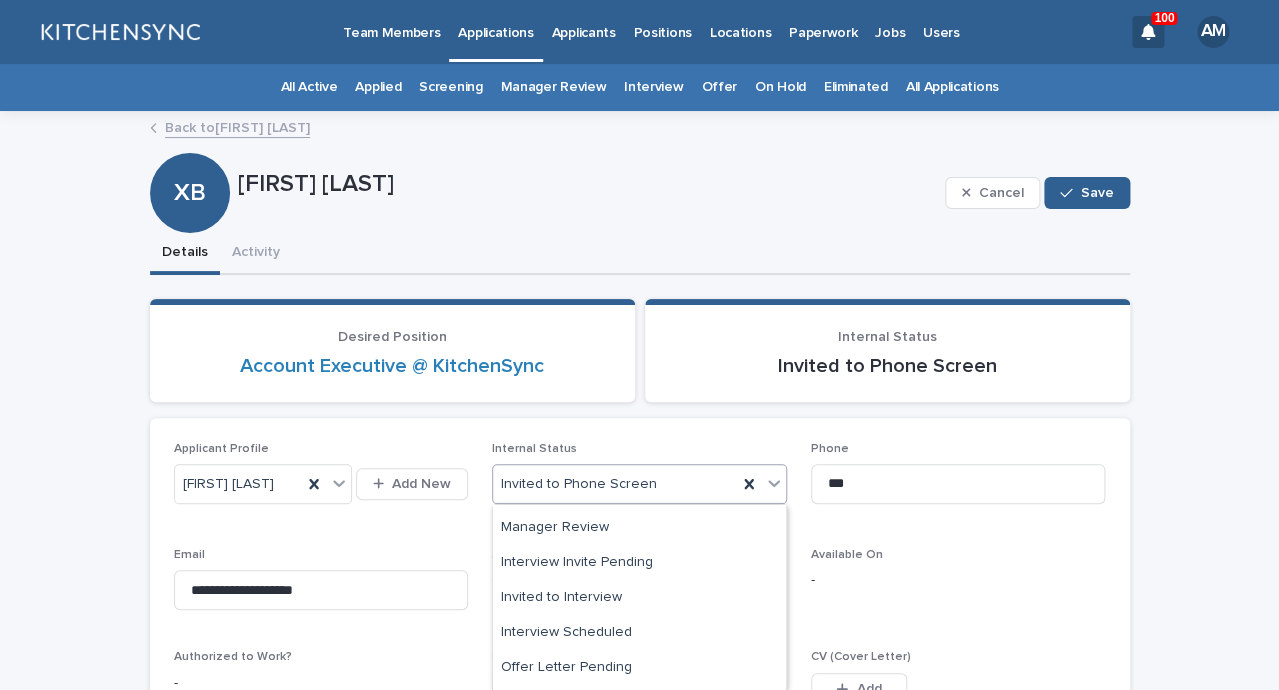 scroll, scrollTop: 172, scrollLeft: 0, axis: vertical 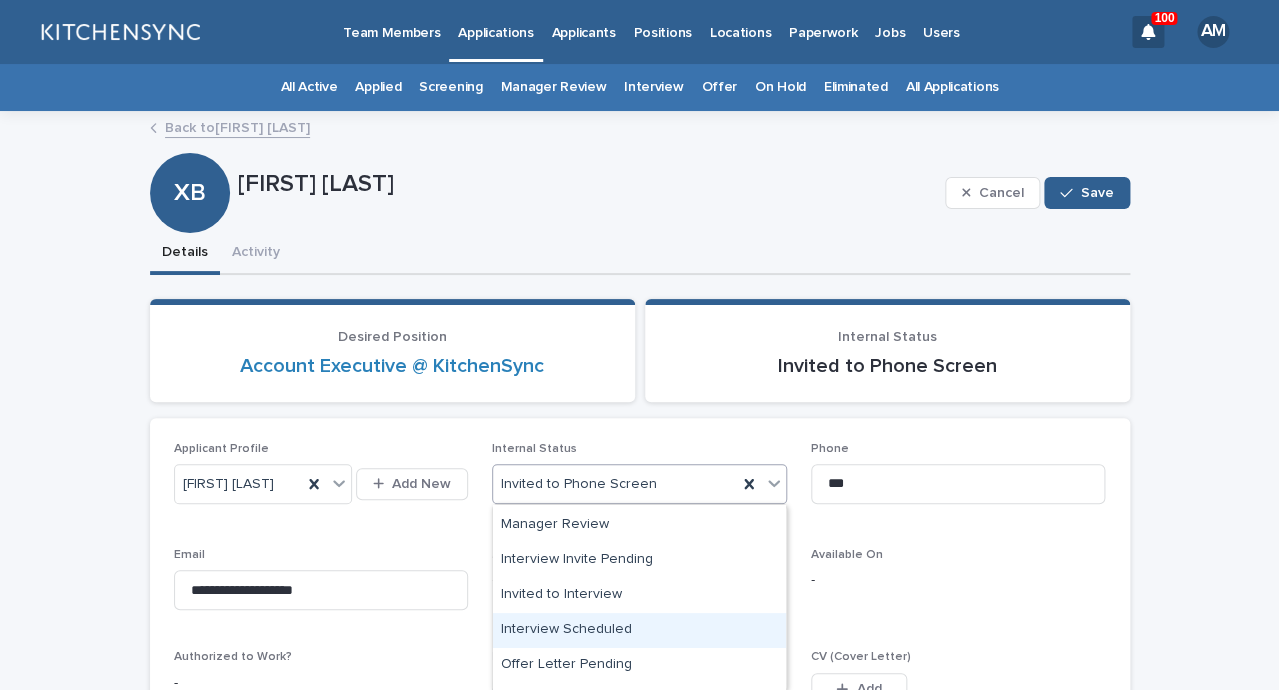 click on "Interview Scheduled" at bounding box center (639, 630) 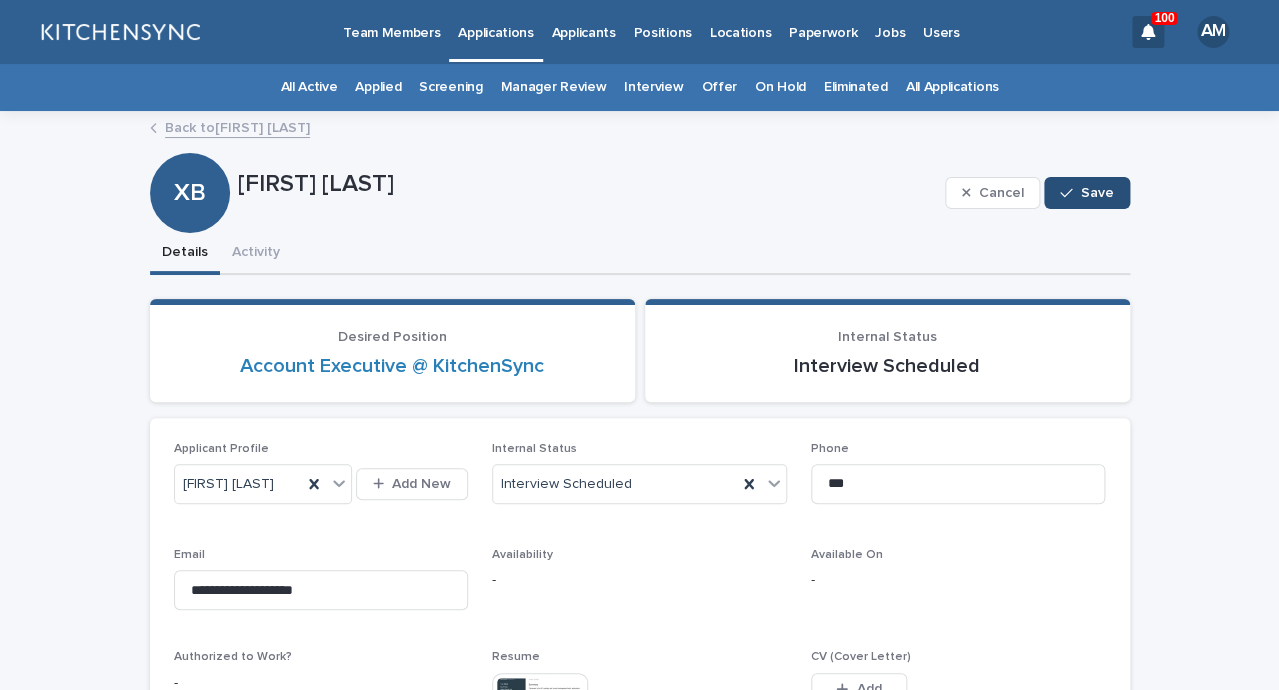 click on "Save" at bounding box center (1097, 193) 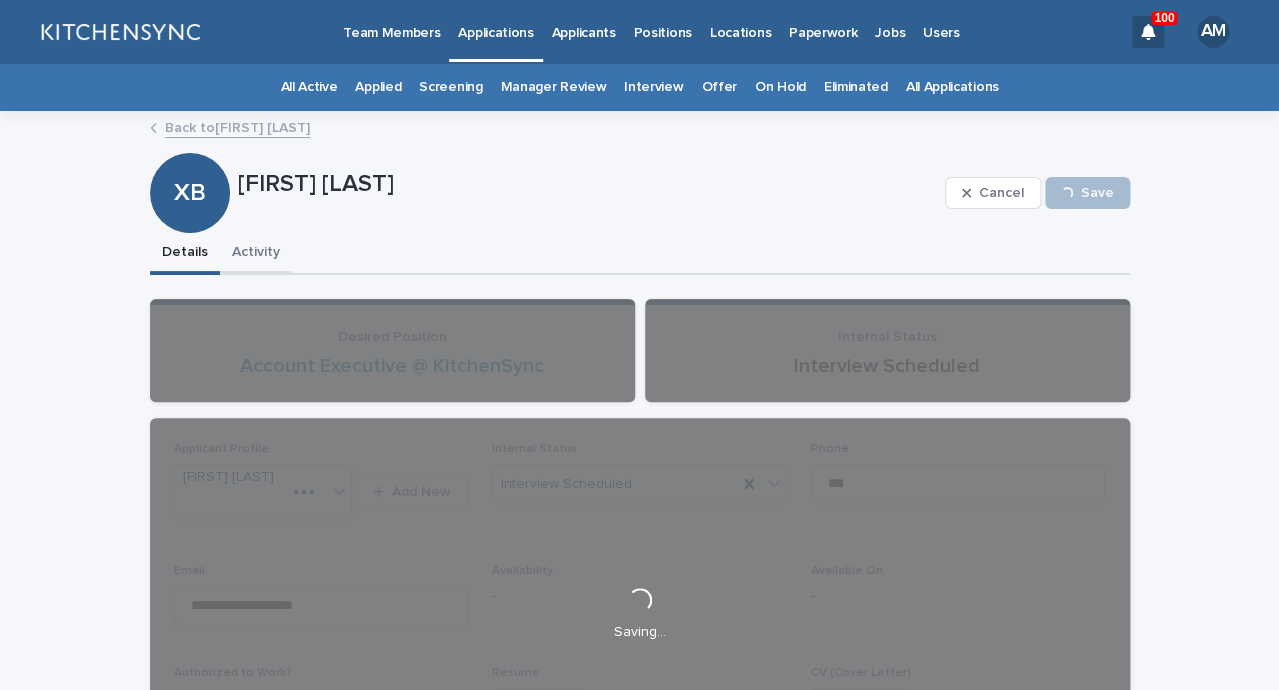 click on "Activity" at bounding box center [256, 254] 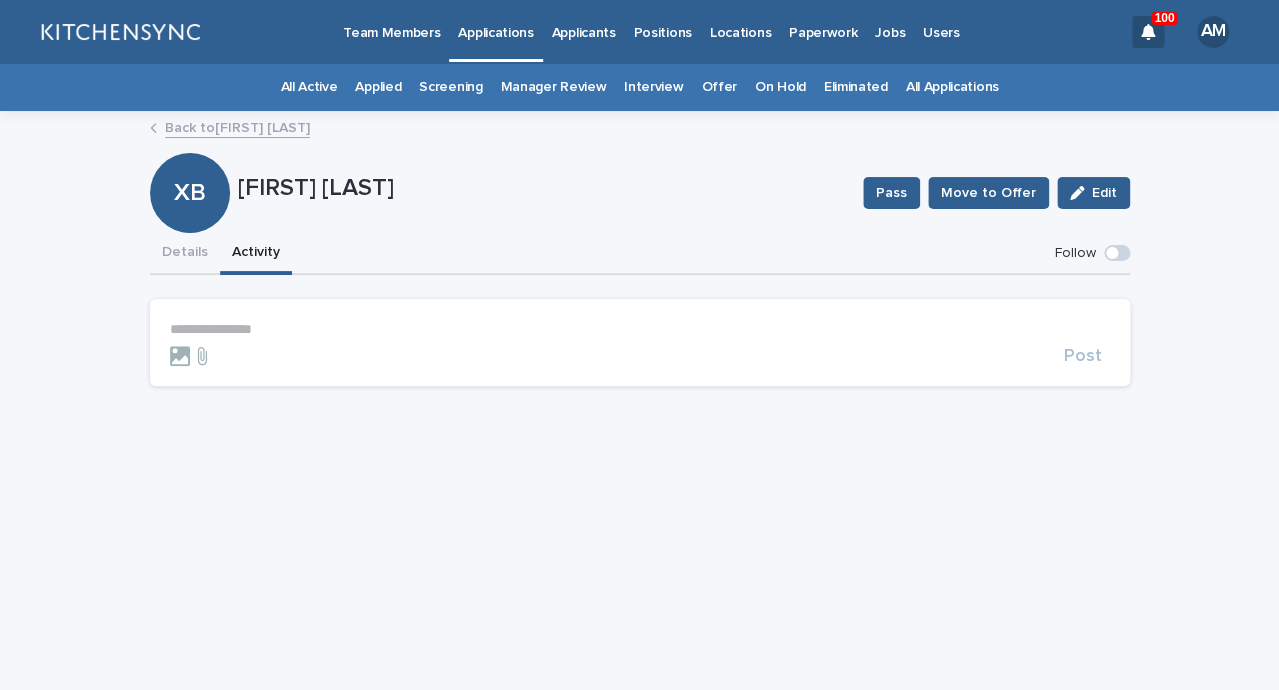 click on "**********" at bounding box center (640, 329) 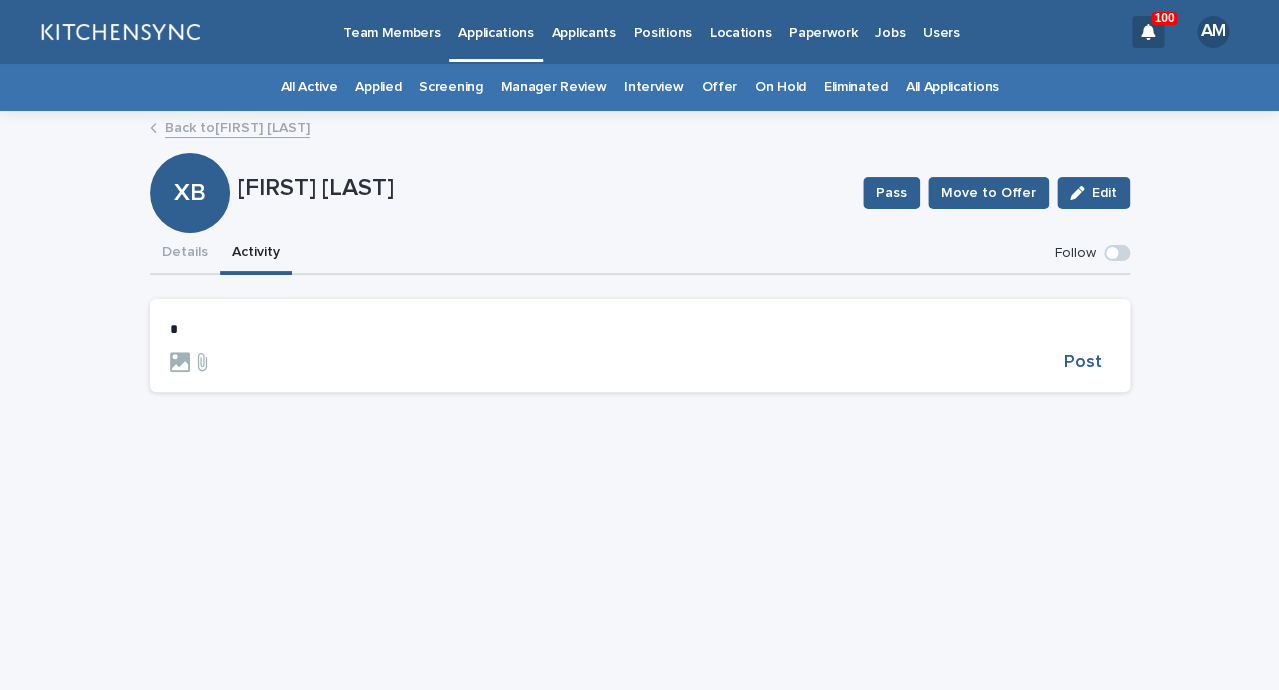 type 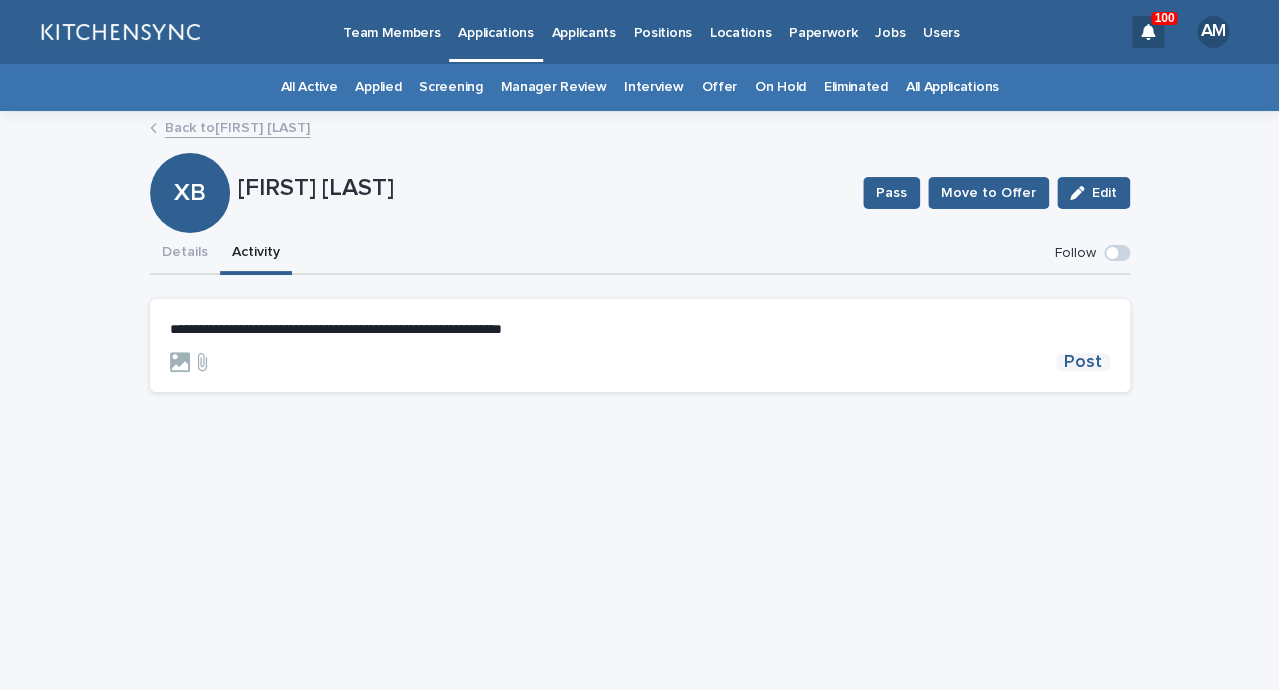 click on "Post" at bounding box center (1083, 362) 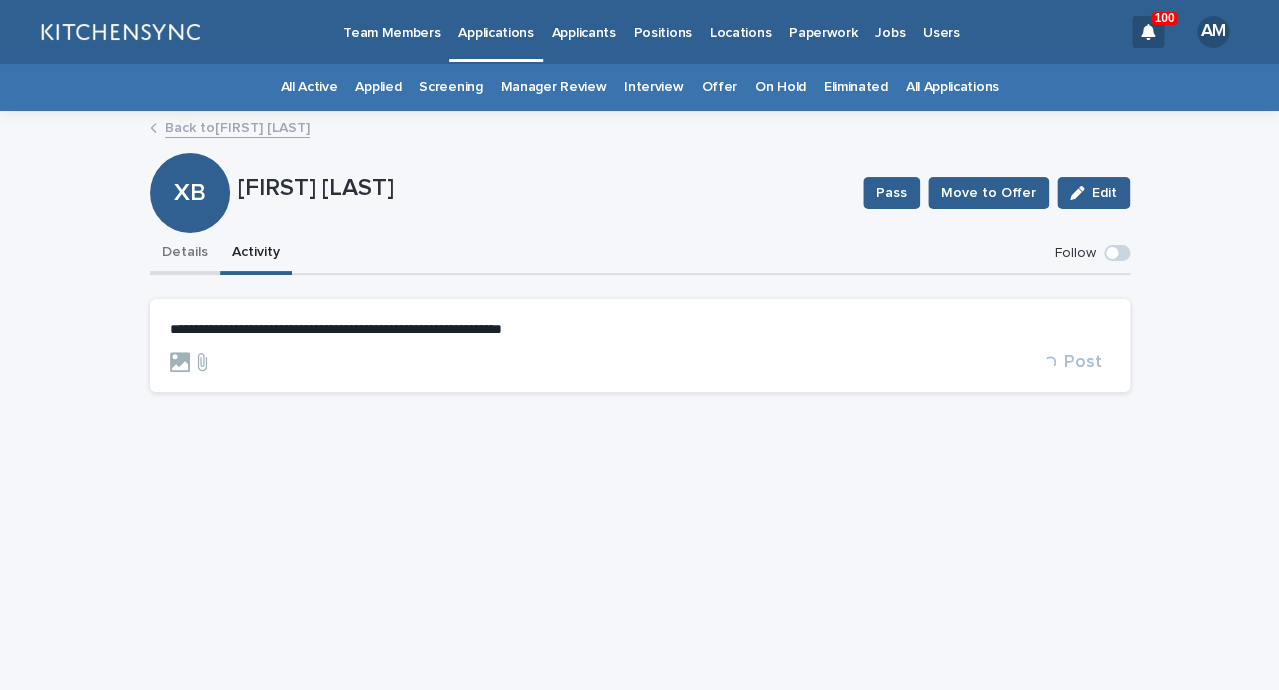 click on "Details" at bounding box center [185, 254] 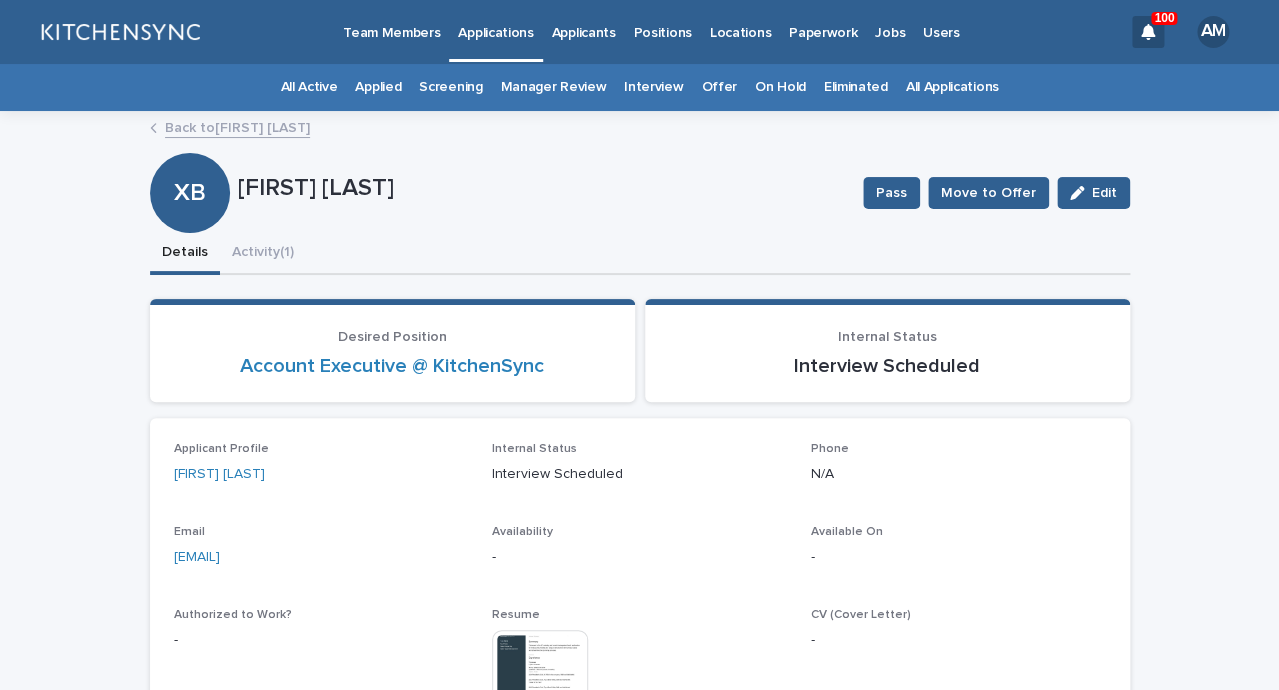 drag, startPoint x: 244, startPoint y: 190, endPoint x: 474, endPoint y: 184, distance: 230.07825 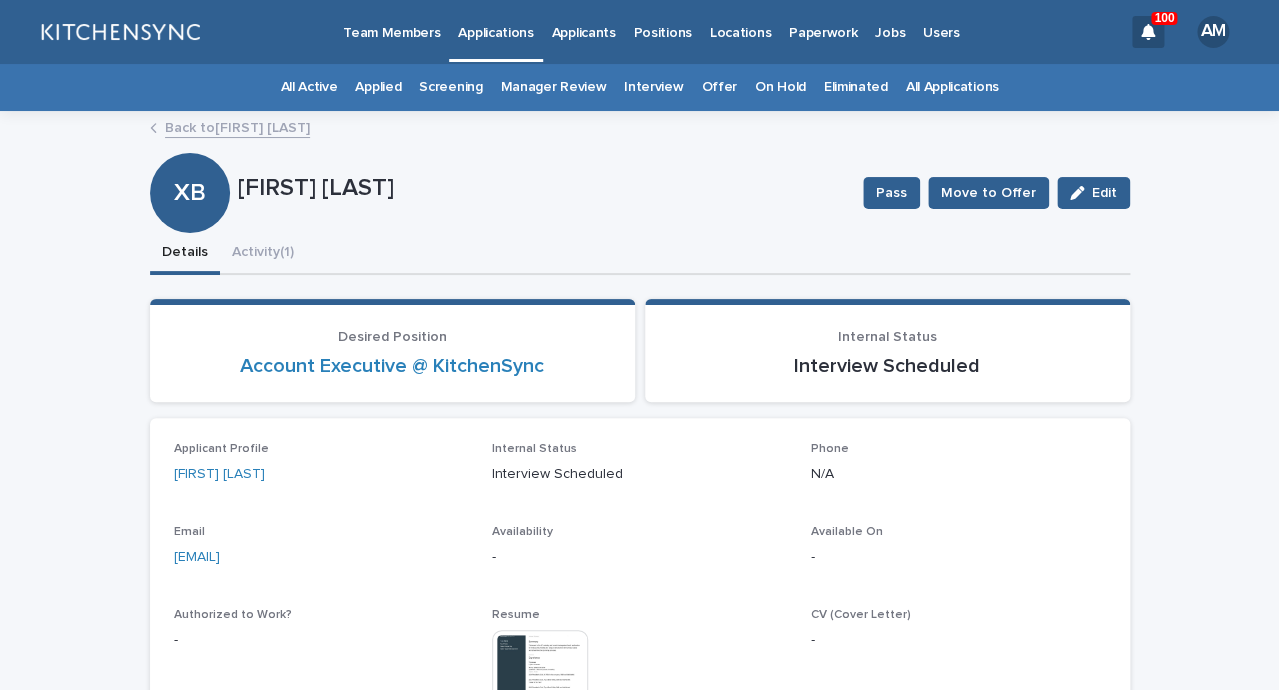click on "All Applications" at bounding box center [952, 87] 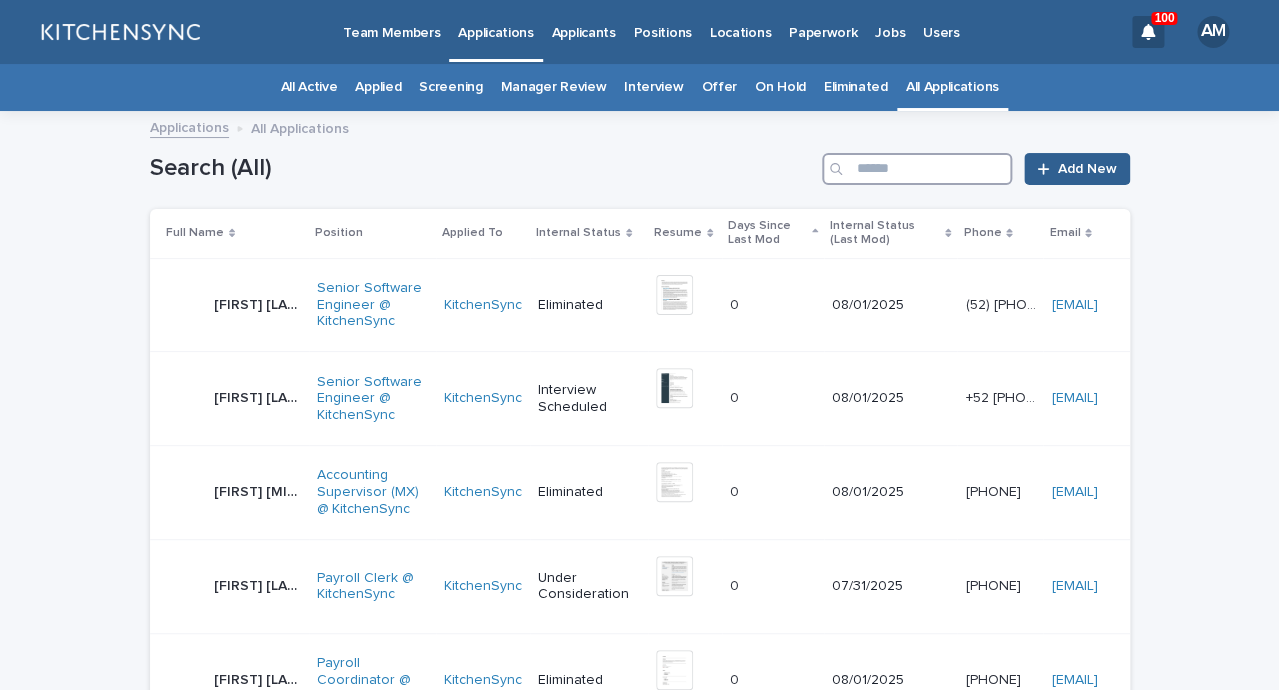 click at bounding box center [917, 169] 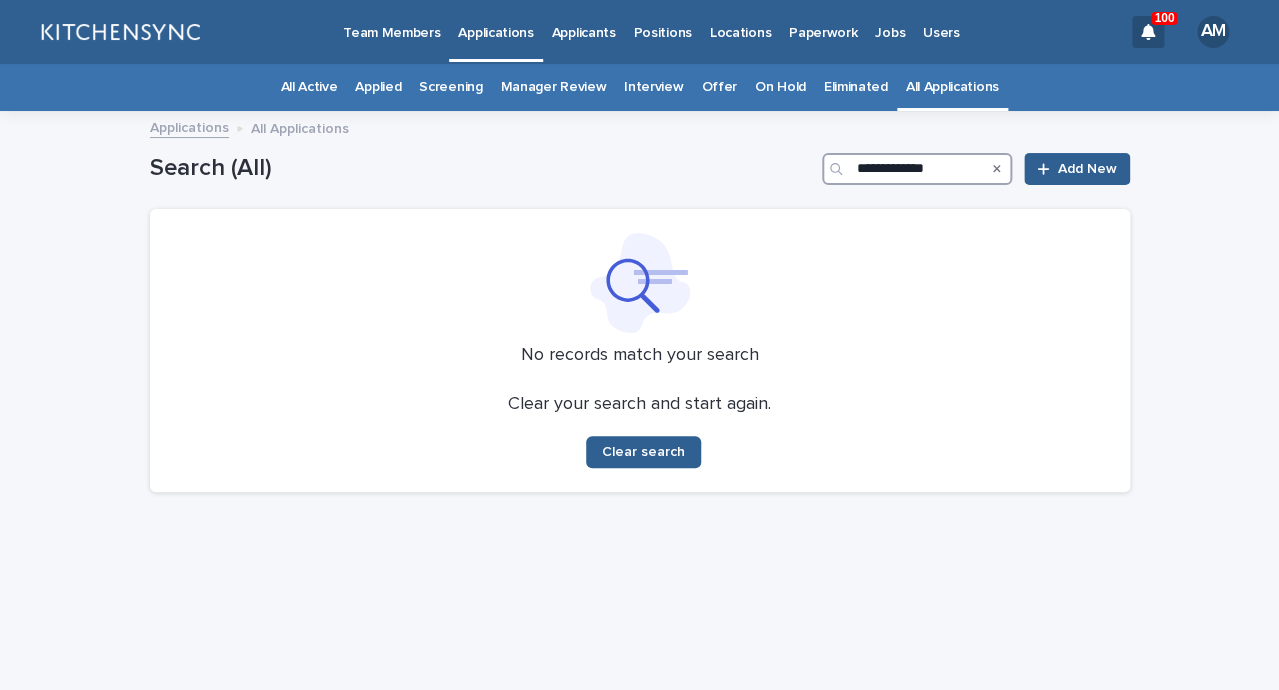 drag, startPoint x: 952, startPoint y: 173, endPoint x: 749, endPoint y: 173, distance: 203 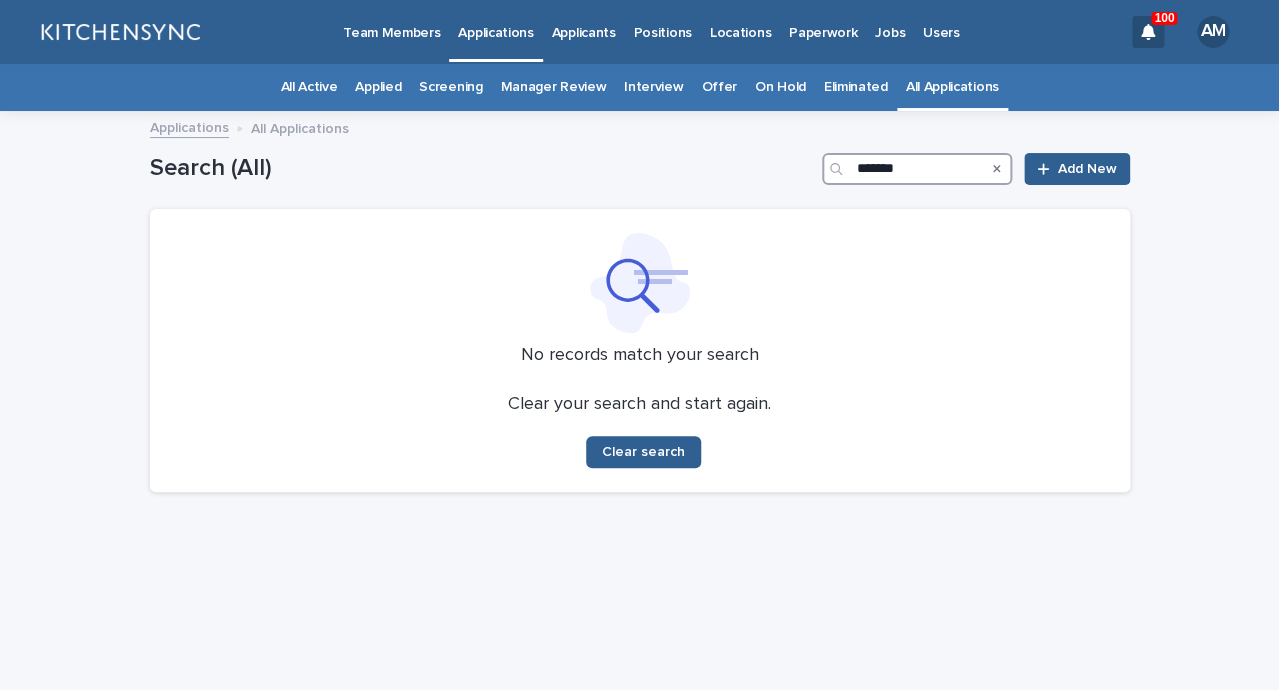 type on "*******" 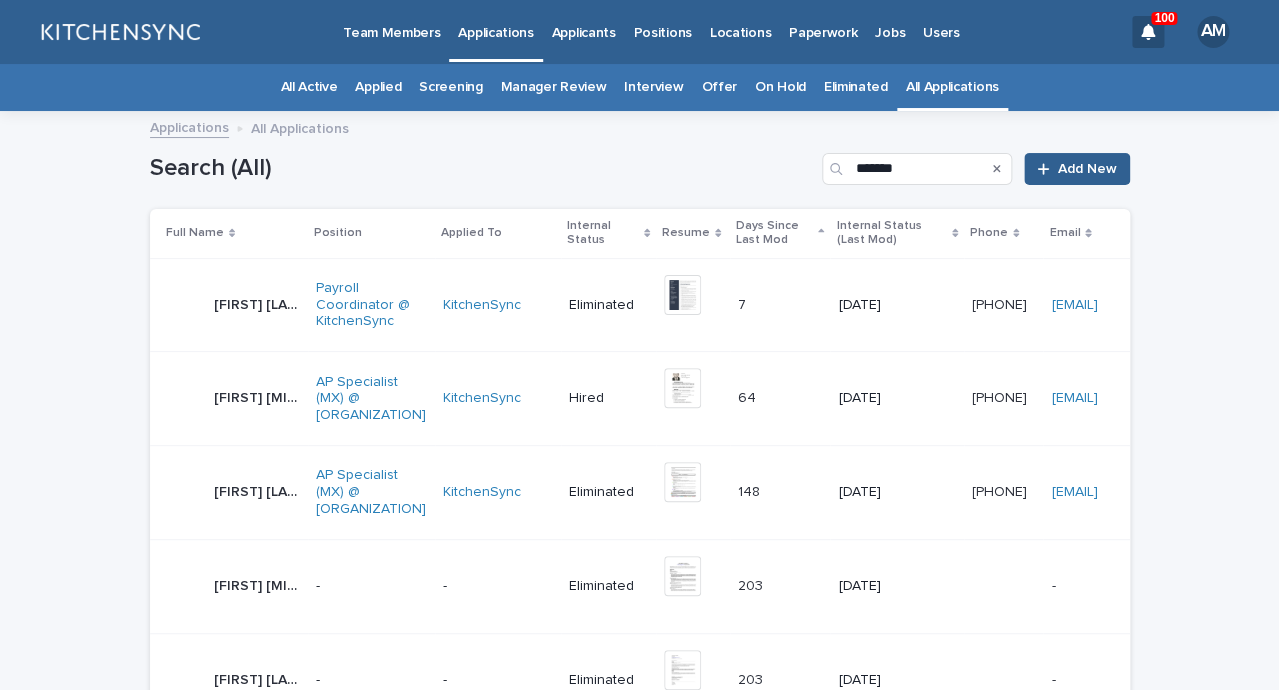 click on "Search (All)" at bounding box center [482, 168] 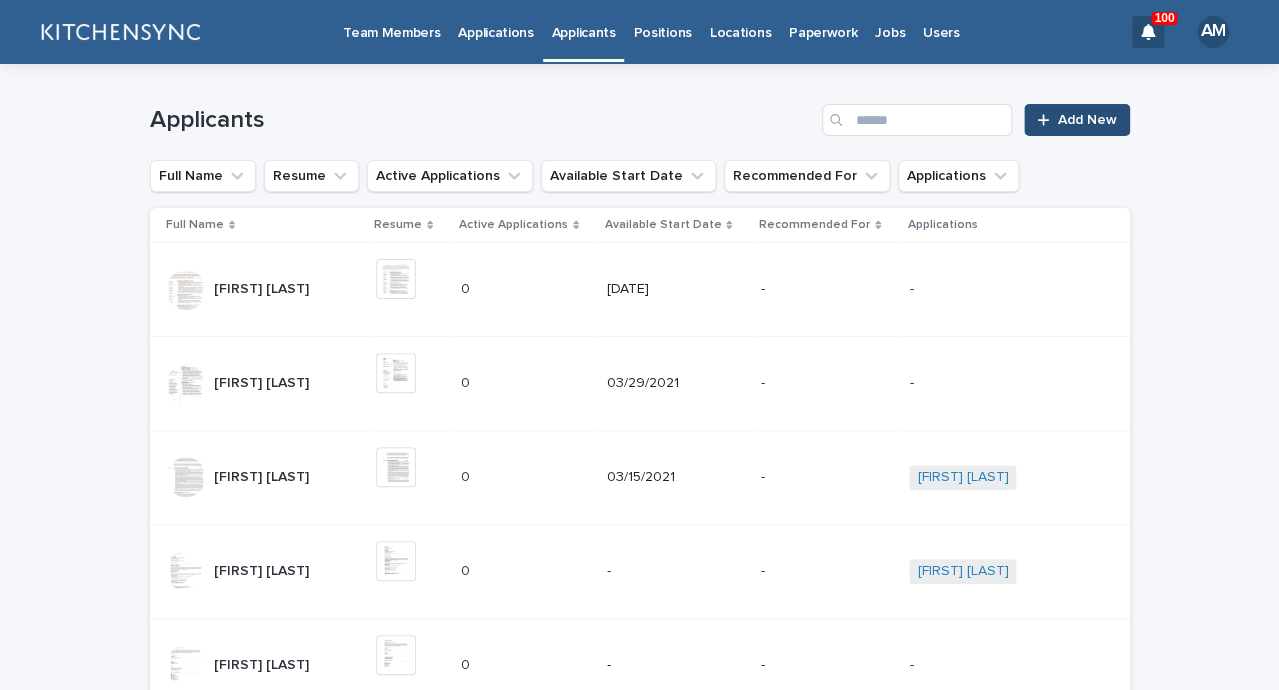 click on "Add New" at bounding box center [1087, 120] 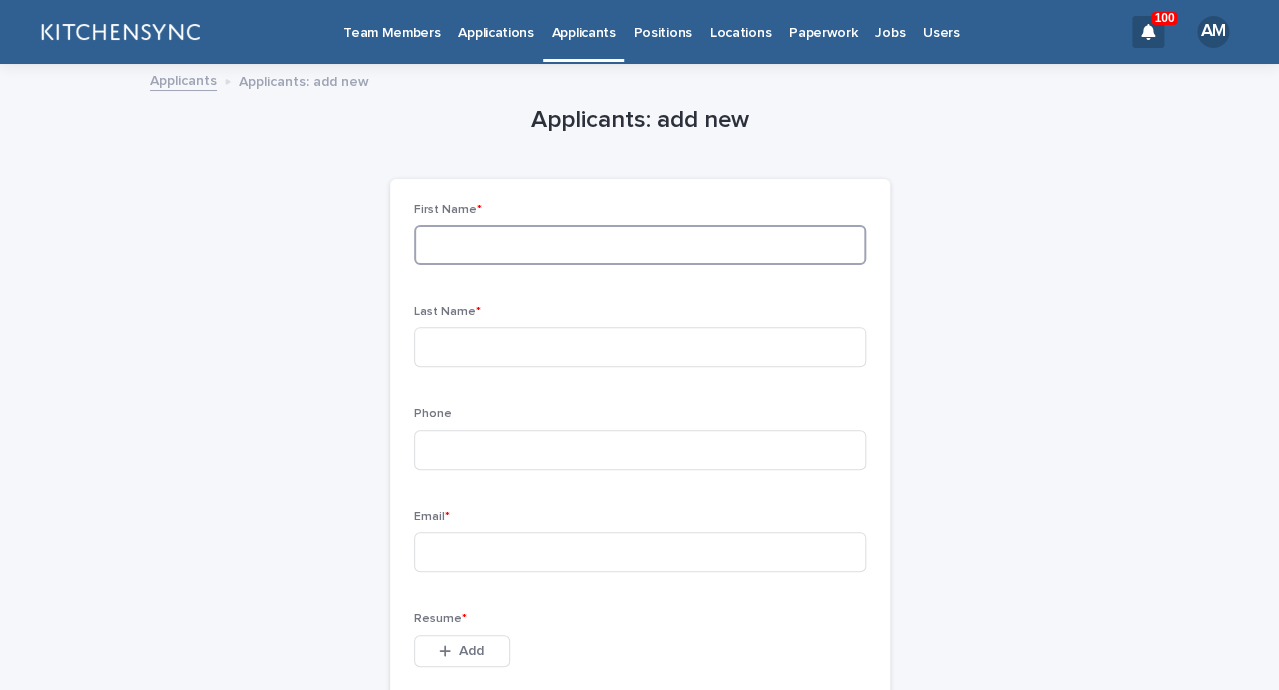 click at bounding box center (640, 245) 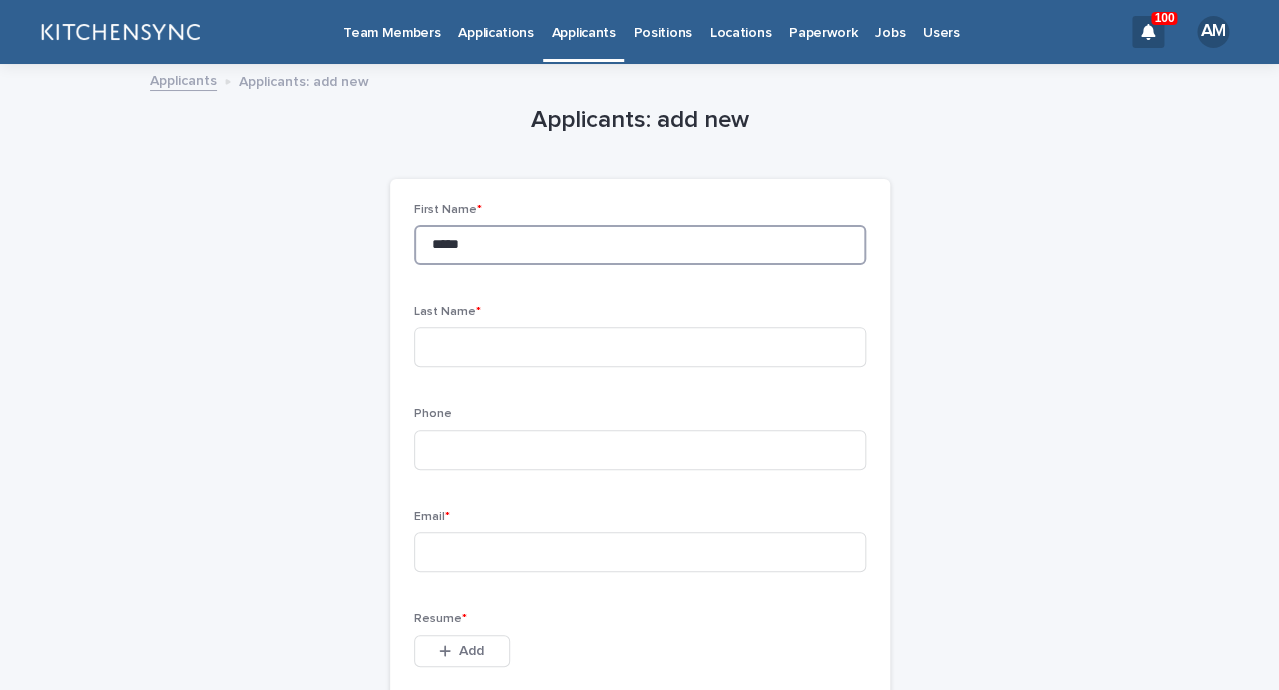 type on "*****" 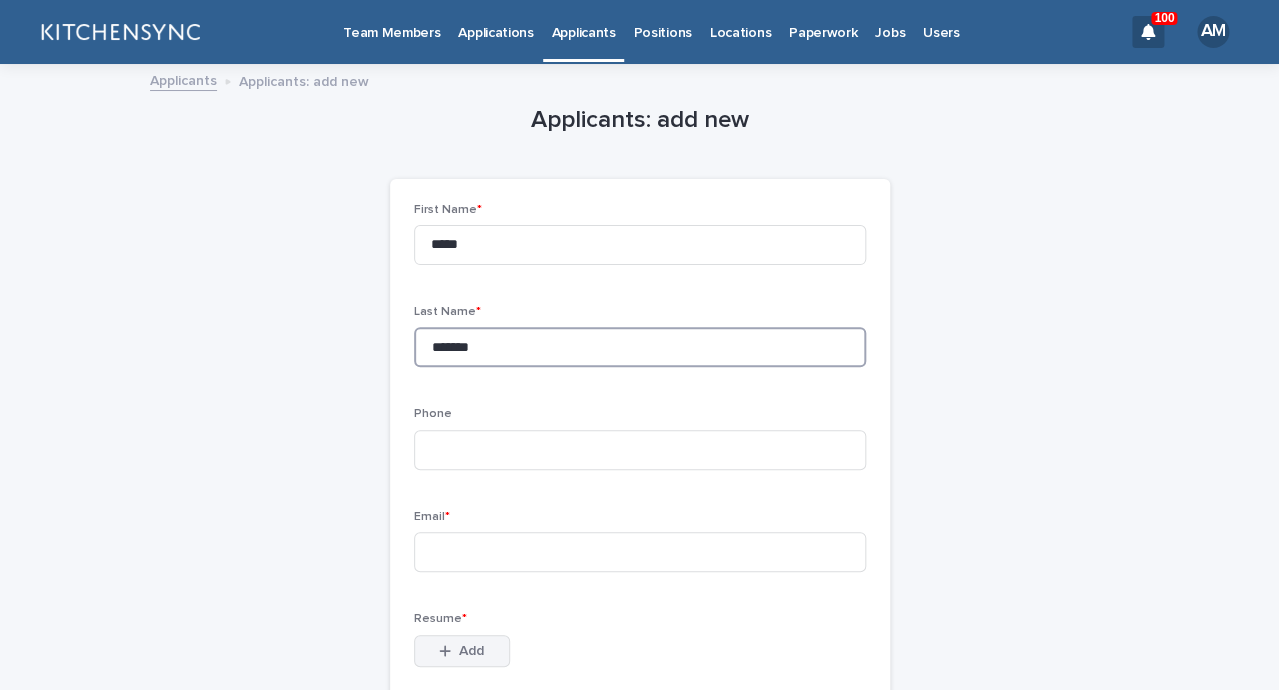 type on "*******" 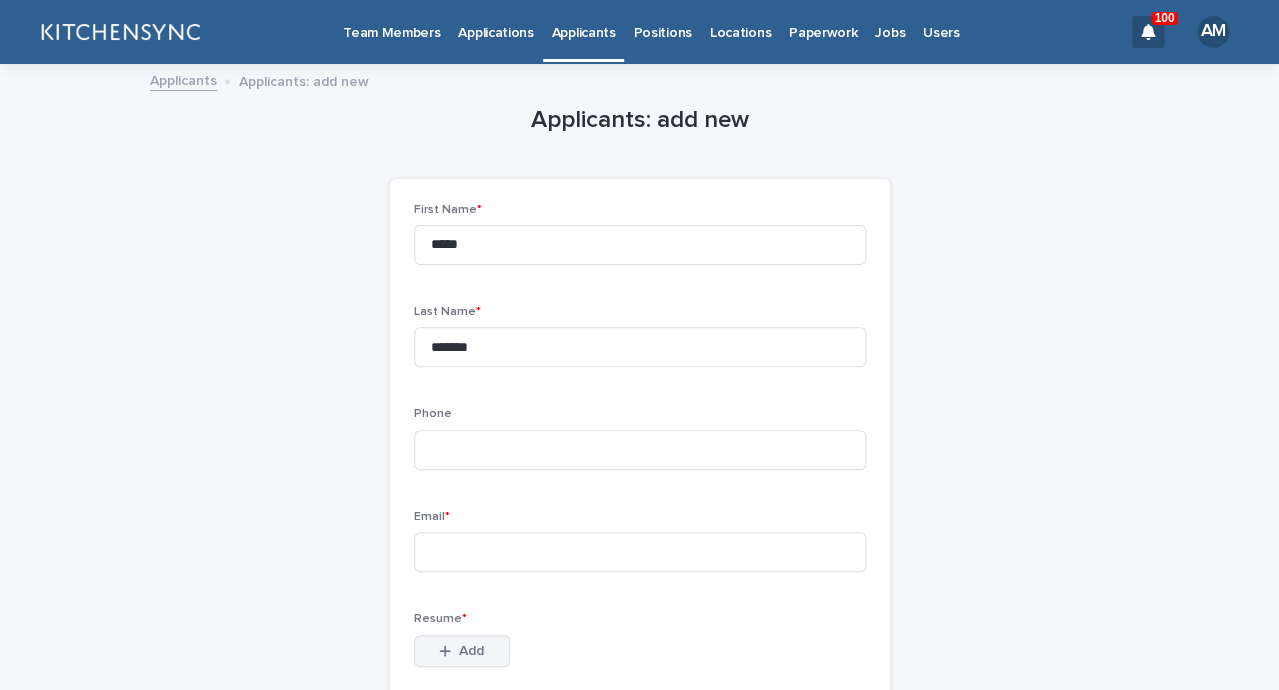 click on "Add" at bounding box center (471, 651) 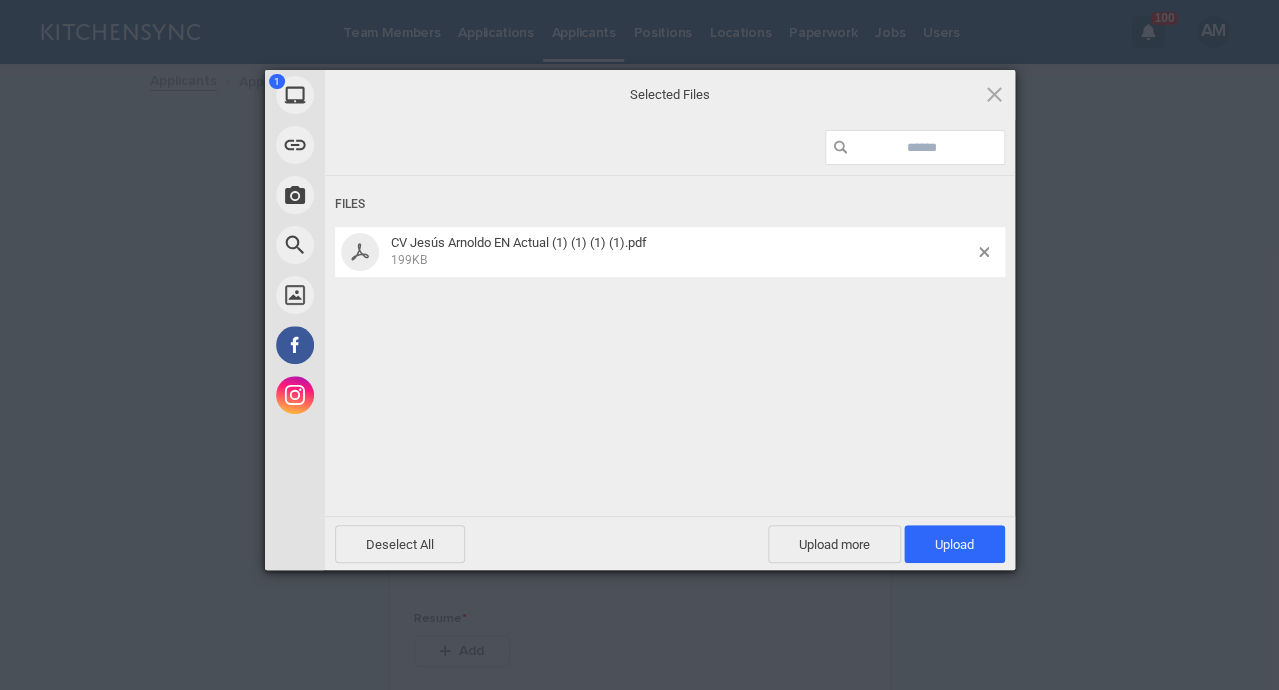 click on "Deselect All
Upload more
Upload
1" at bounding box center (670, 543) 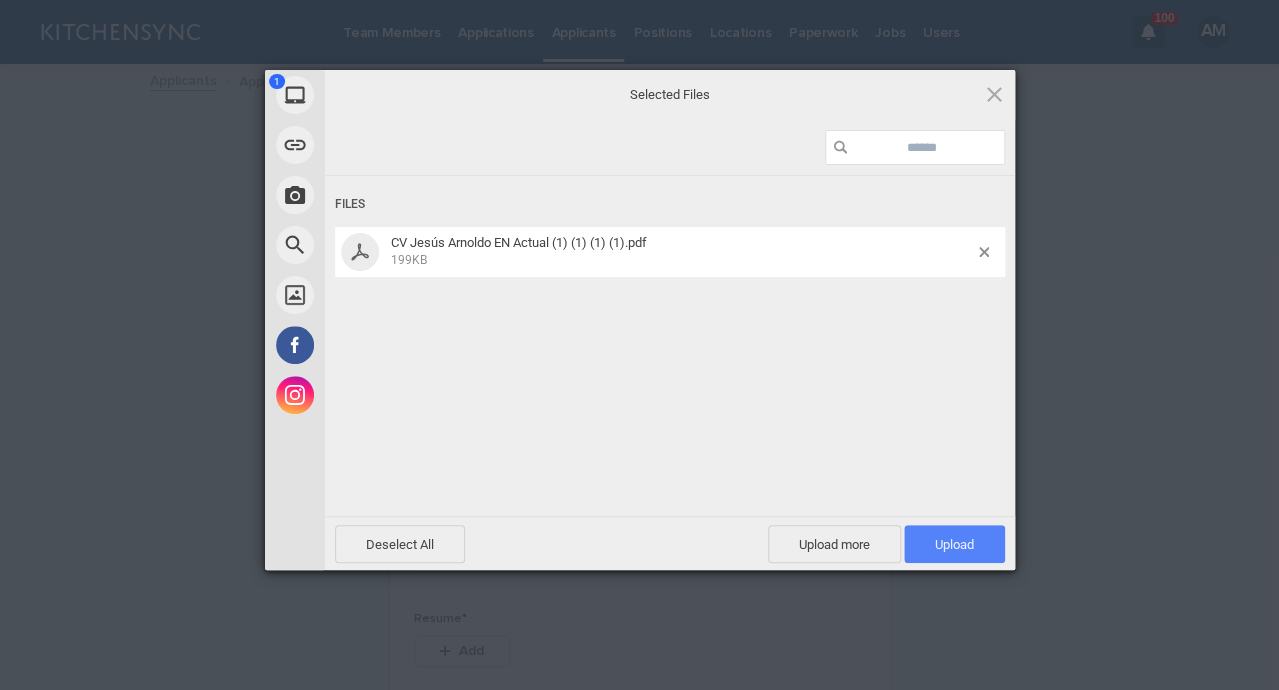 click on "Upload
1" at bounding box center [954, 544] 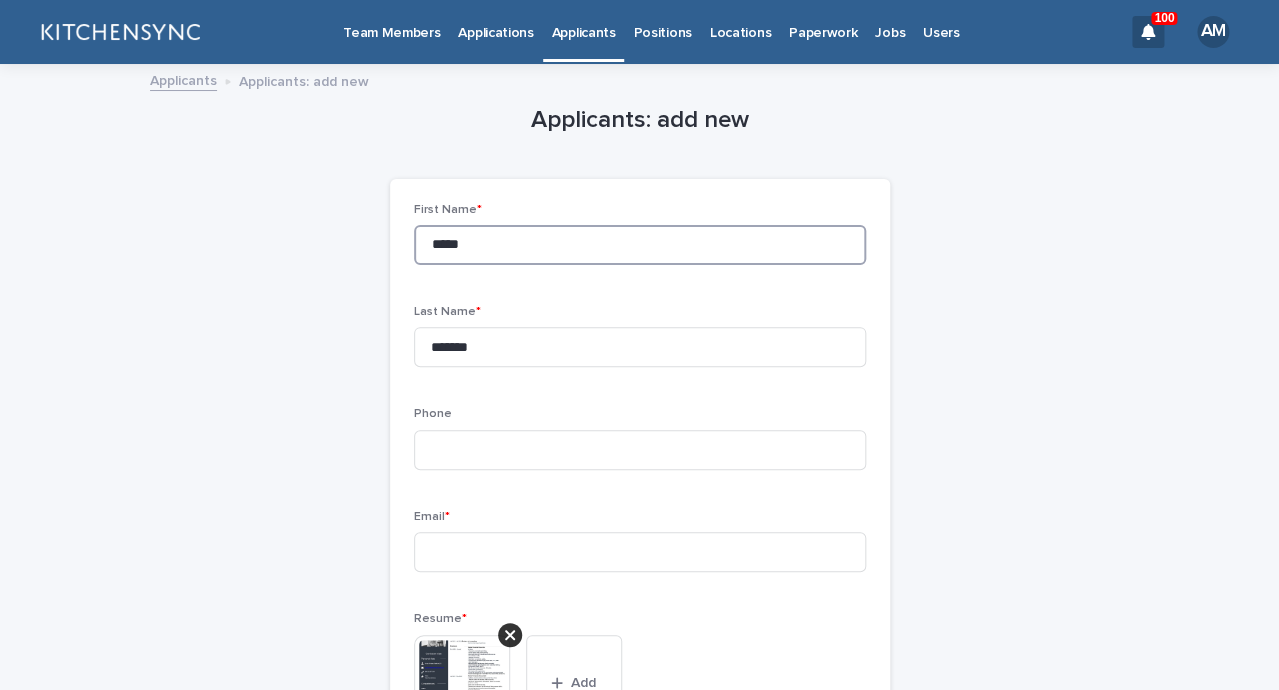click on "*****" at bounding box center (640, 245) 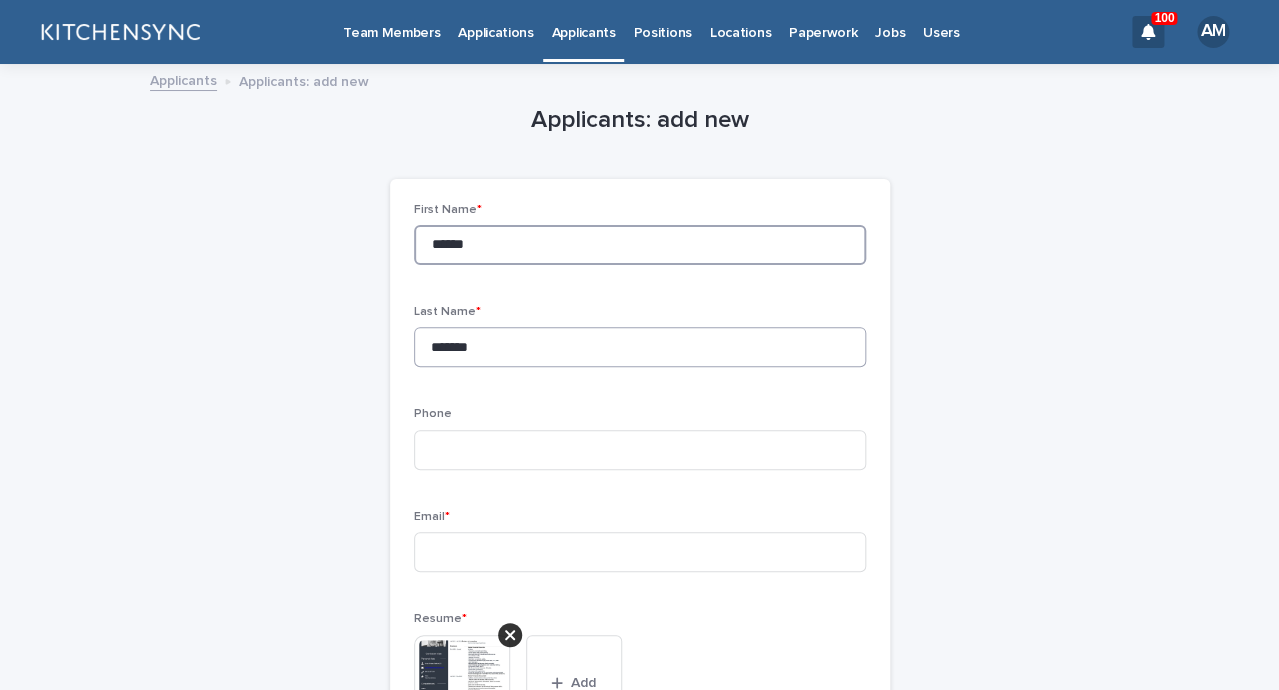 type on "*****" 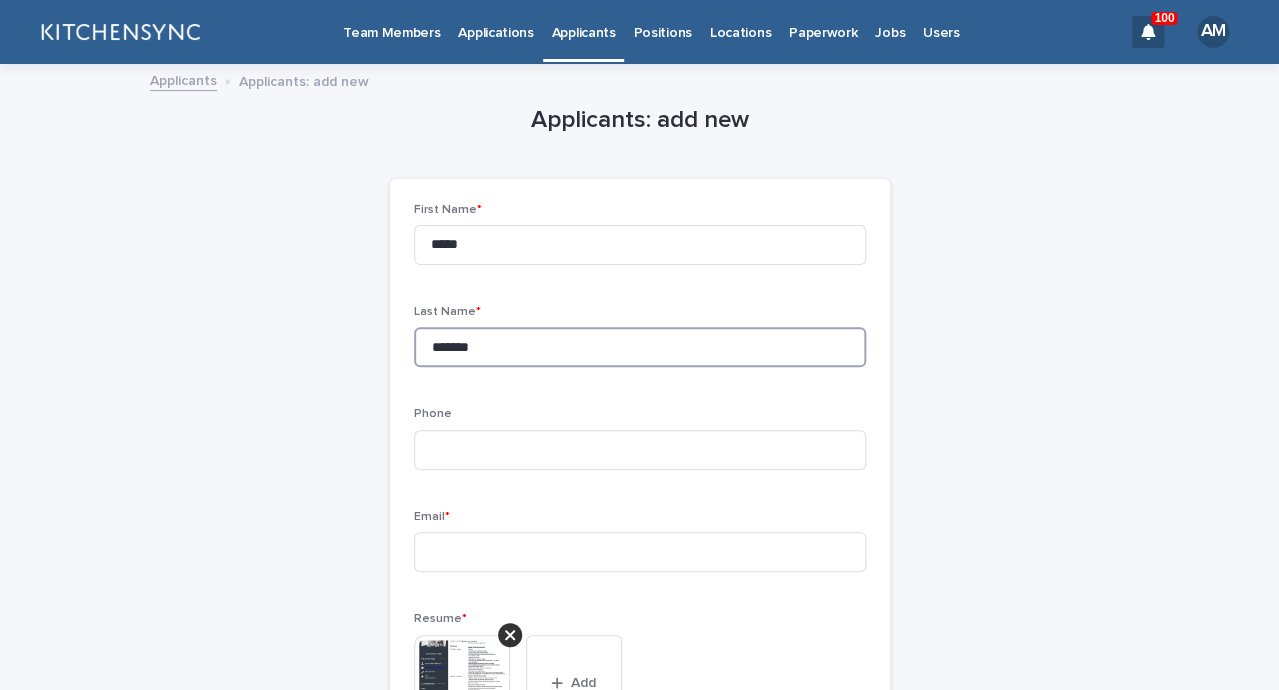 drag, startPoint x: 502, startPoint y: 348, endPoint x: 374, endPoint y: 346, distance: 128.01562 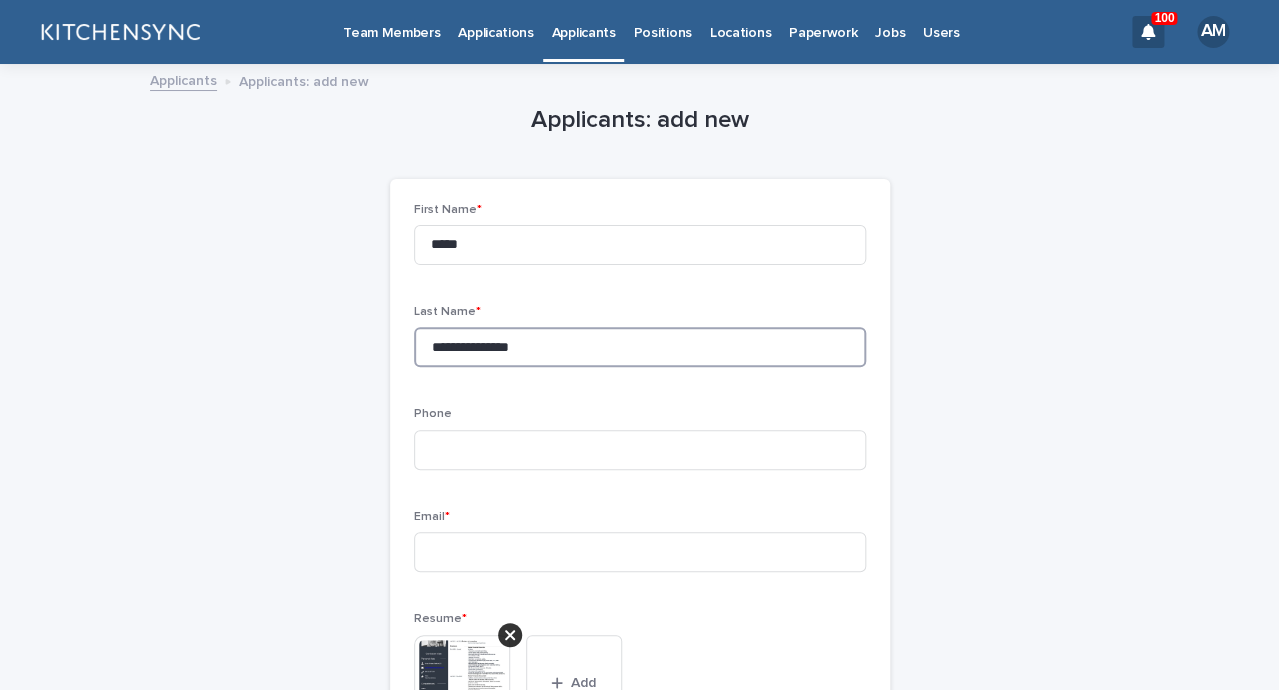 type on "**********" 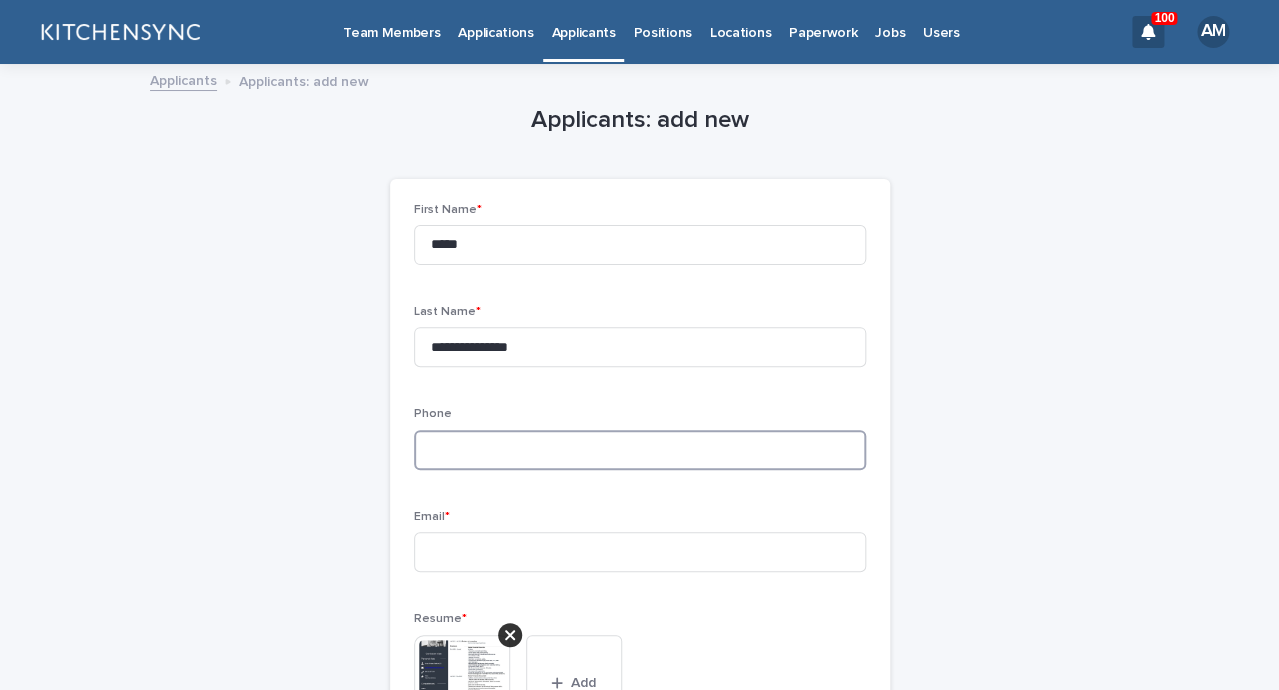 click at bounding box center (640, 450) 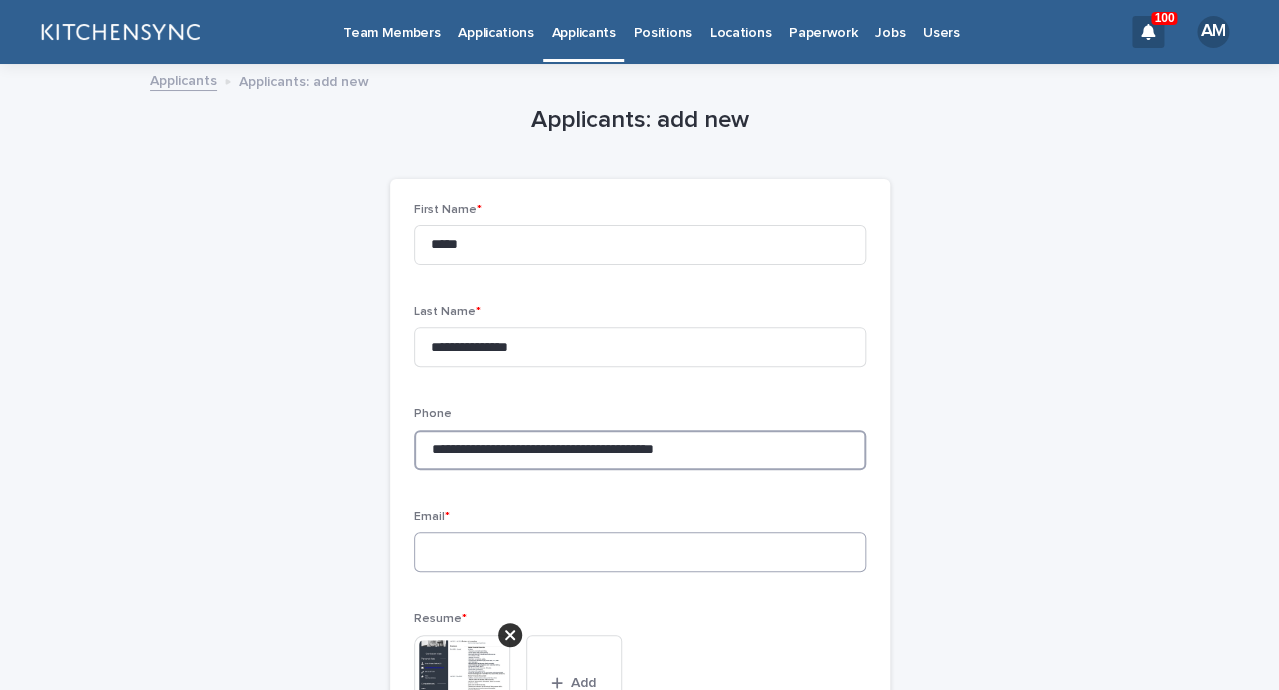 type on "**********" 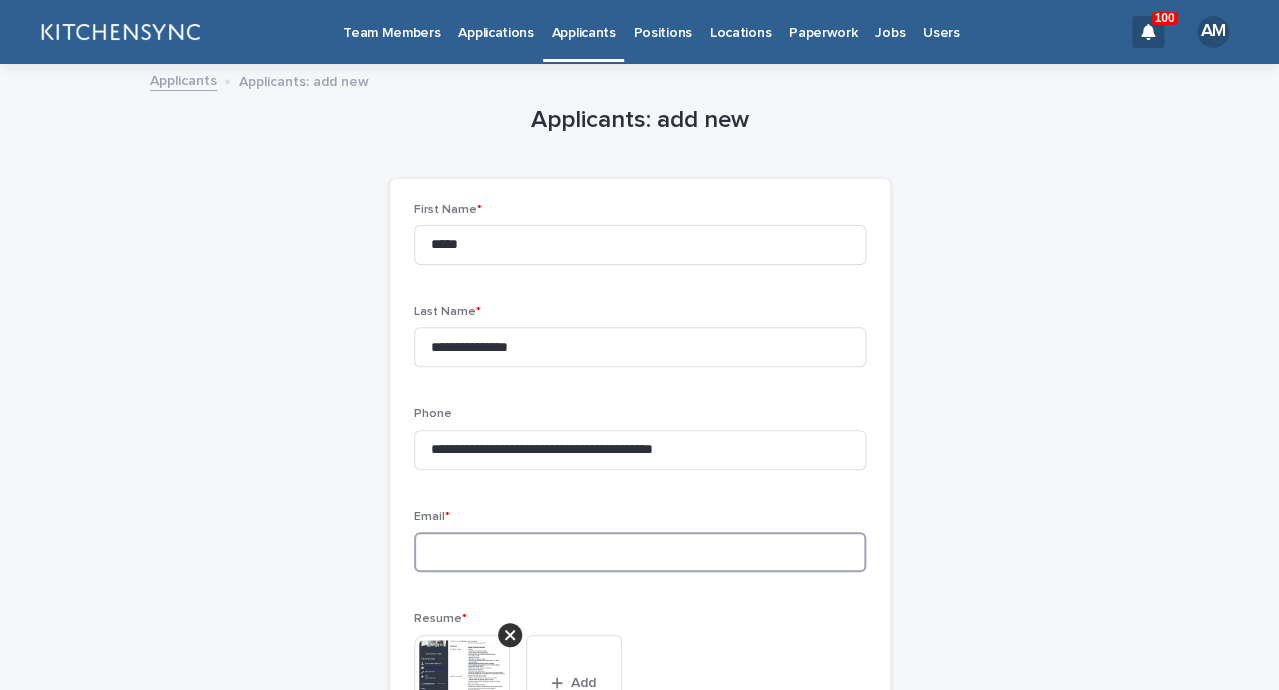 click at bounding box center [640, 552] 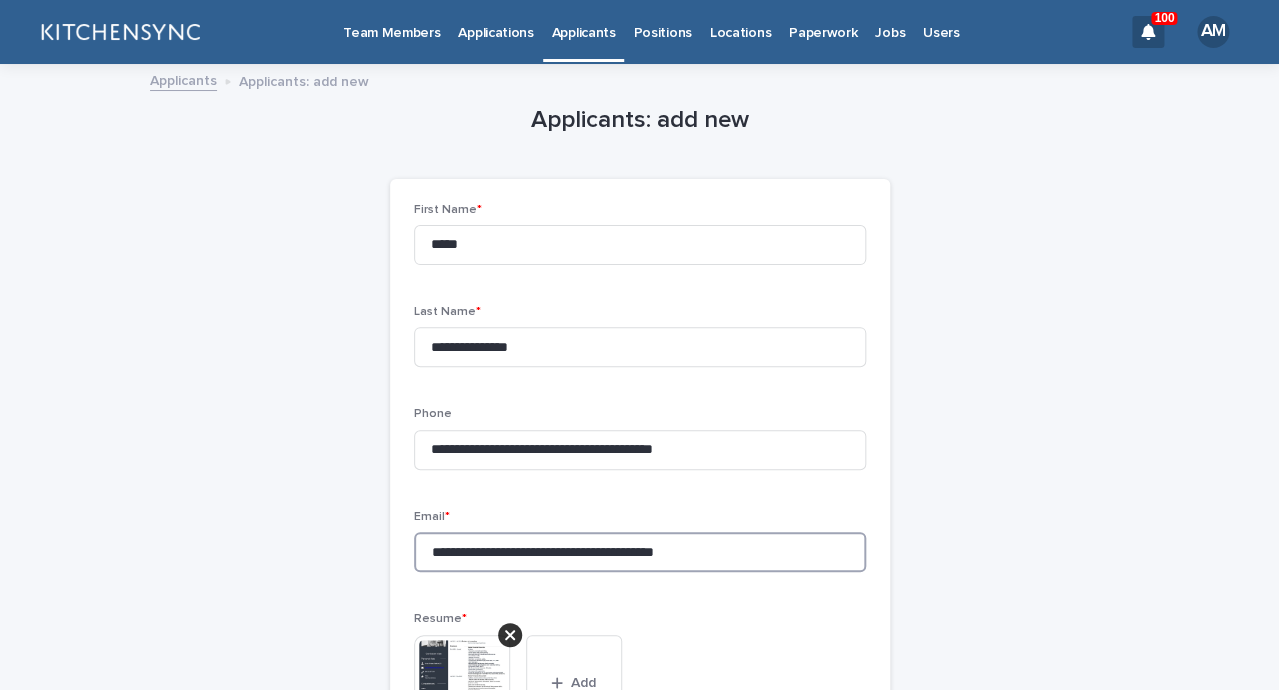 drag, startPoint x: 636, startPoint y: 557, endPoint x: 838, endPoint y: 559, distance: 202.0099 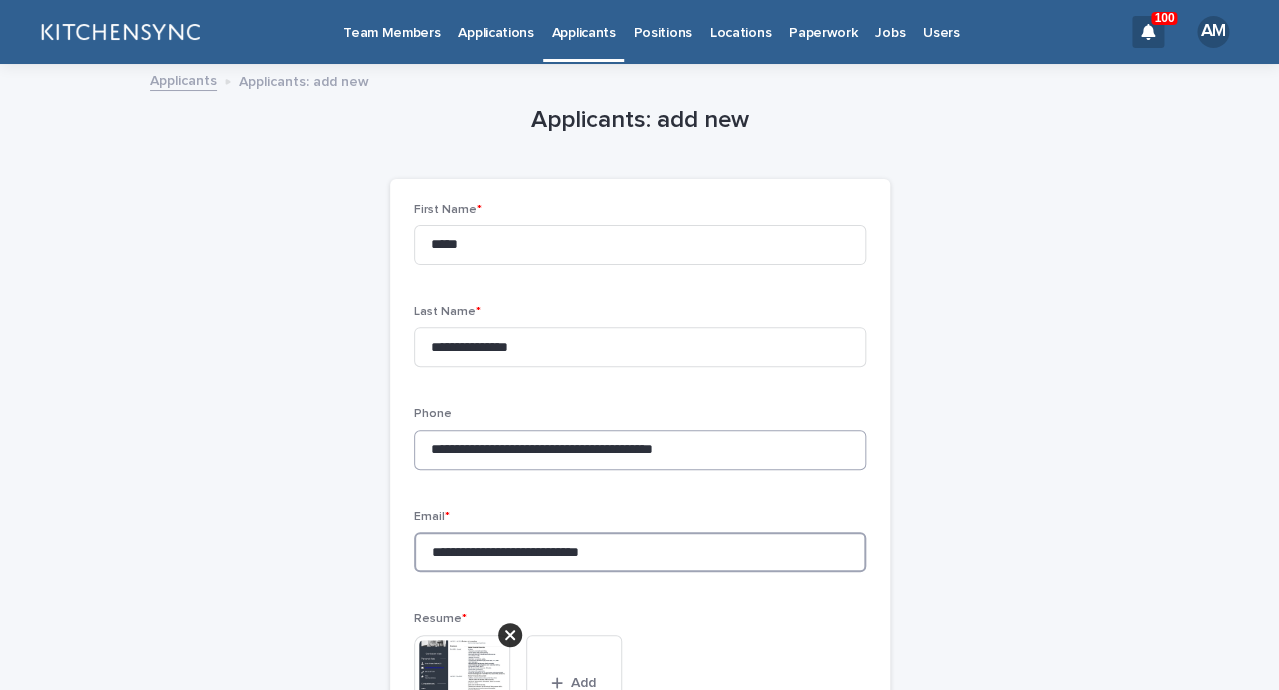 type on "**********" 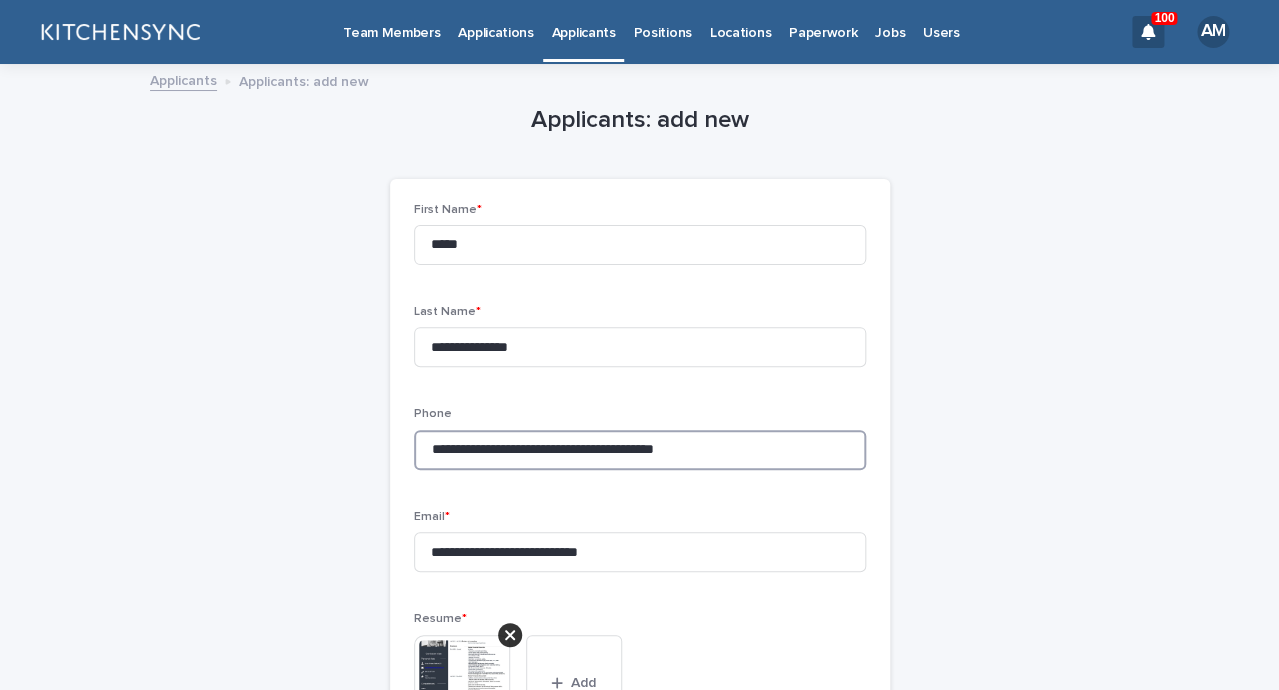 drag, startPoint x: 643, startPoint y: 460, endPoint x: 416, endPoint y: 456, distance: 227.03523 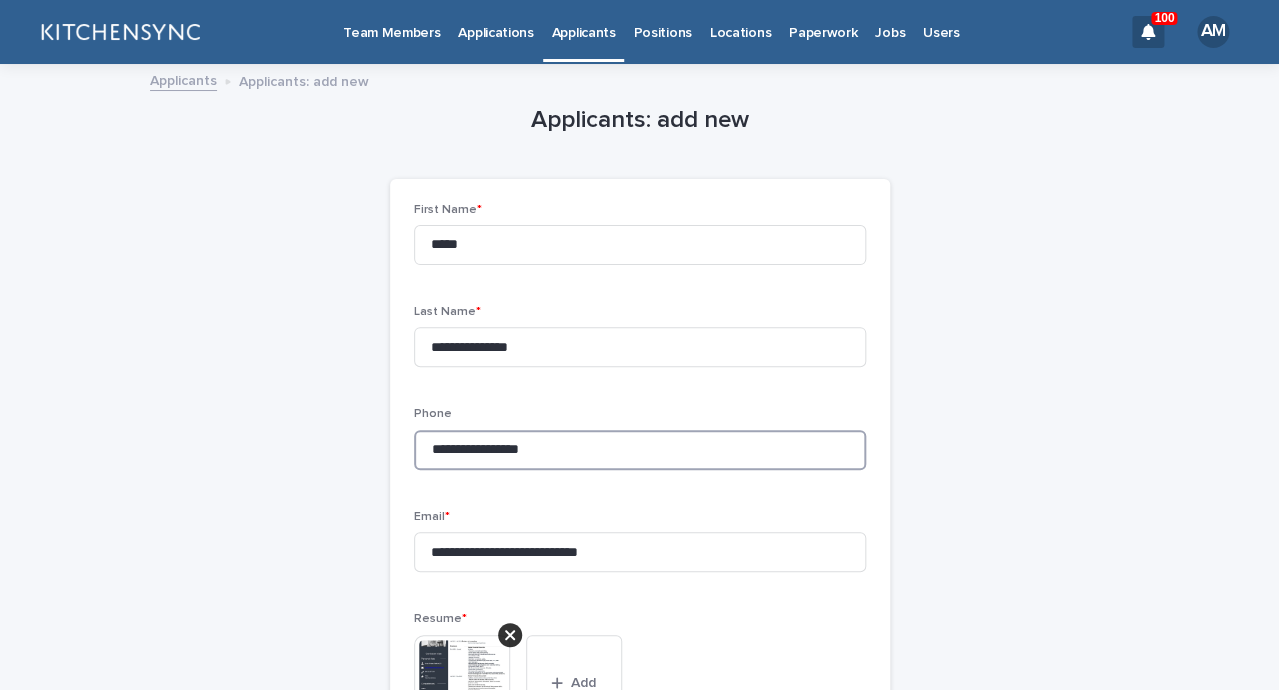 scroll, scrollTop: 1145, scrollLeft: 0, axis: vertical 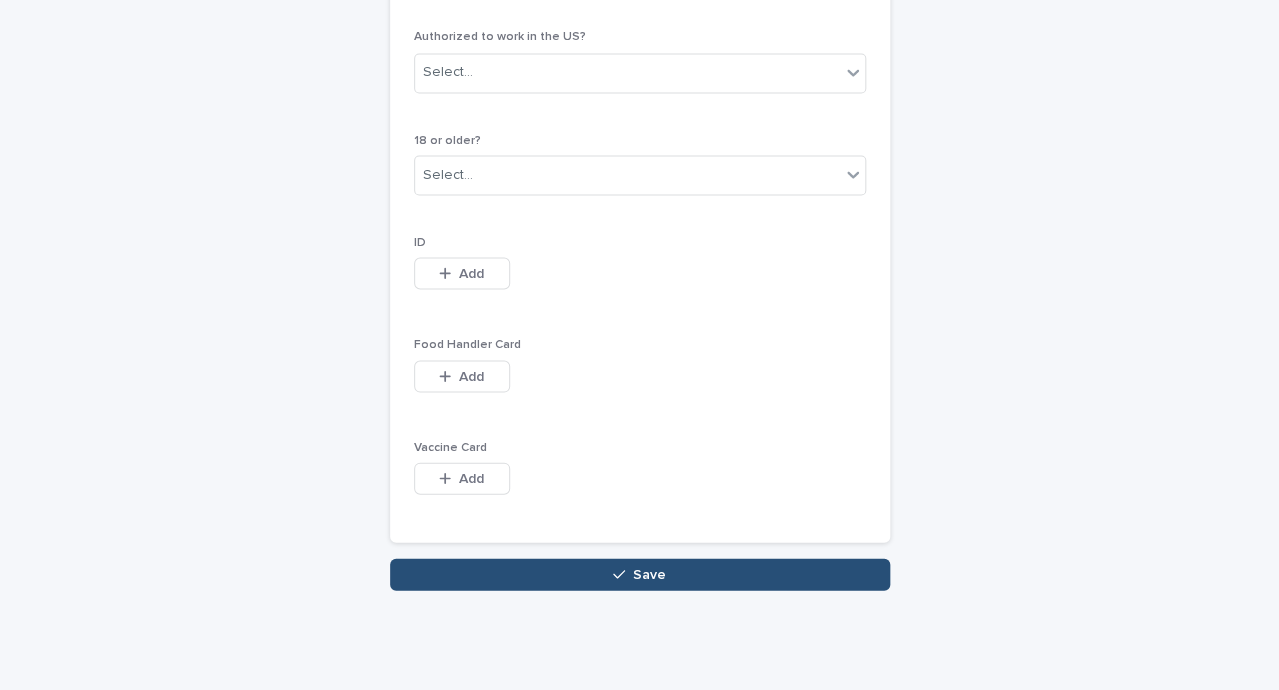 type on "**********" 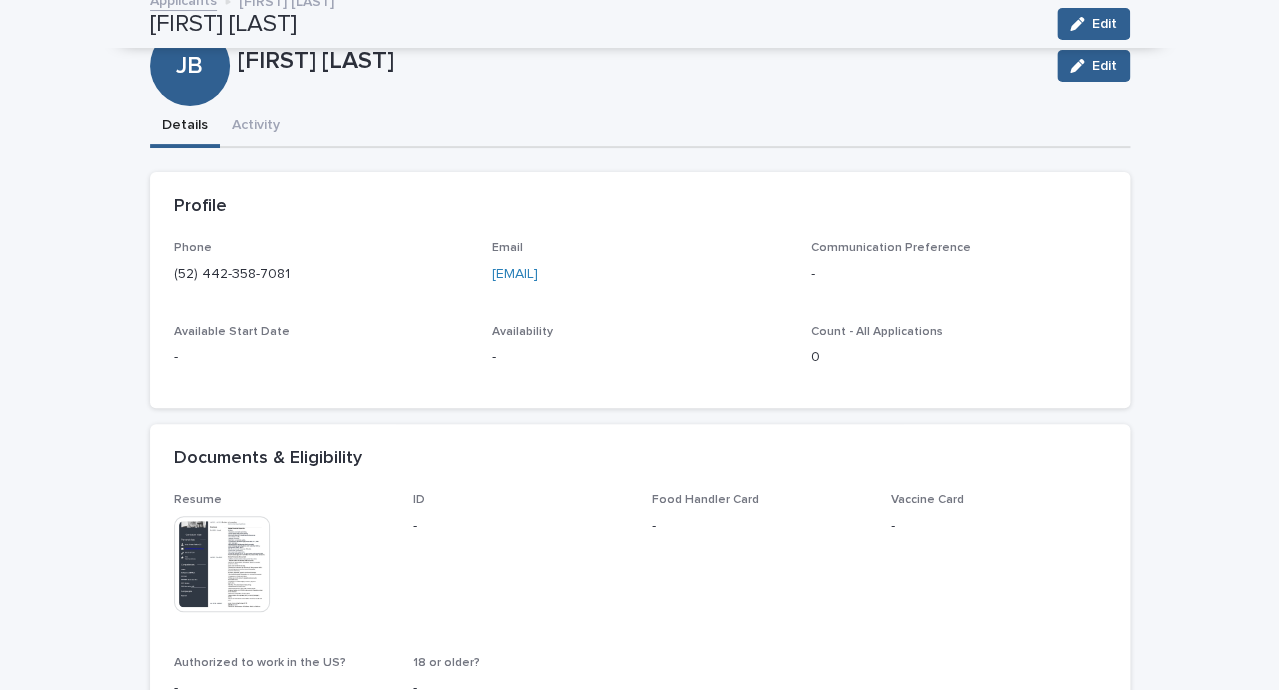 scroll, scrollTop: 0, scrollLeft: 0, axis: both 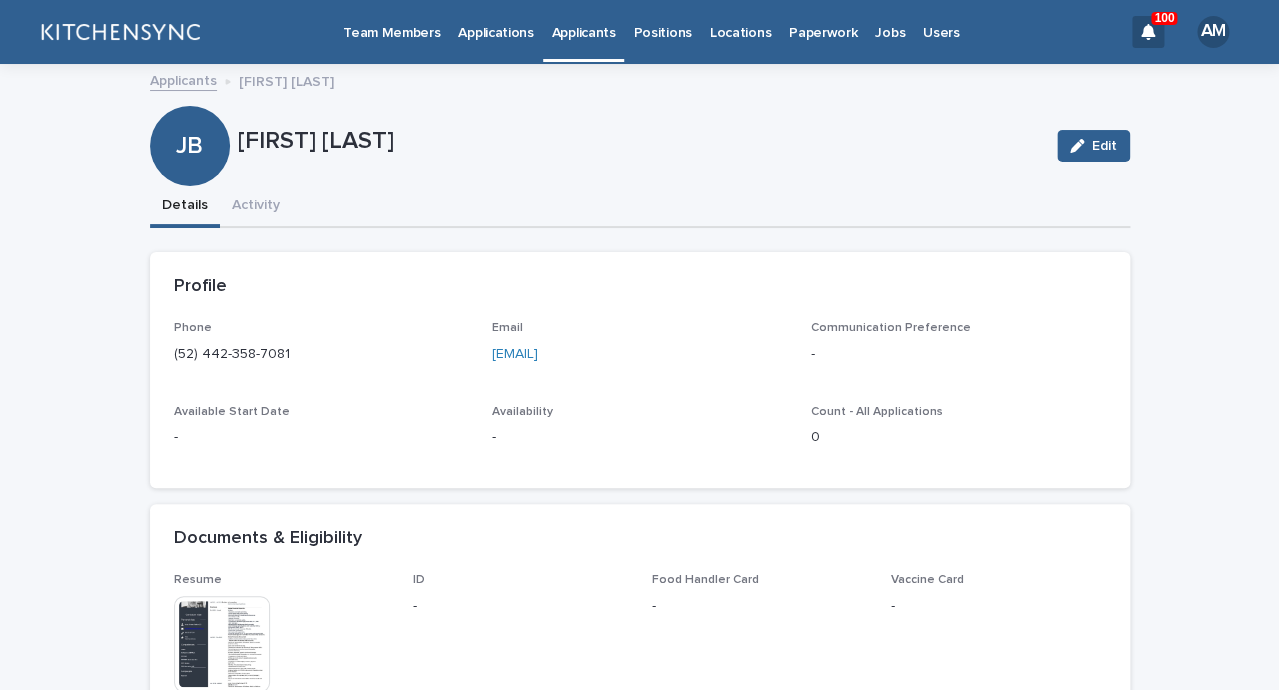 drag, startPoint x: 716, startPoint y: 362, endPoint x: 139, endPoint y: 347, distance: 577.19495 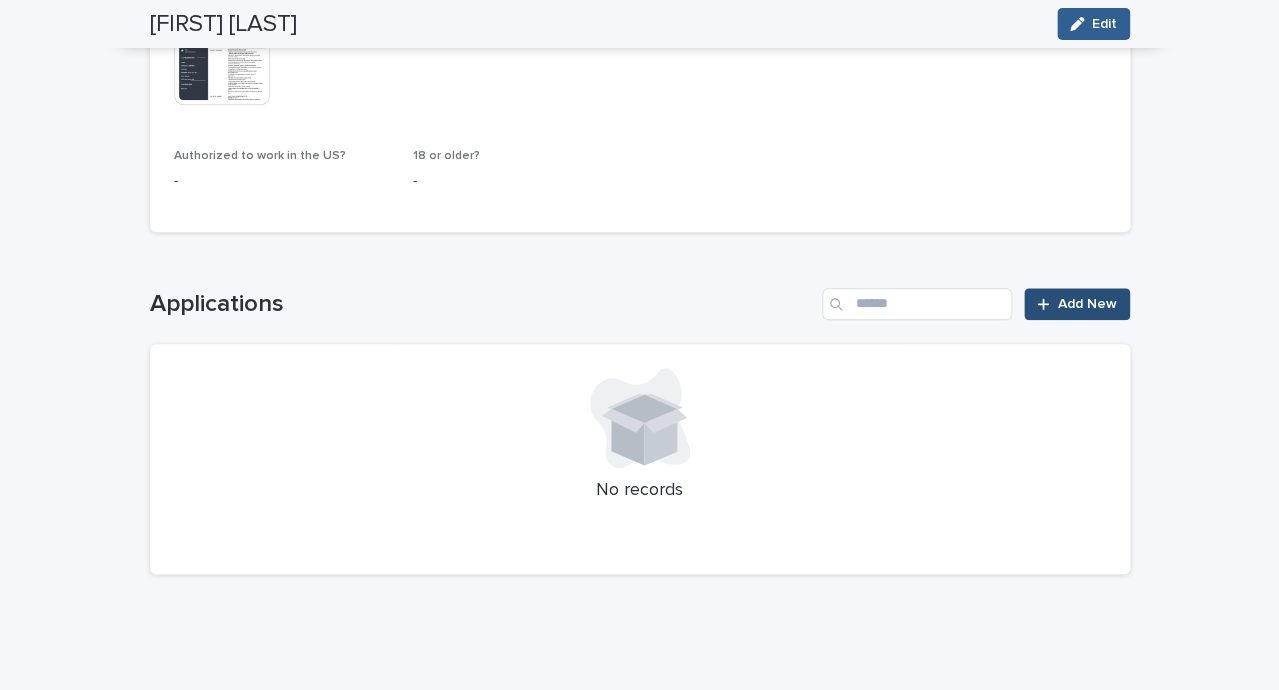 click at bounding box center (1047, 304) 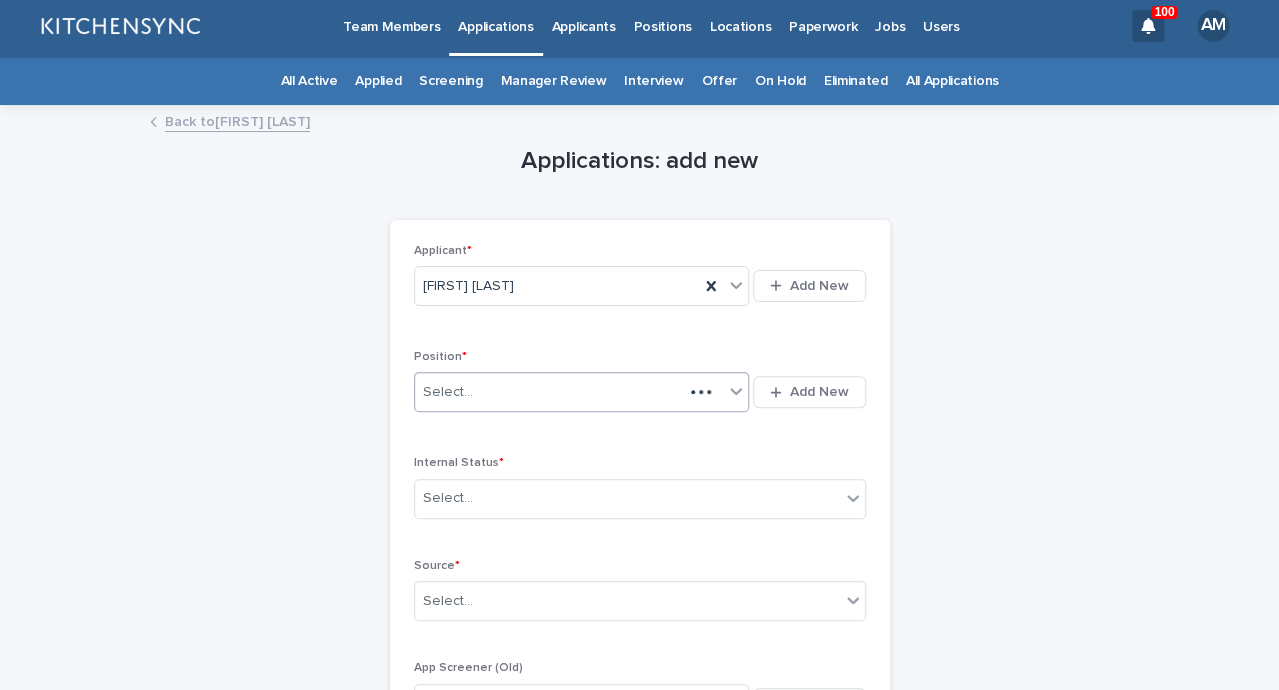 scroll, scrollTop: 0, scrollLeft: 0, axis: both 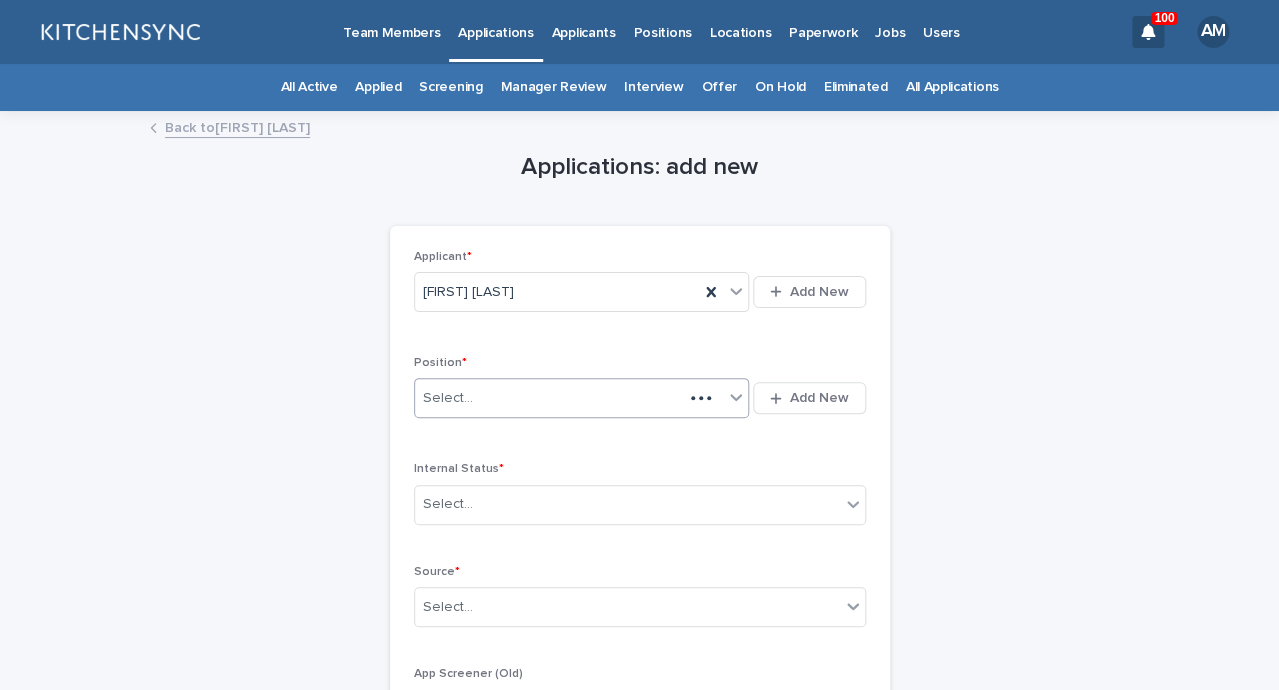 click on "Select..." at bounding box center (549, 398) 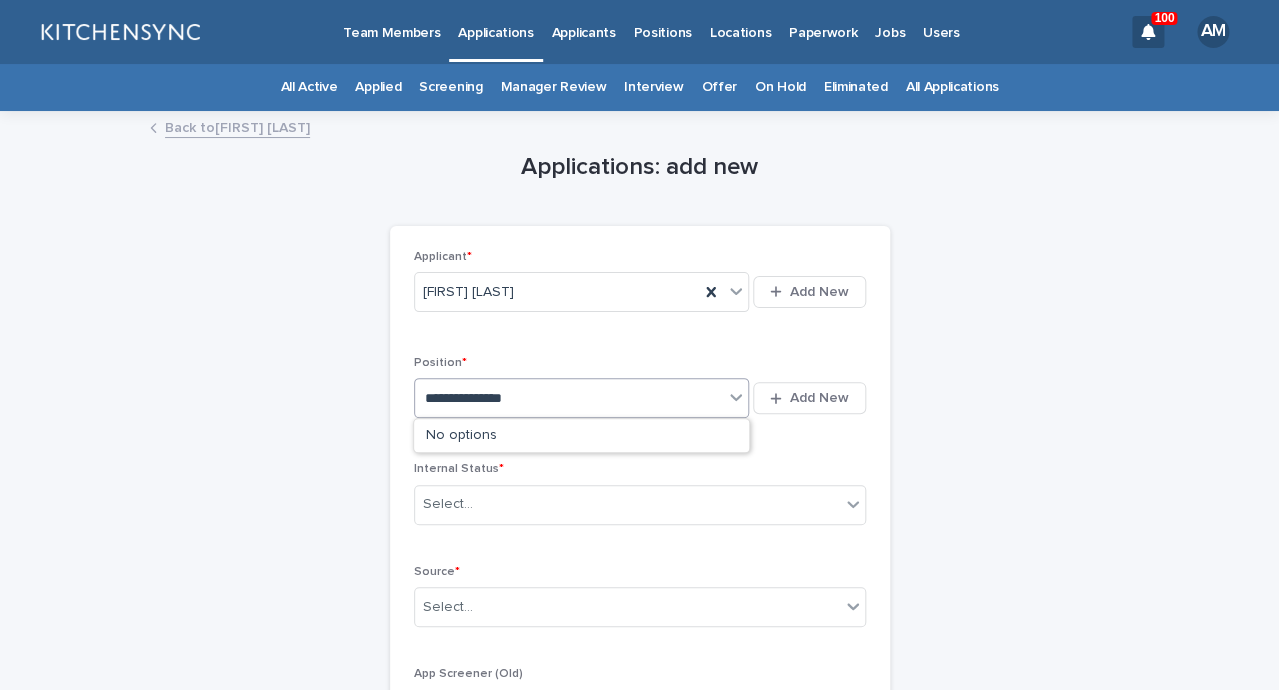 type on "**********" 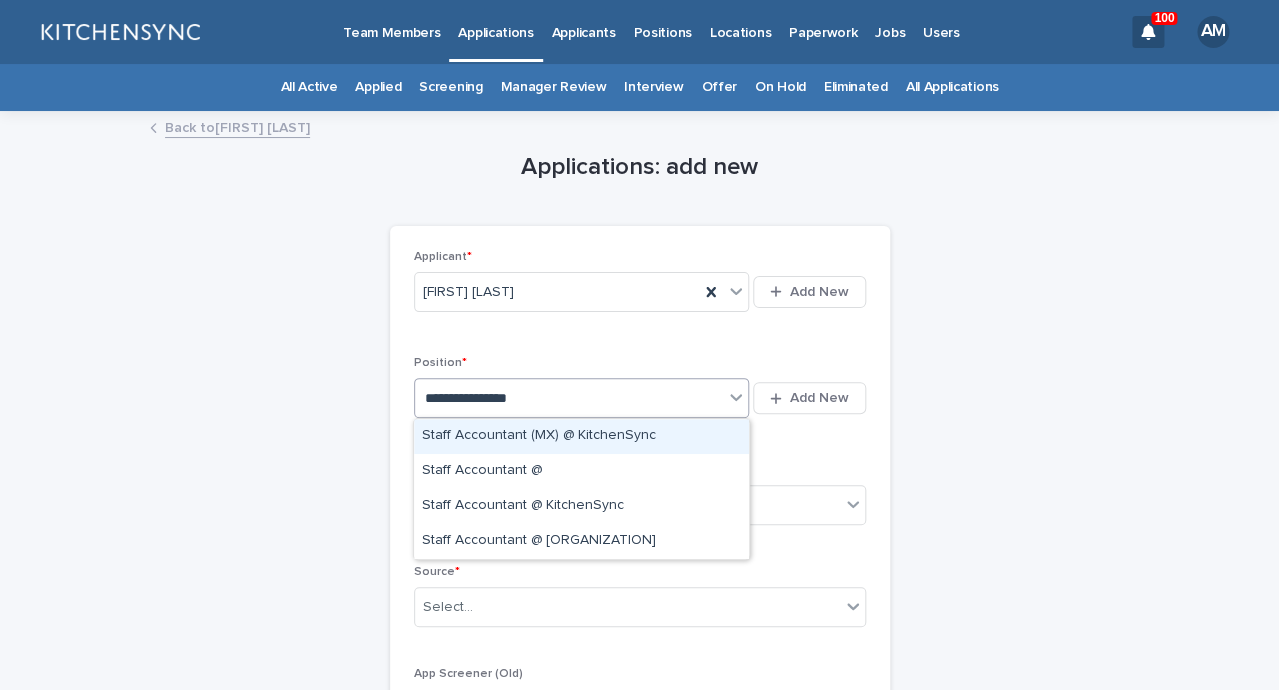 click on "Staff Accountant (MX) @ KitchenSync" at bounding box center [581, 436] 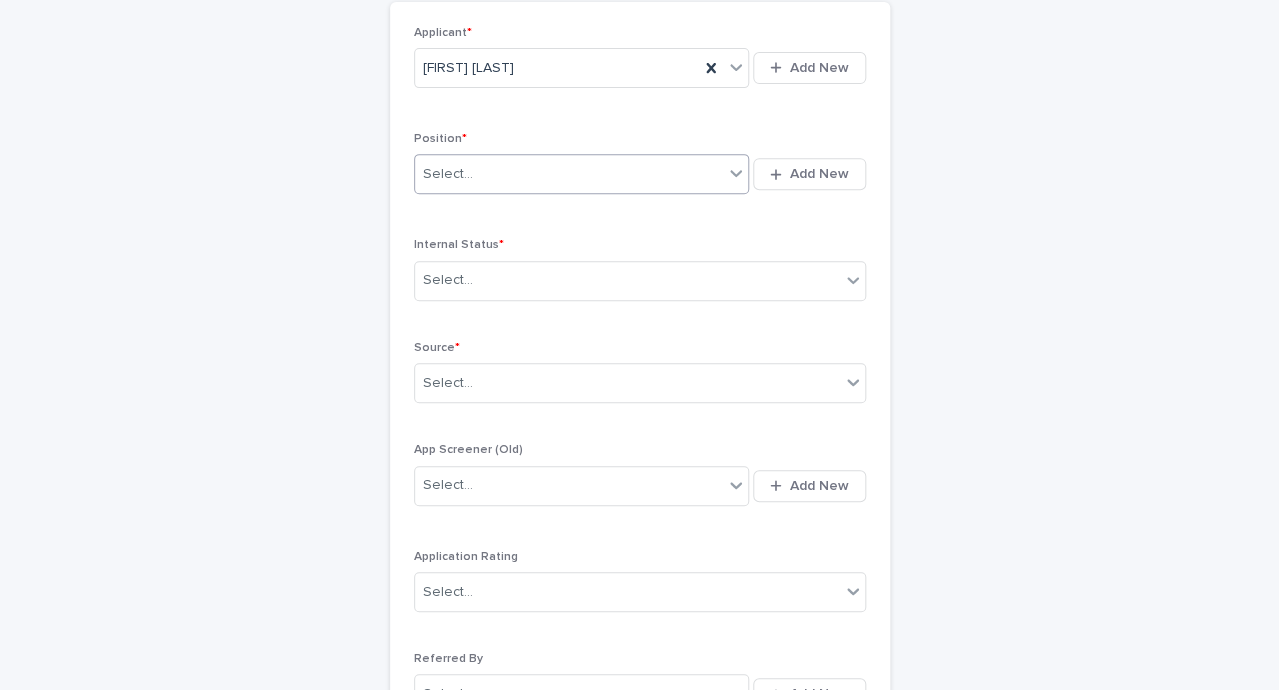scroll, scrollTop: 241, scrollLeft: 0, axis: vertical 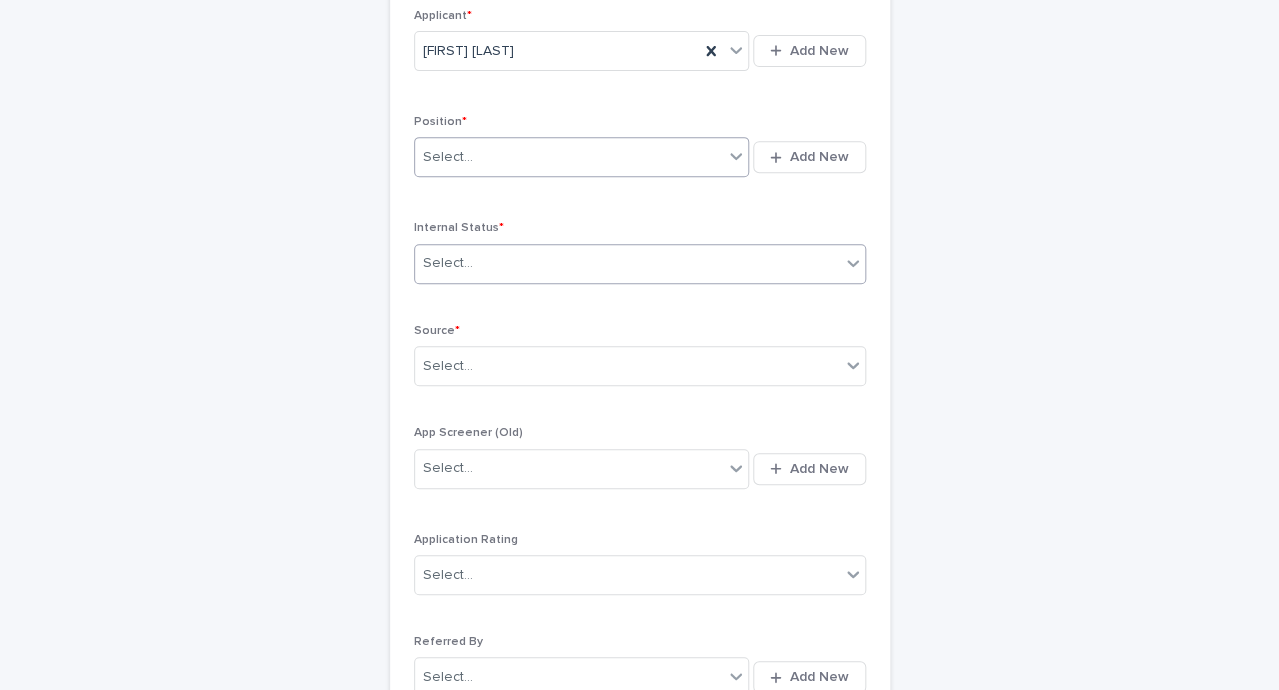 click on "Select..." at bounding box center (448, 263) 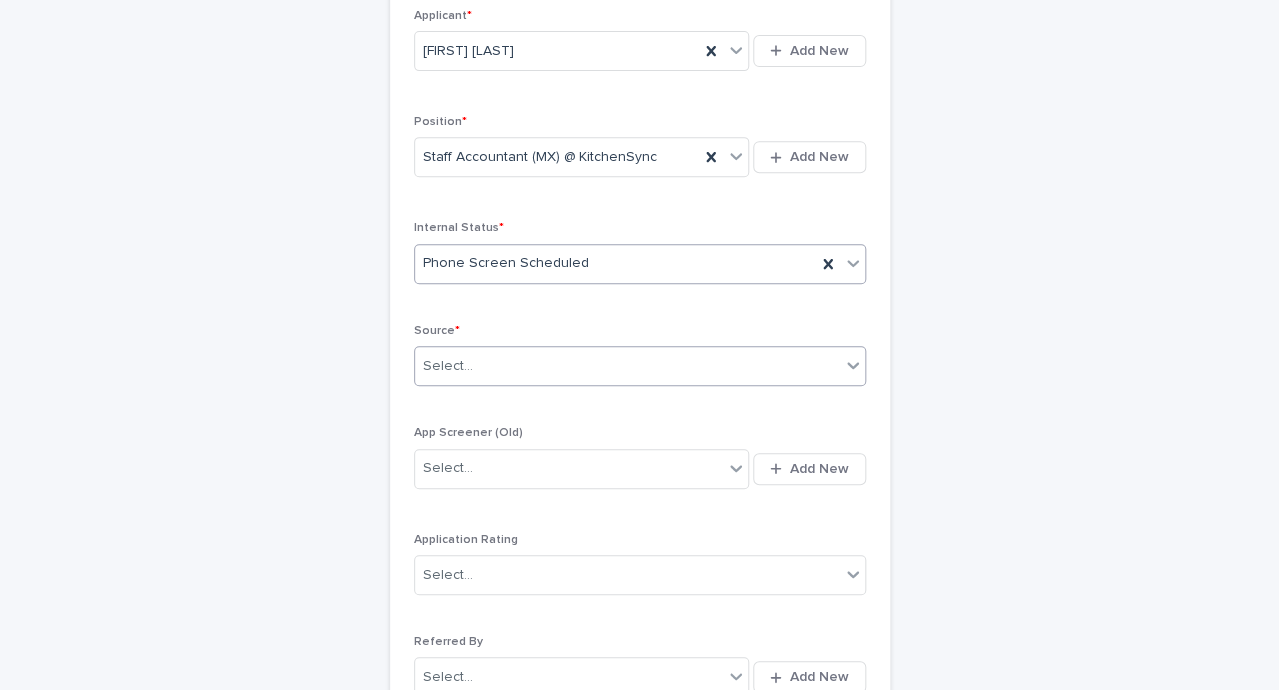 click at bounding box center (476, 366) 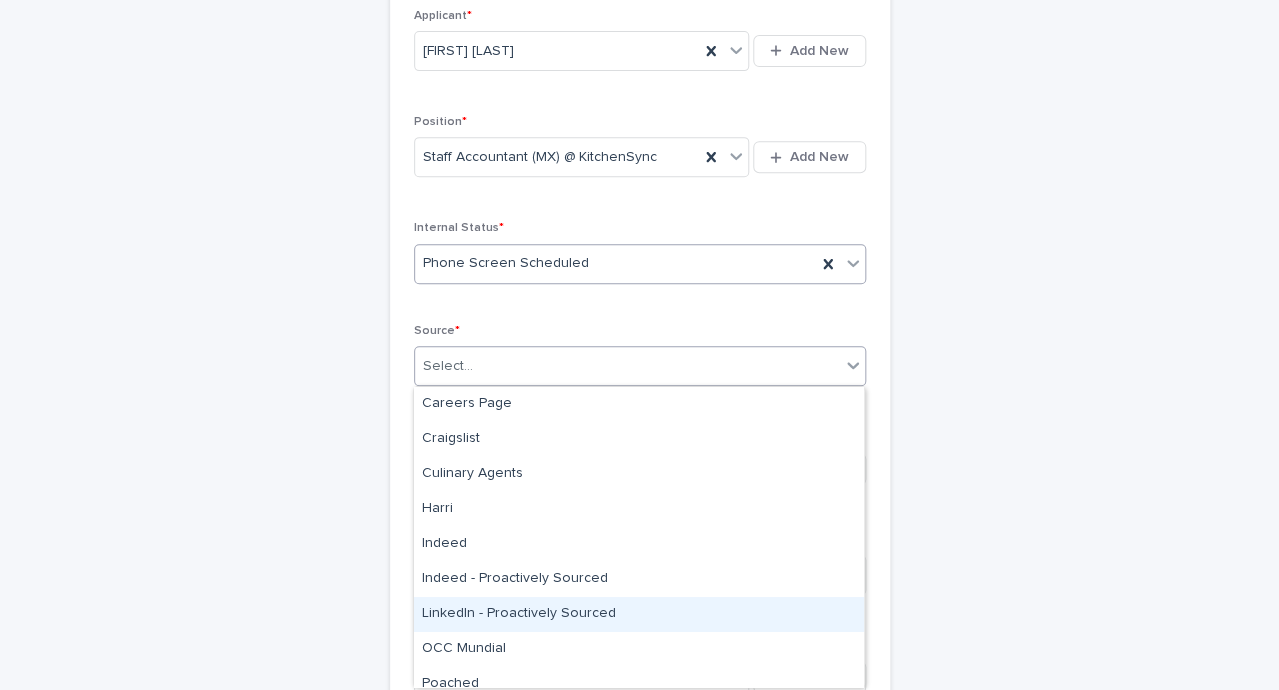 click on "LinkedIn - Proactively Sourced" at bounding box center (639, 614) 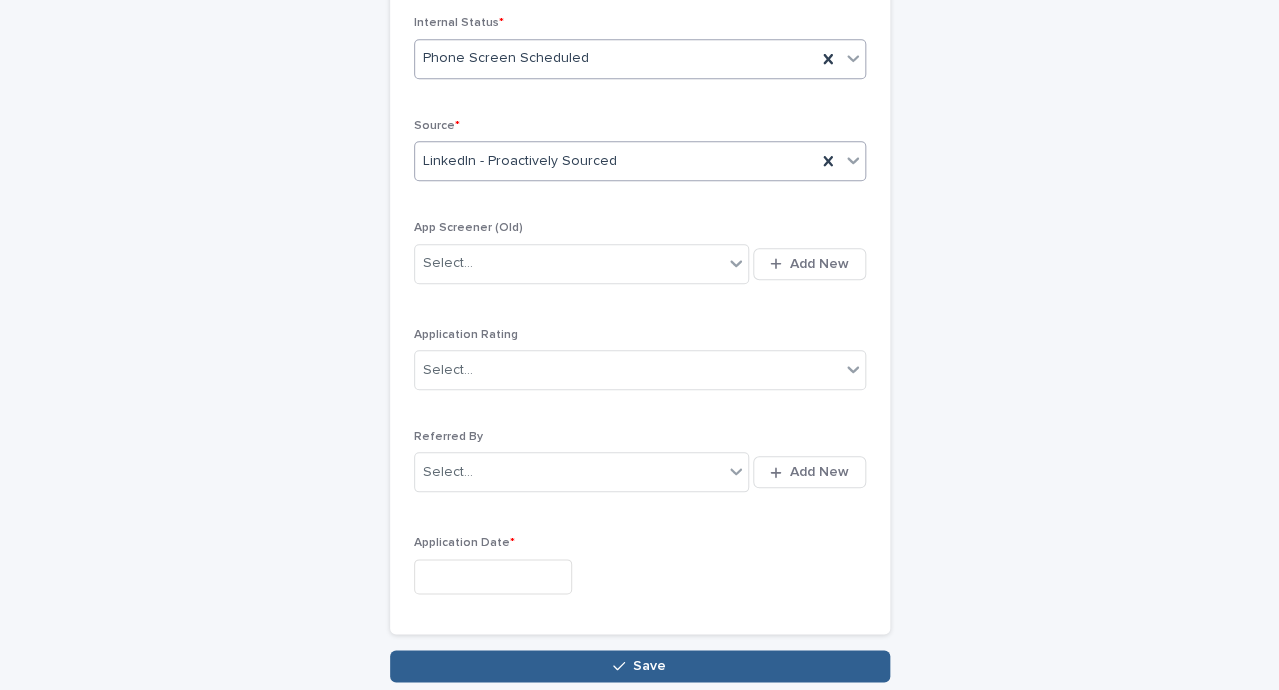 scroll, scrollTop: 460, scrollLeft: 0, axis: vertical 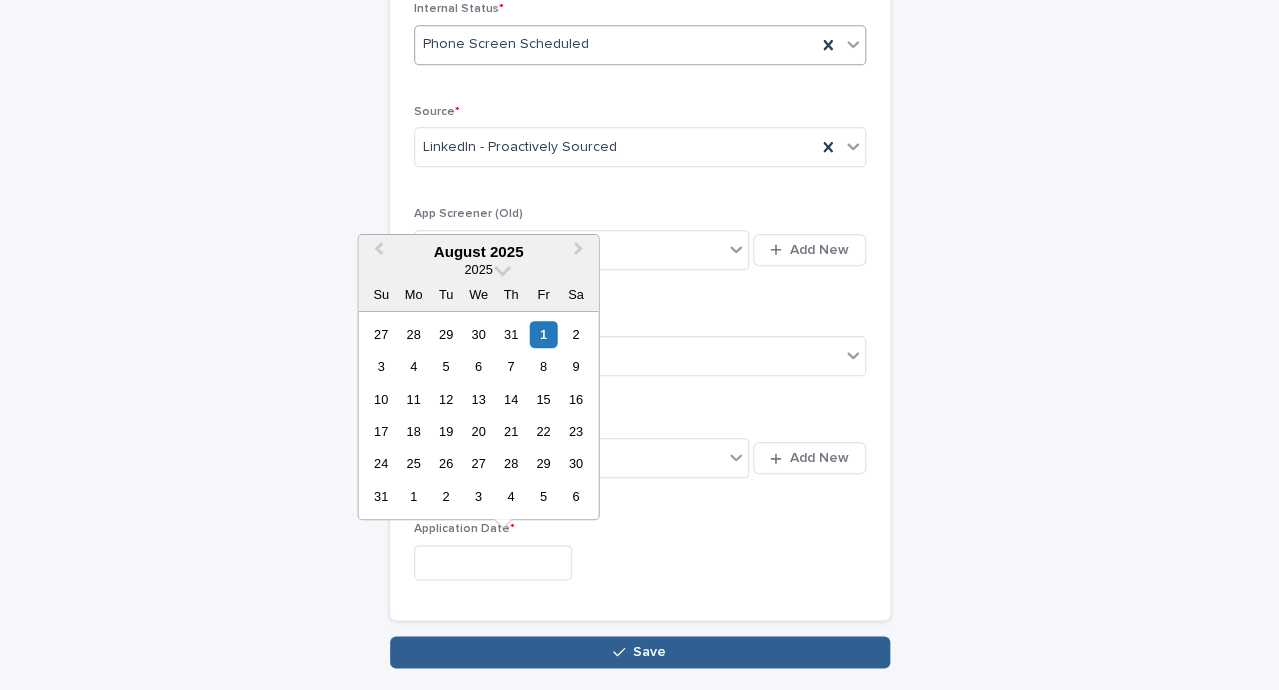 click at bounding box center (493, 562) 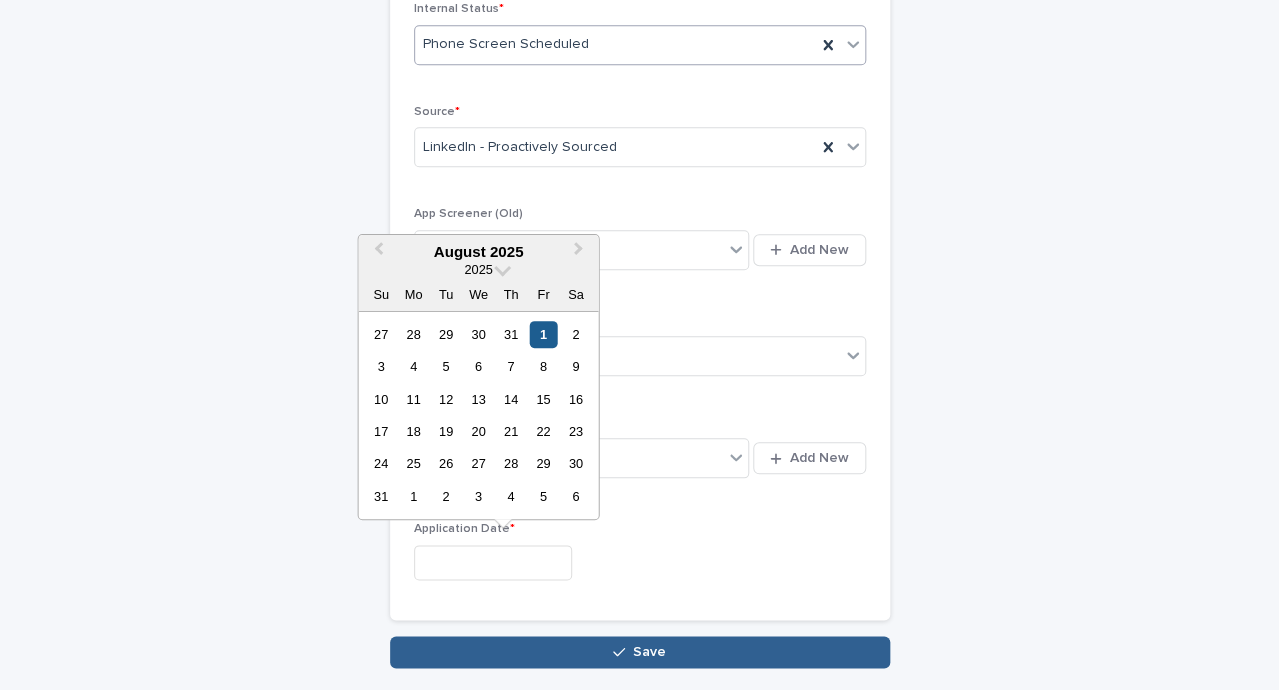 click on "1" at bounding box center [543, 334] 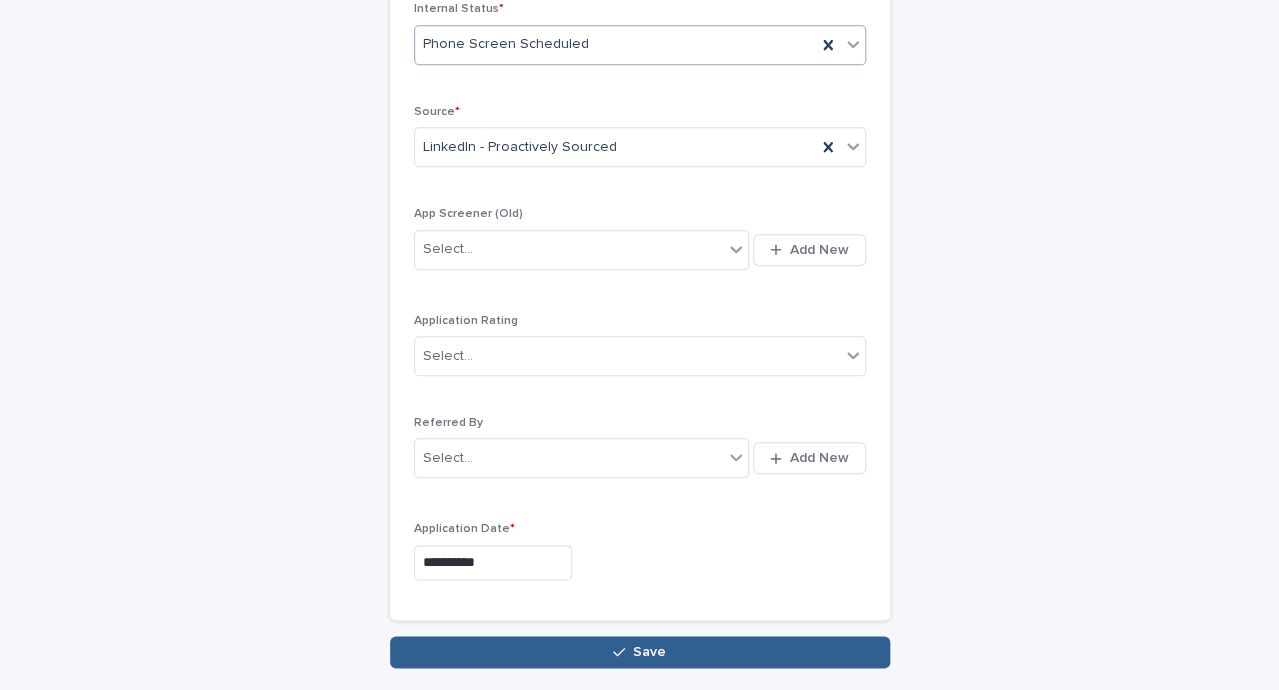 type on "**********" 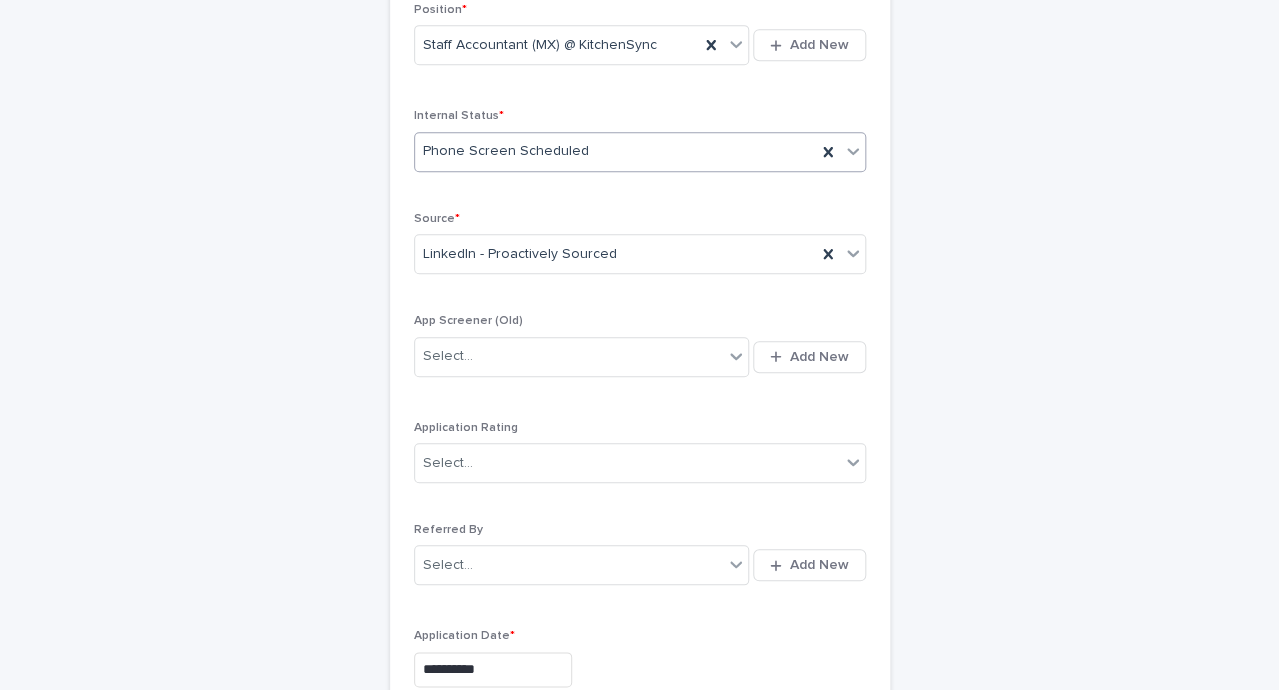 scroll, scrollTop: 538, scrollLeft: 0, axis: vertical 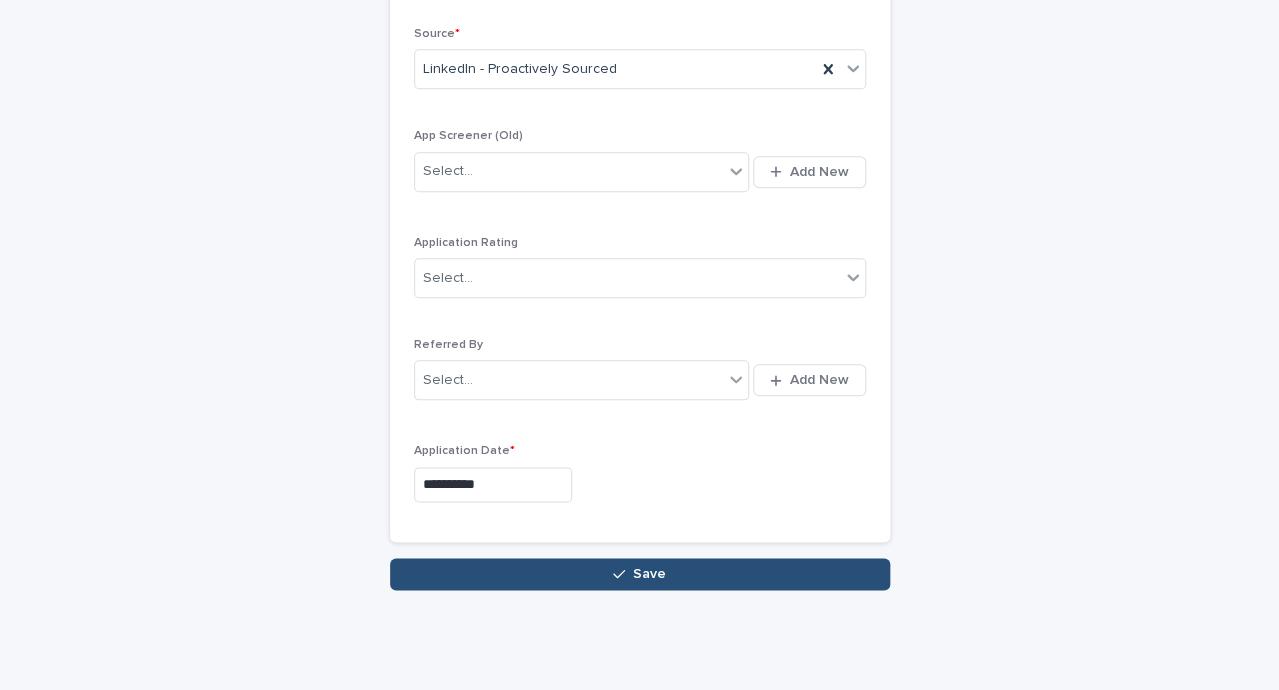 click on "Save" at bounding box center (640, 574) 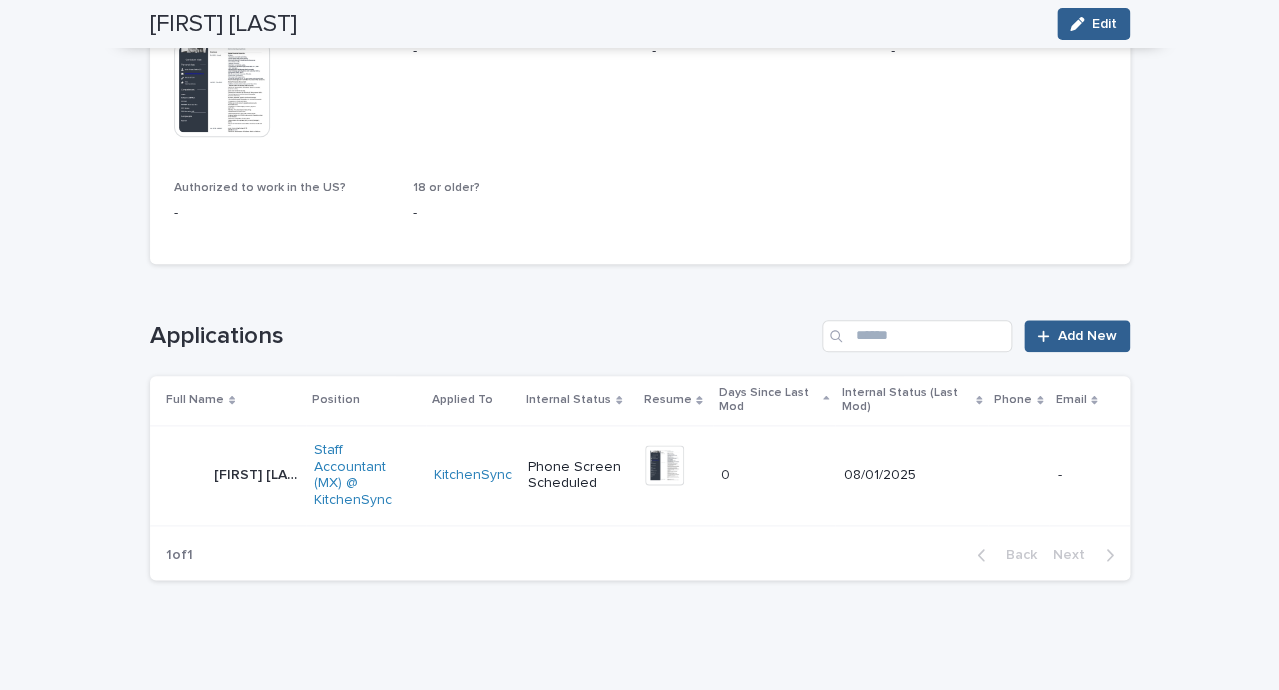 click on "[FIRST] [LAST] [FIRST] [LAST]" at bounding box center [256, 475] 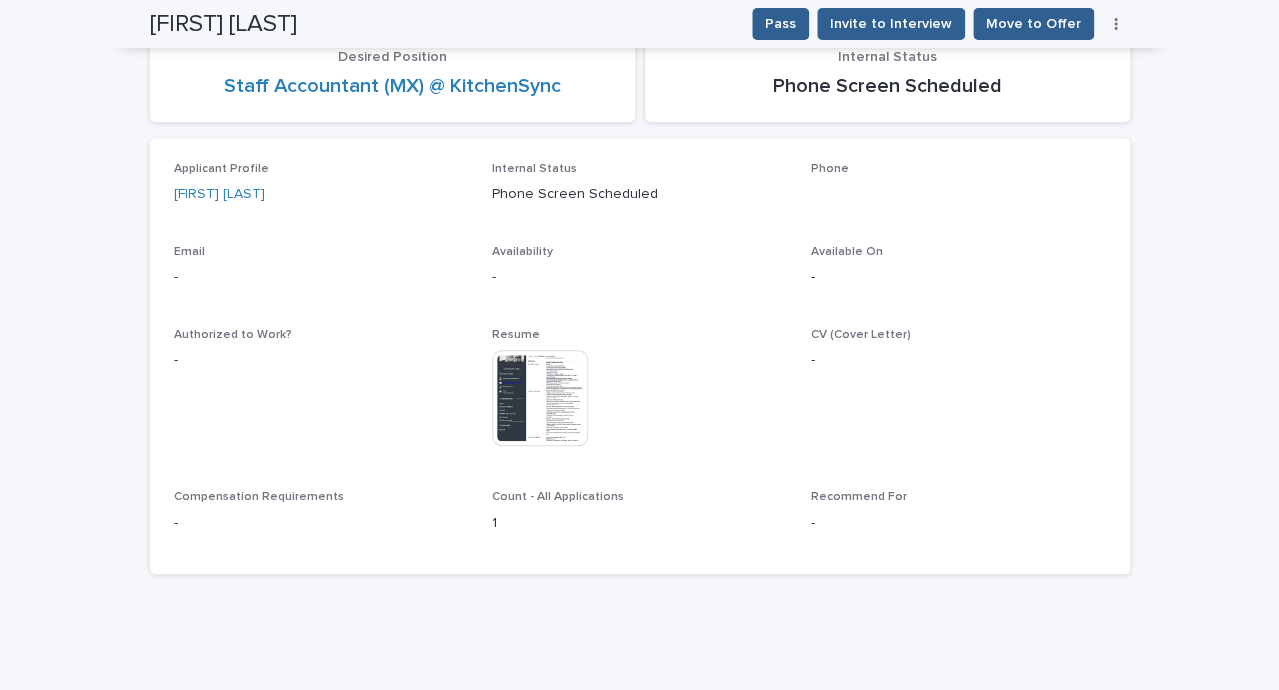 scroll, scrollTop: 280, scrollLeft: 0, axis: vertical 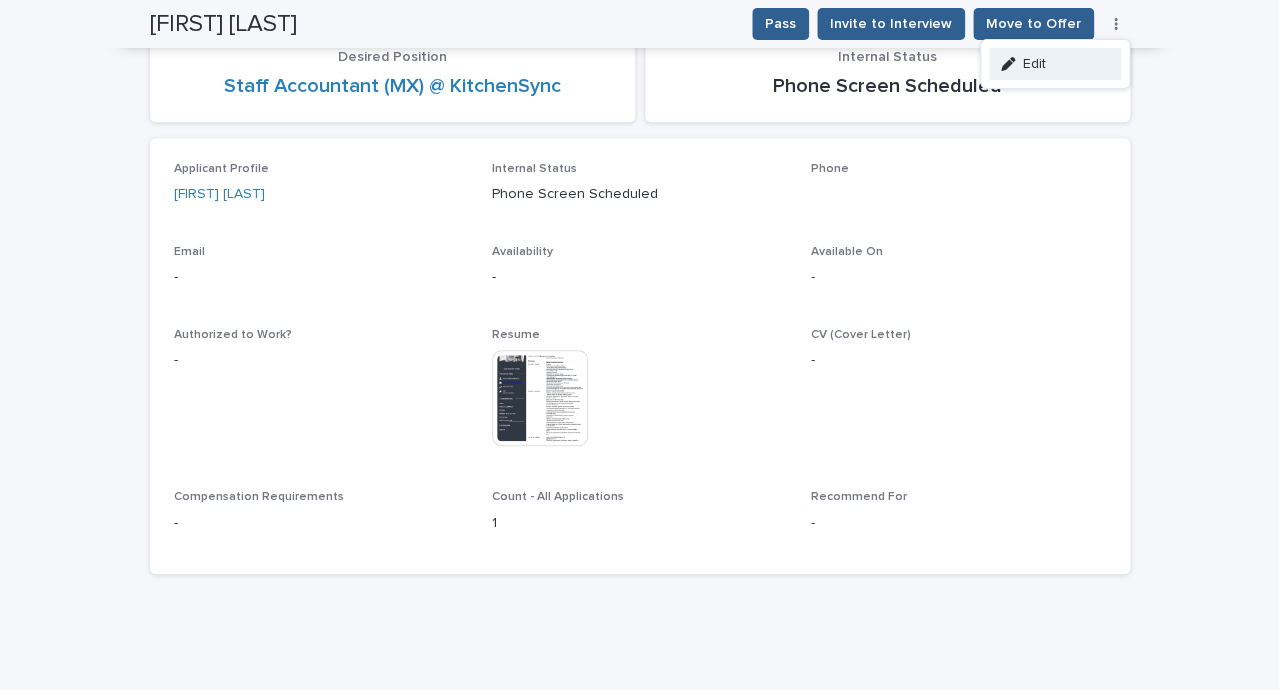 click on "Edit" at bounding box center (1055, 64) 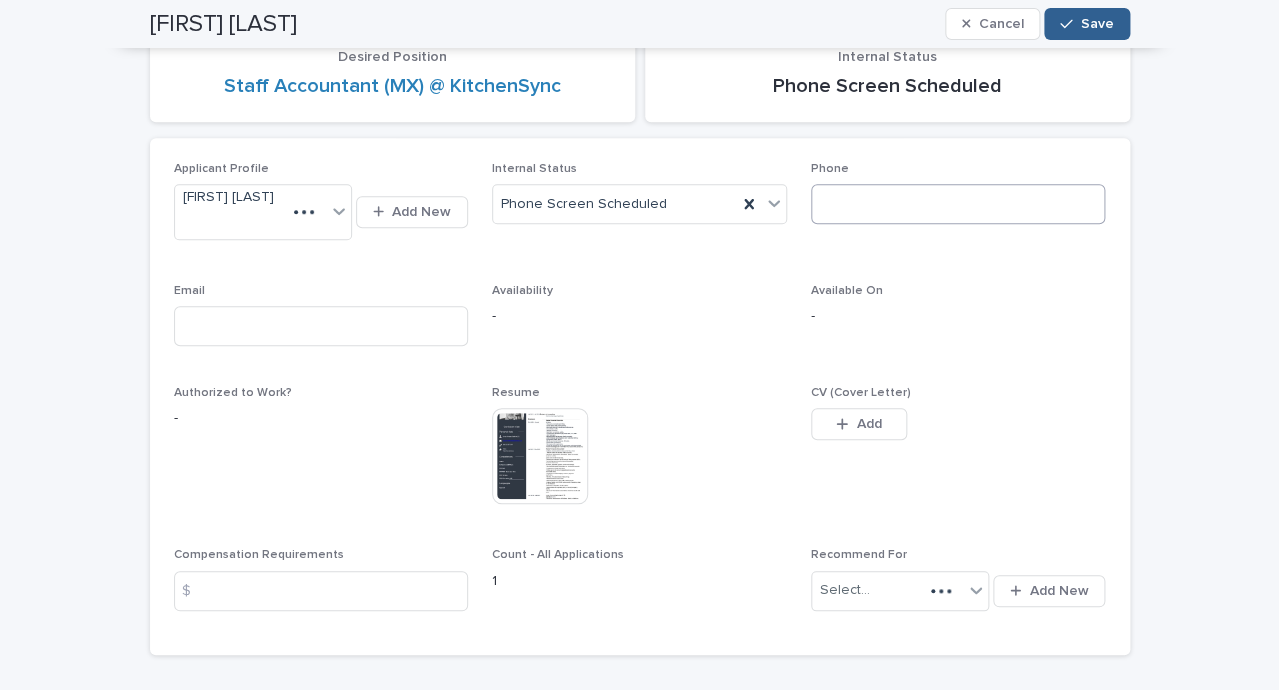 scroll, scrollTop: 331, scrollLeft: 0, axis: vertical 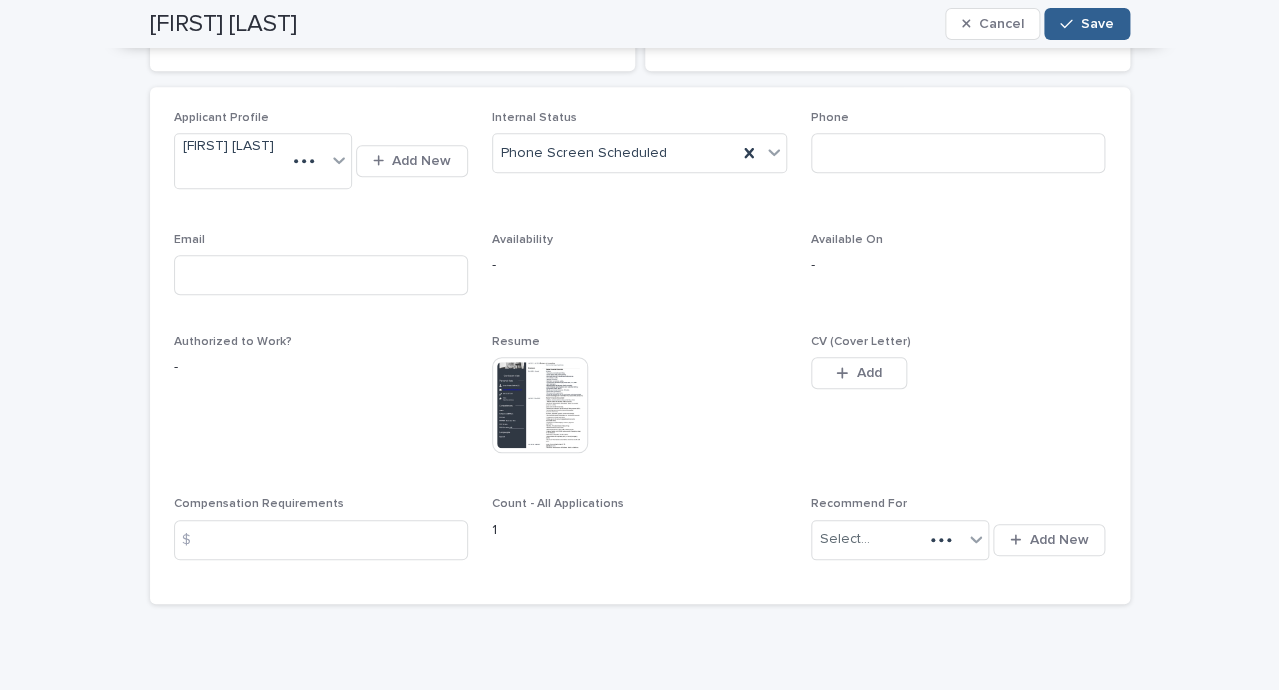click on "Phone" at bounding box center [958, 150] 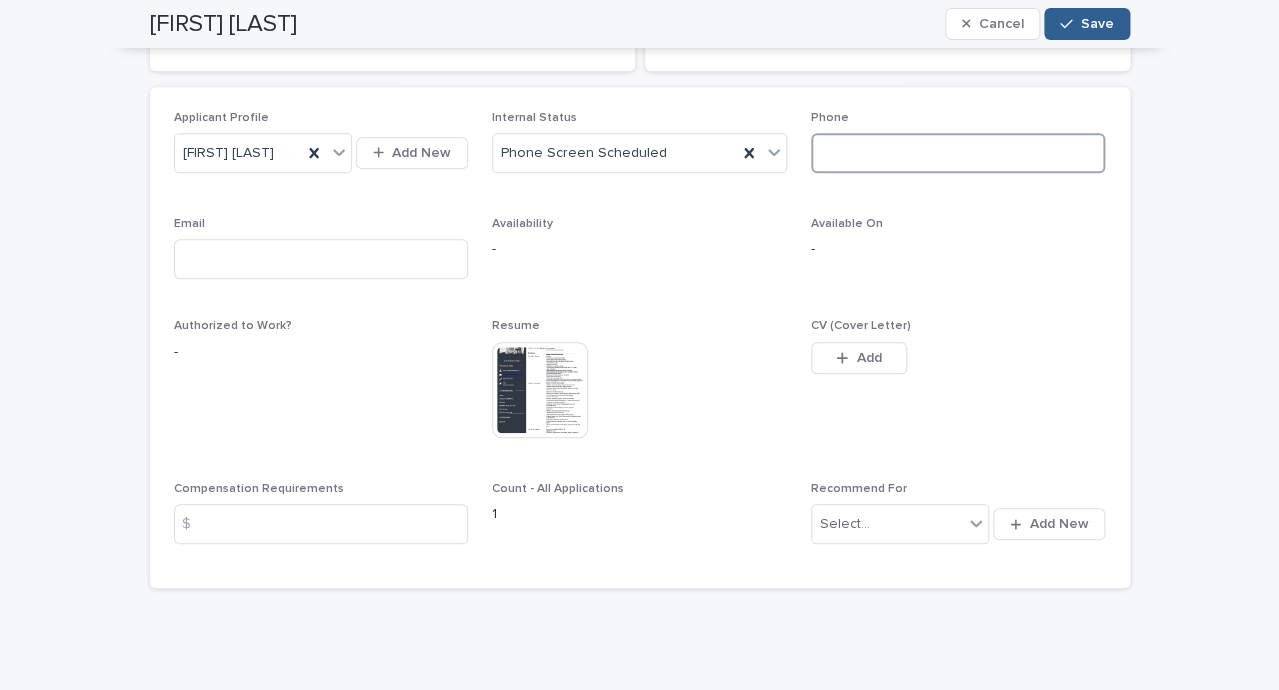 click at bounding box center [958, 153] 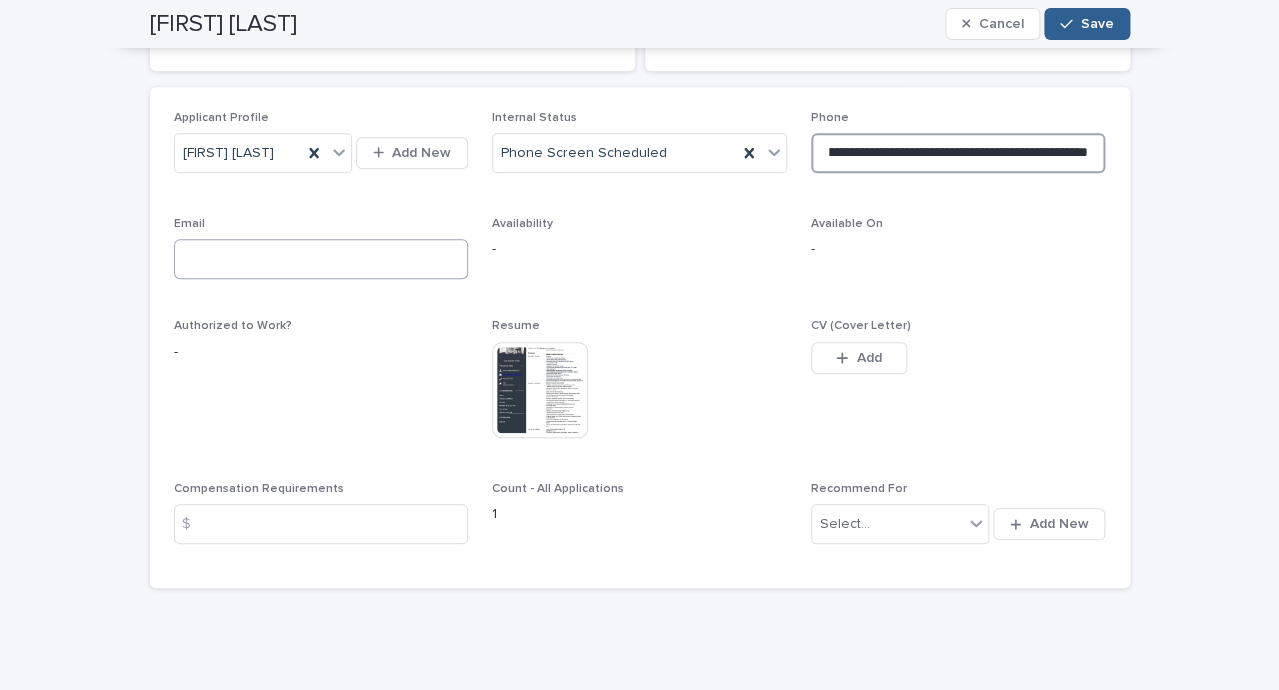 type on "**********" 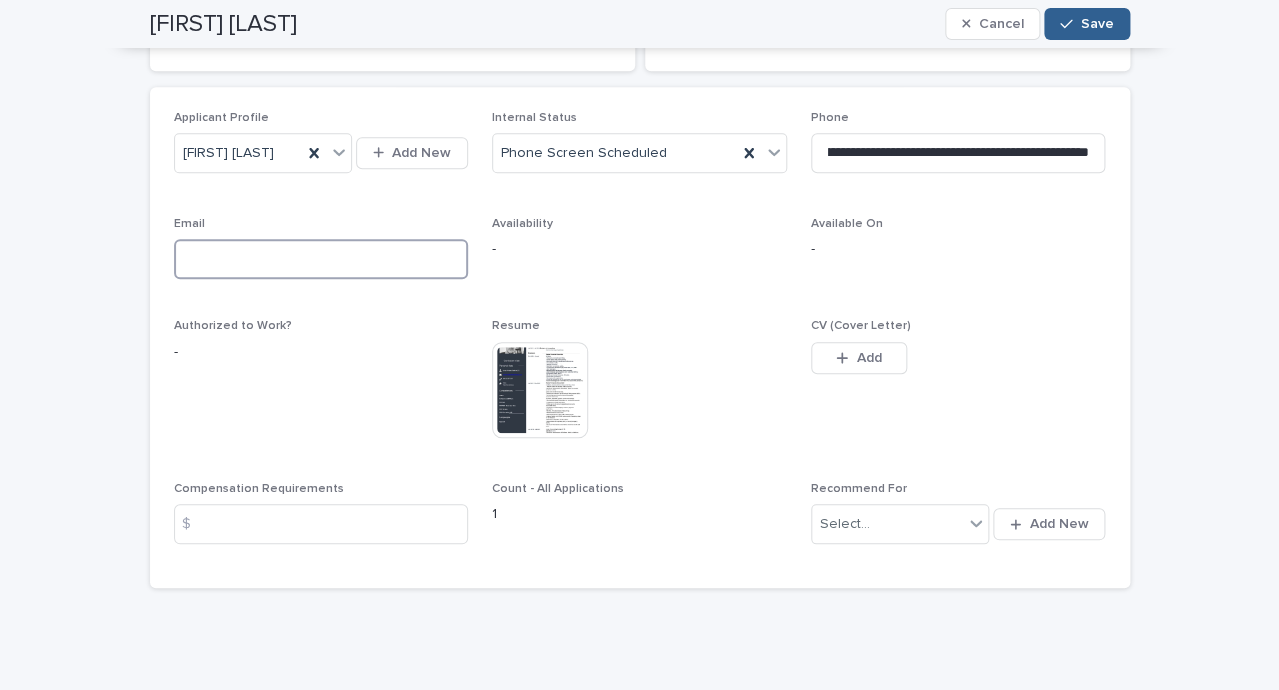 click at bounding box center [321, 259] 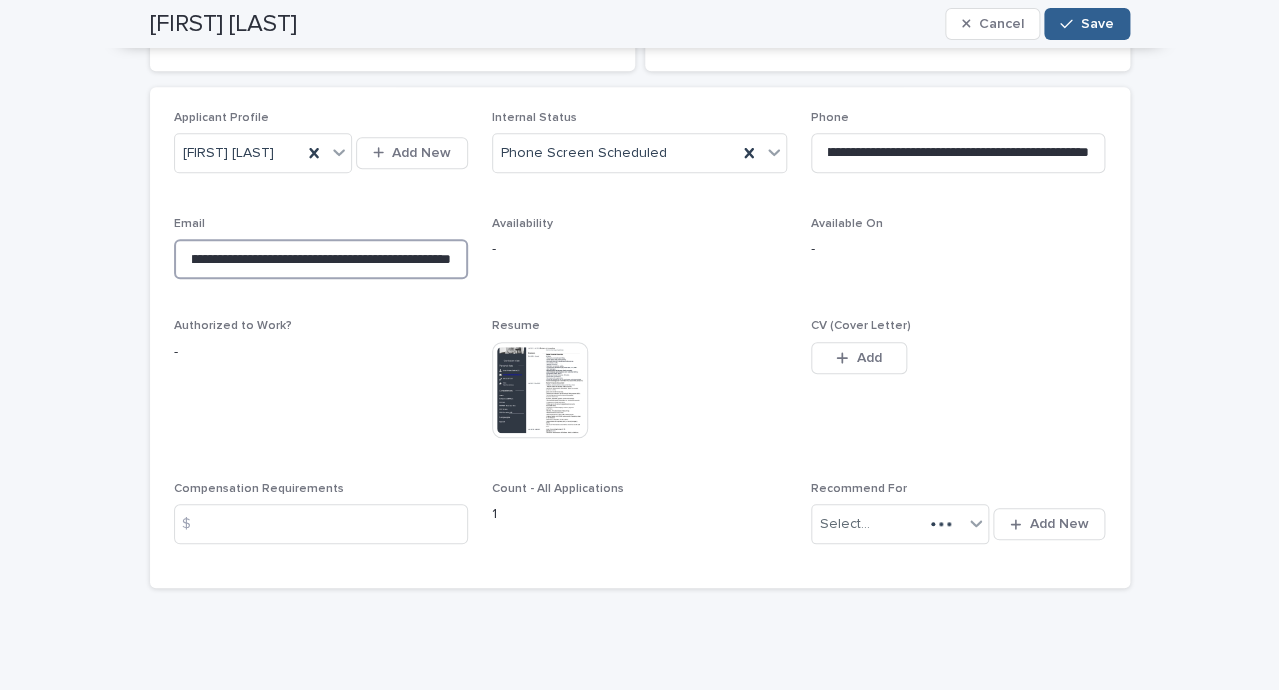 scroll, scrollTop: 0, scrollLeft: 0, axis: both 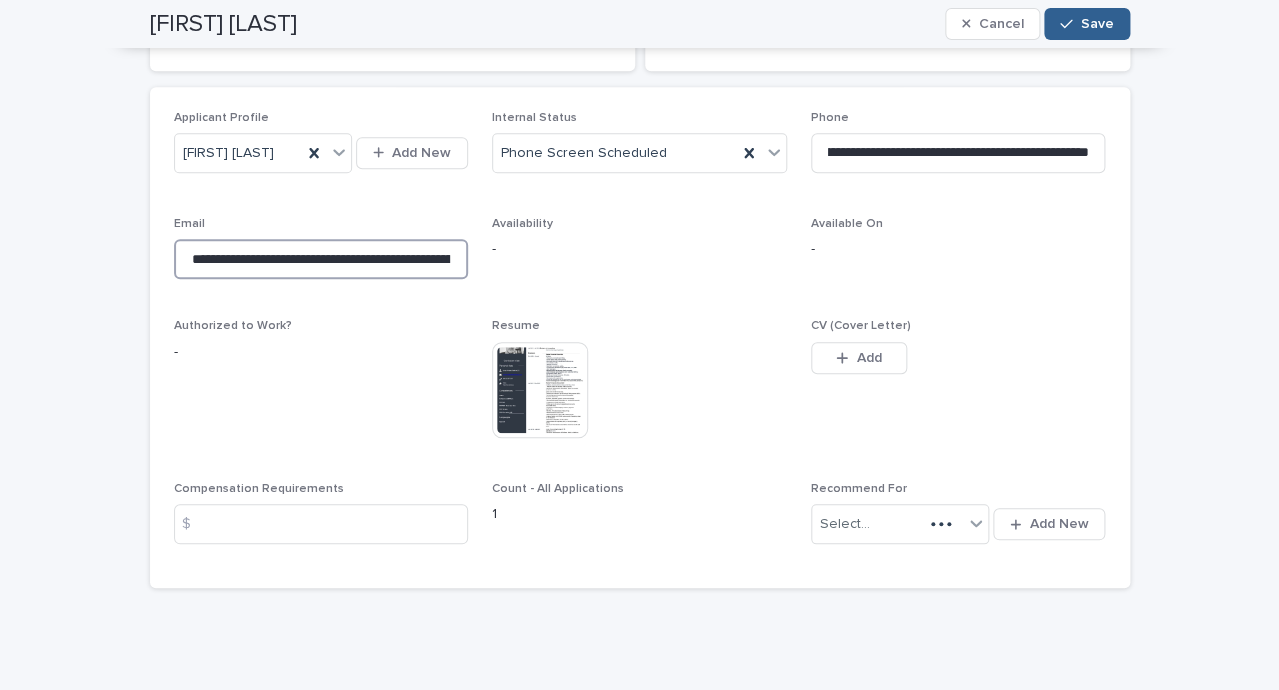 drag, startPoint x: 242, startPoint y: 310, endPoint x: 27, endPoint y: 307, distance: 215.02094 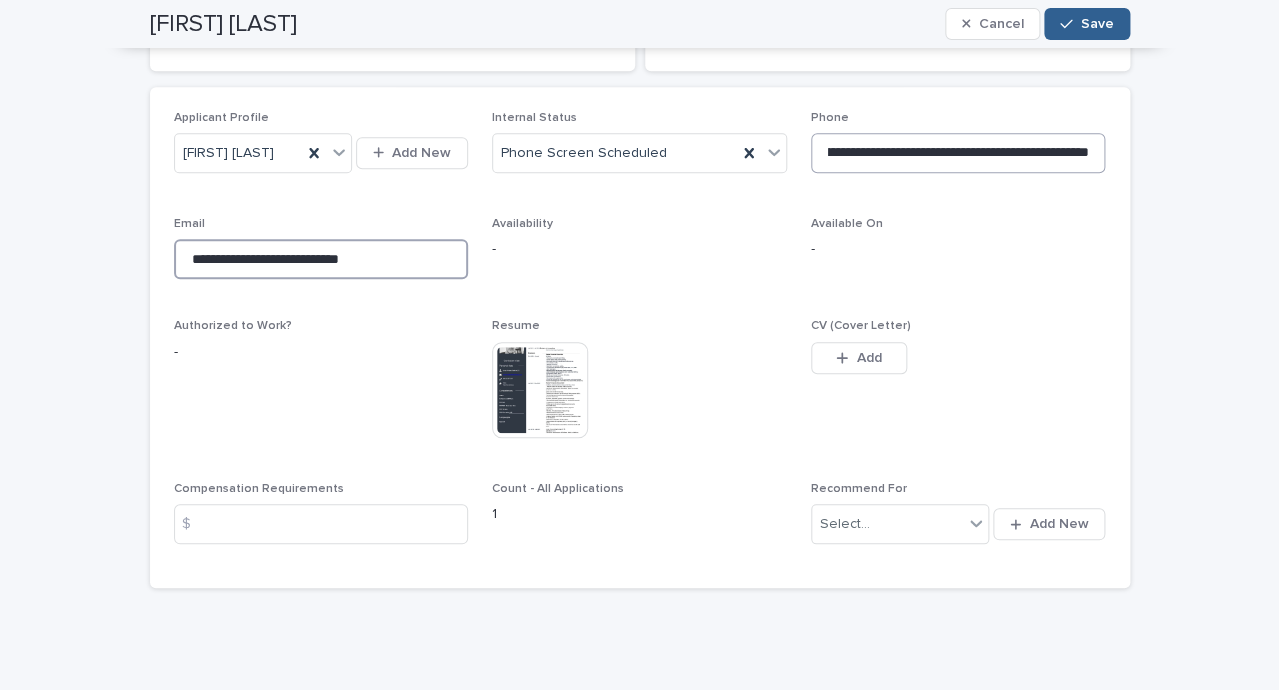 type on "**********" 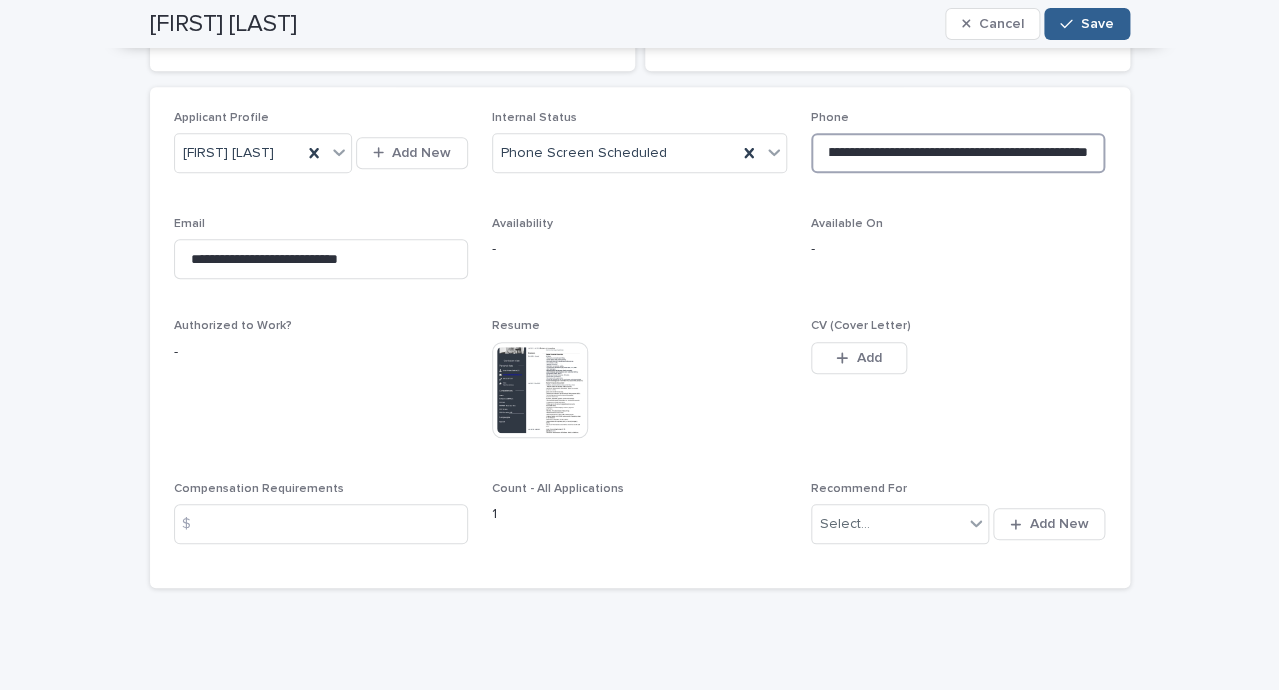 scroll, scrollTop: 0, scrollLeft: 107, axis: horizontal 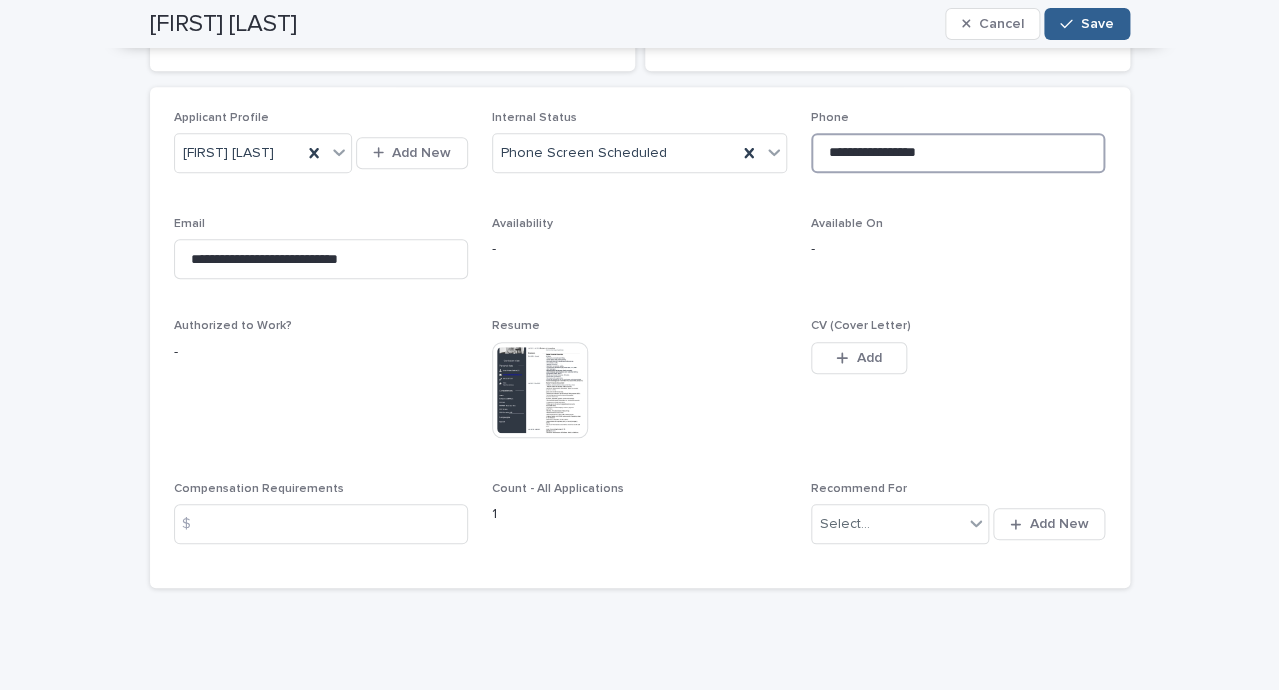 type on "**********" 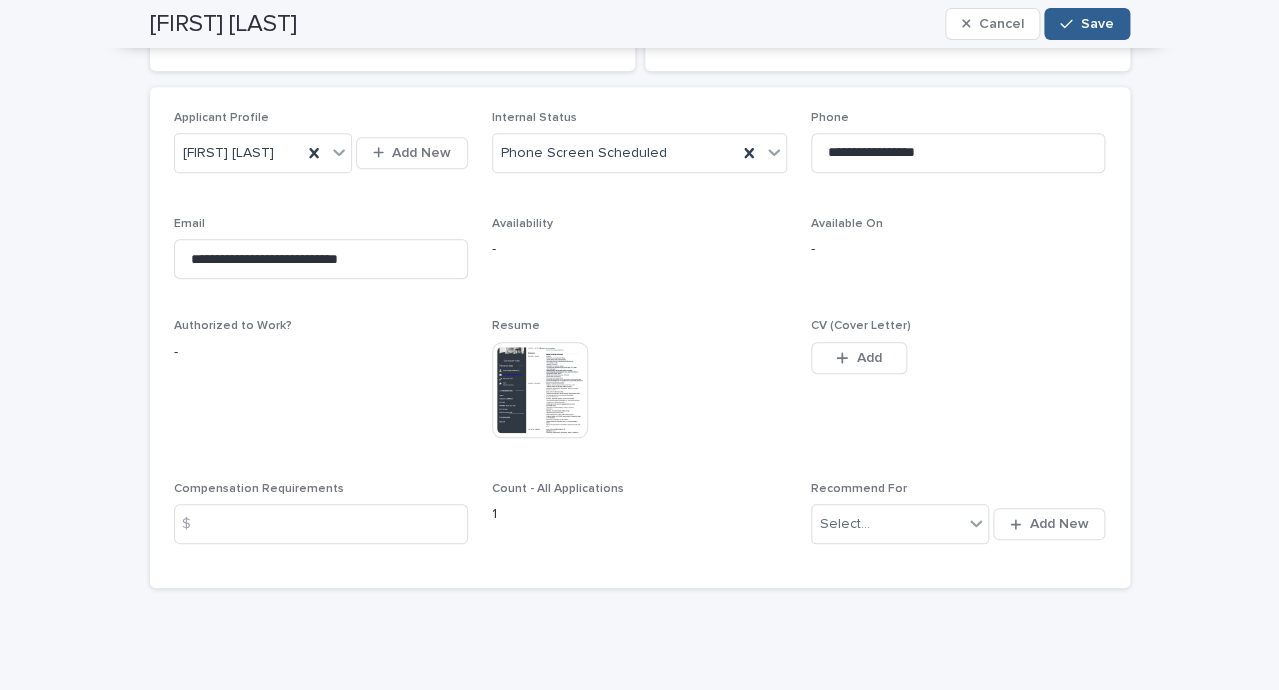click on "[FIRST] [LAST] Cancel Save" at bounding box center (640, 24) 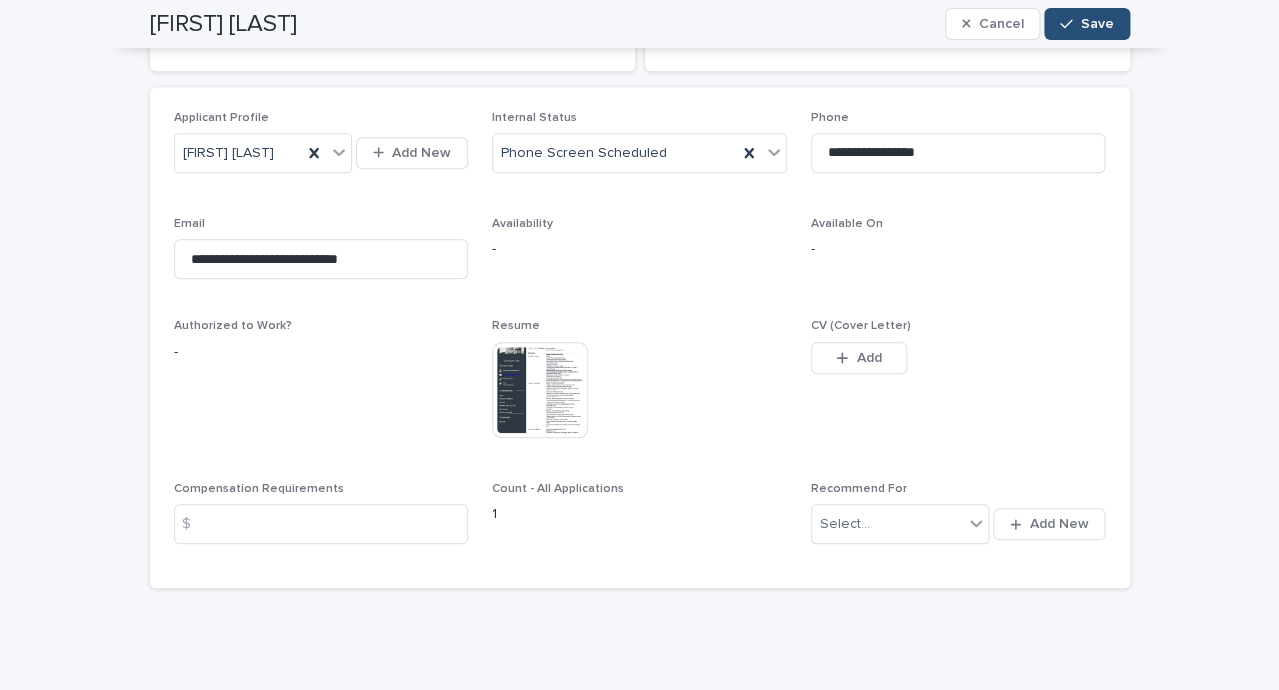 click on "Save" at bounding box center (1097, 24) 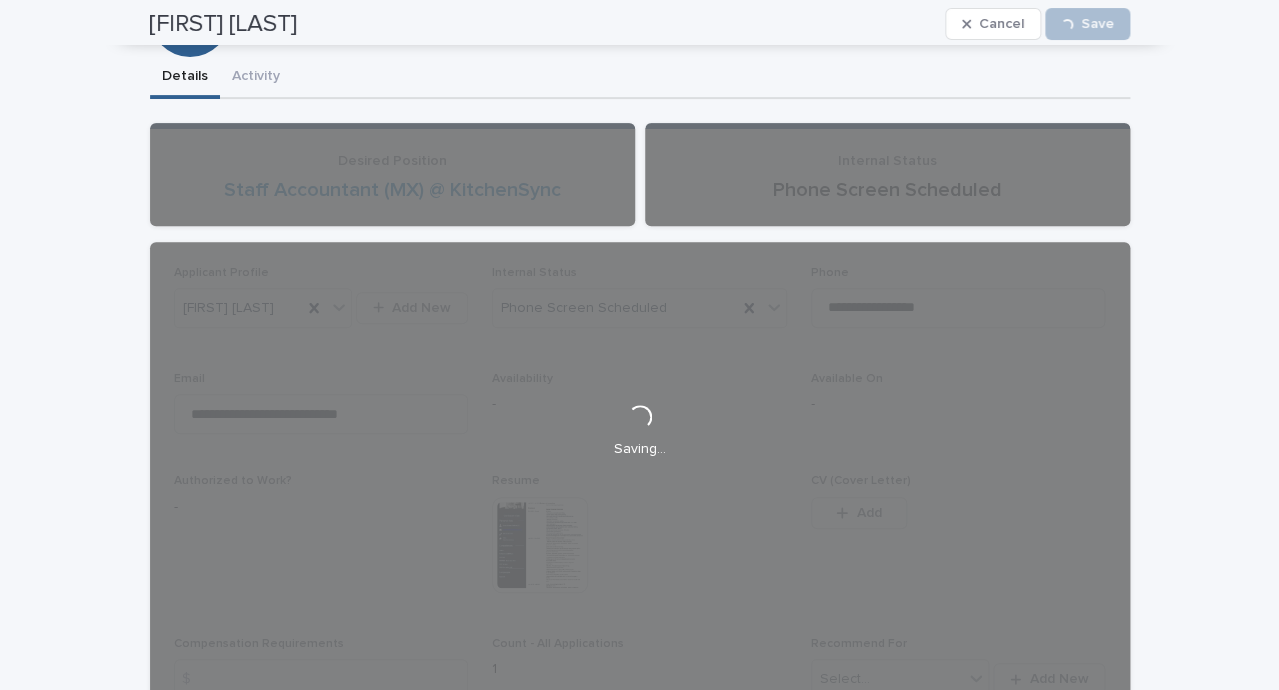 scroll, scrollTop: 0, scrollLeft: 0, axis: both 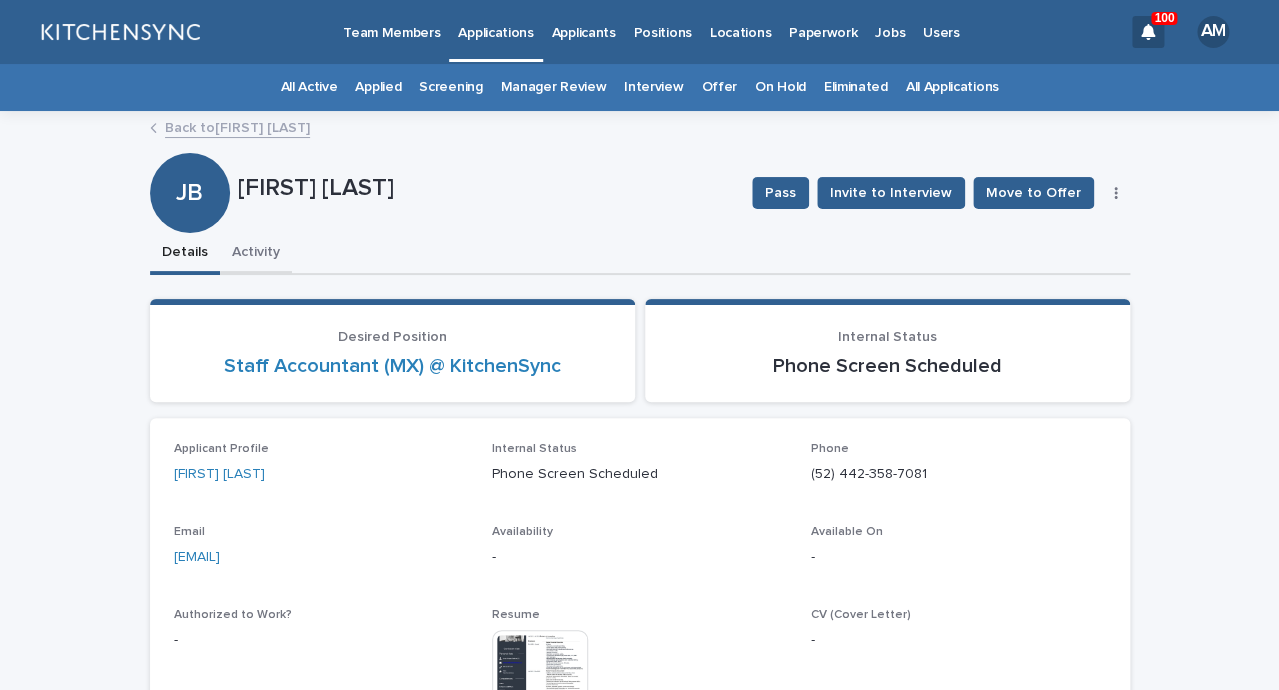 click on "Activity" at bounding box center (256, 254) 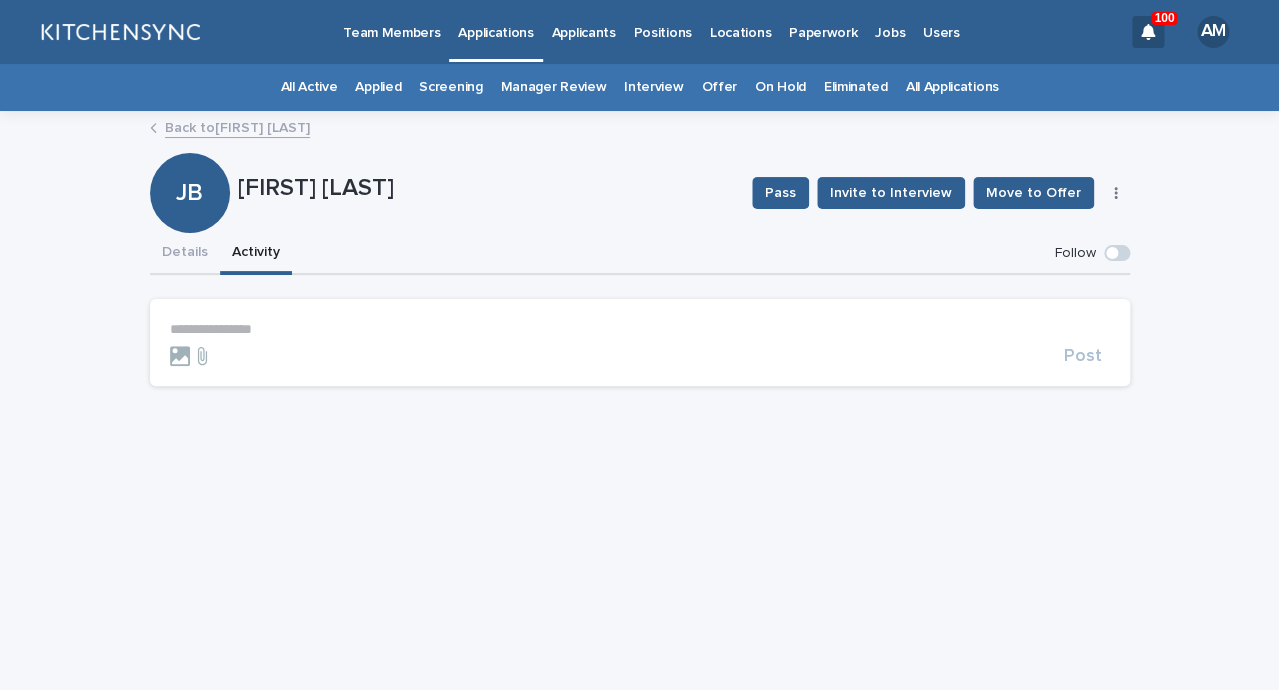 click on "**********" at bounding box center (640, 329) 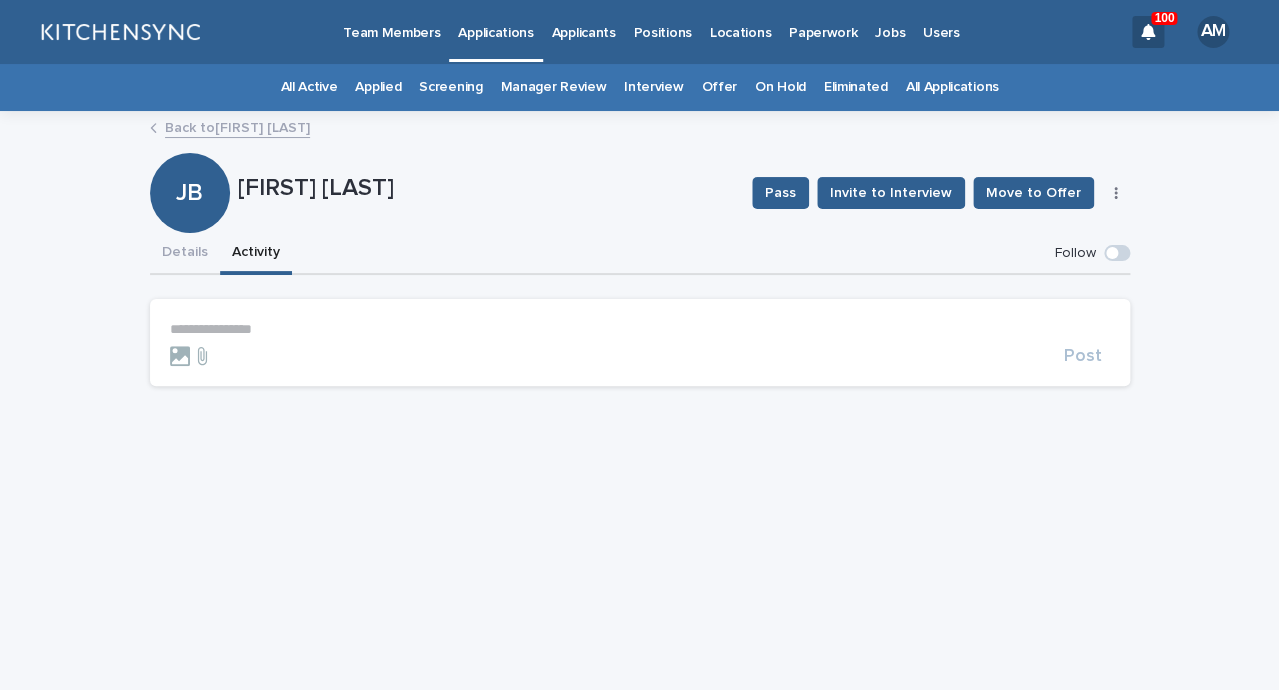 type 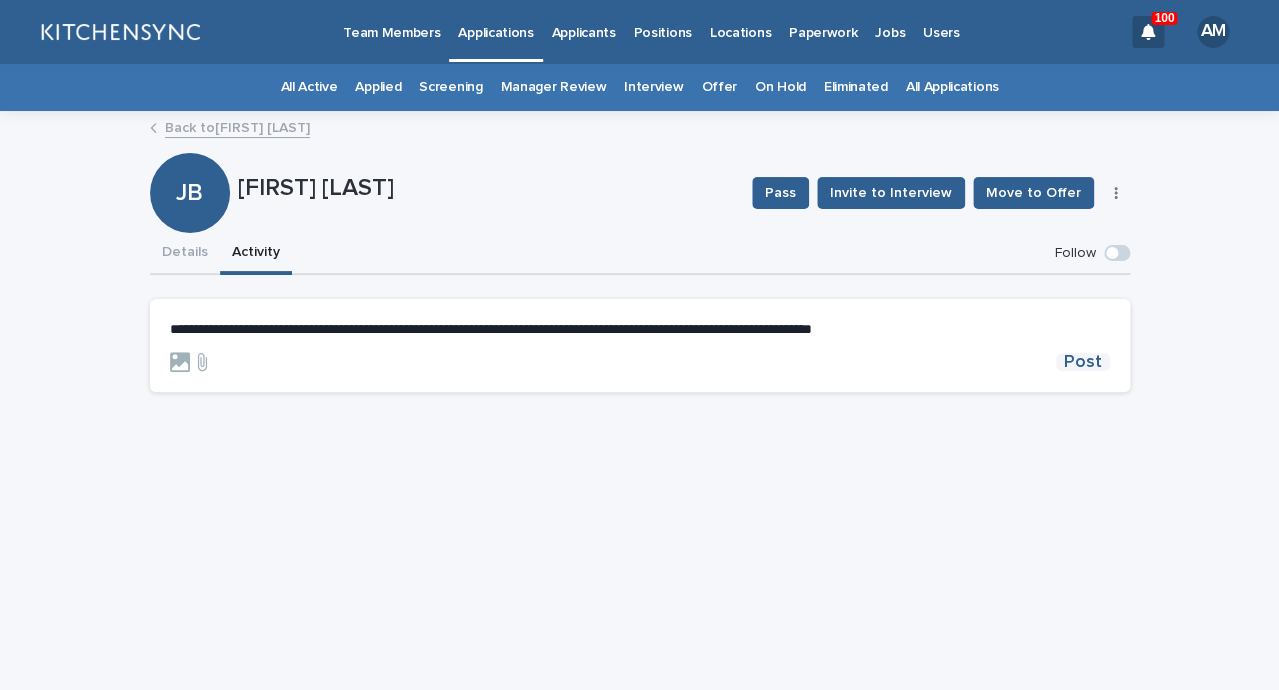 click on "Post" at bounding box center [1083, 362] 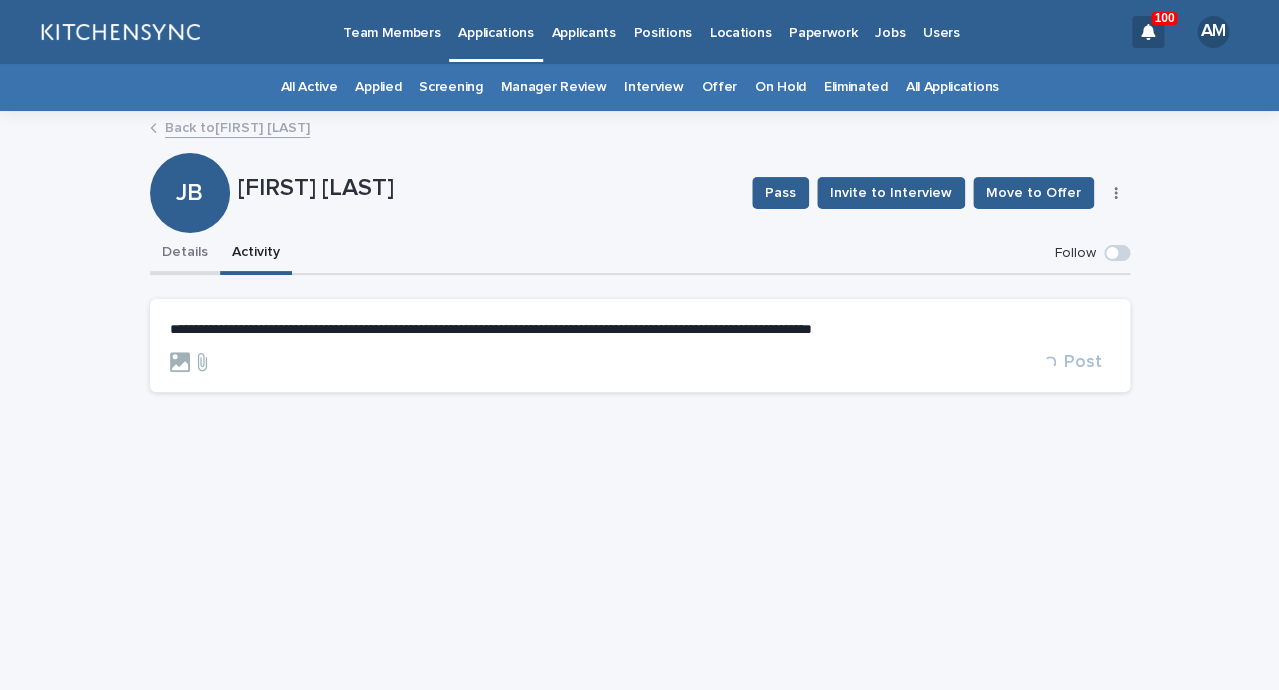 click on "Details" at bounding box center (185, 254) 